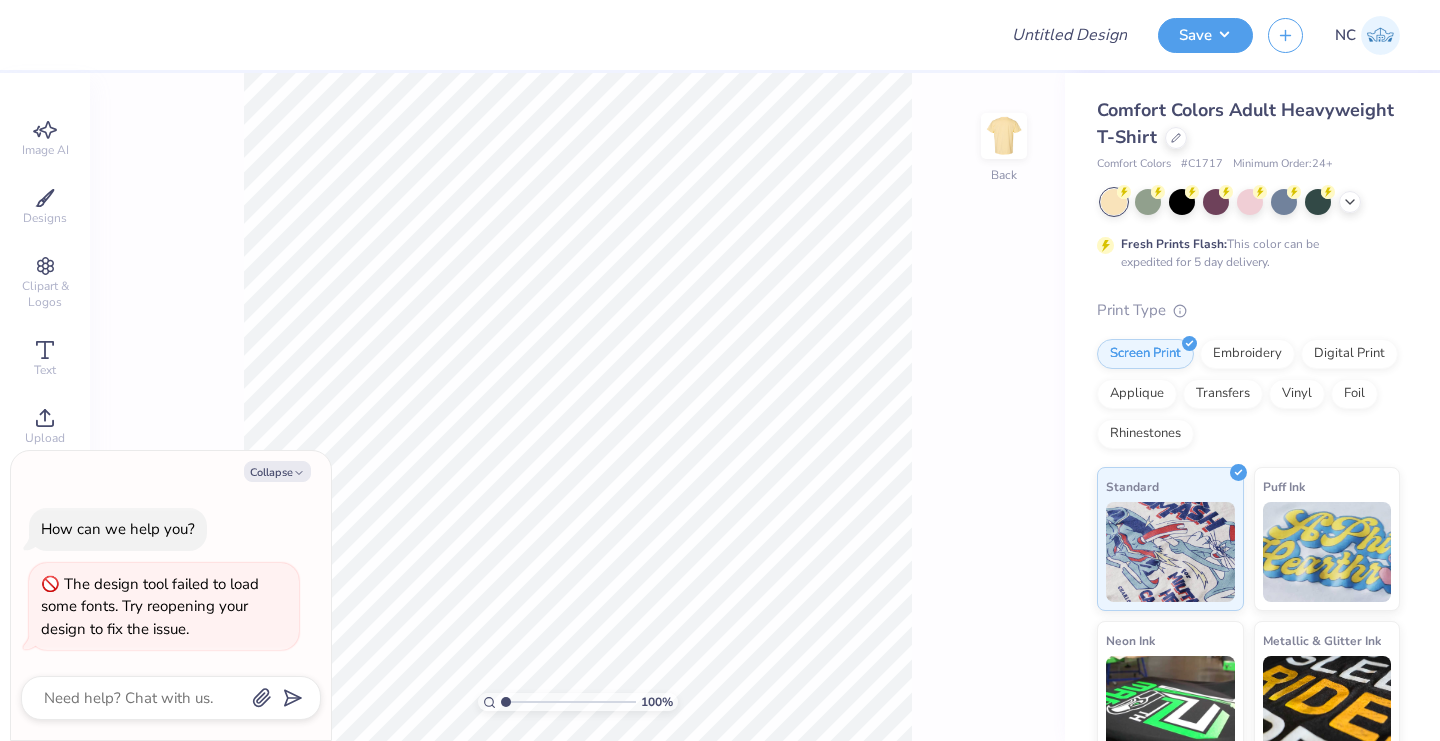 scroll, scrollTop: 0, scrollLeft: 0, axis: both 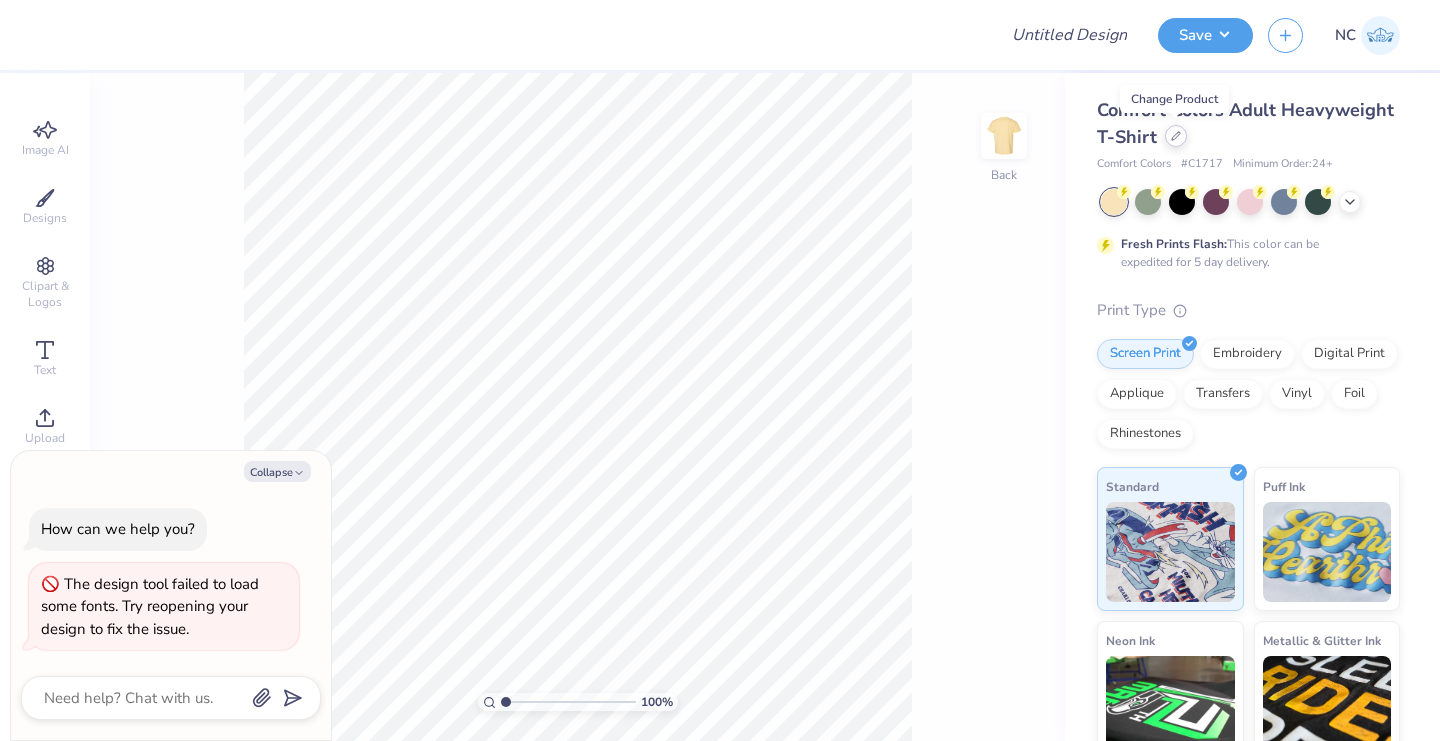 click at bounding box center [1176, 136] 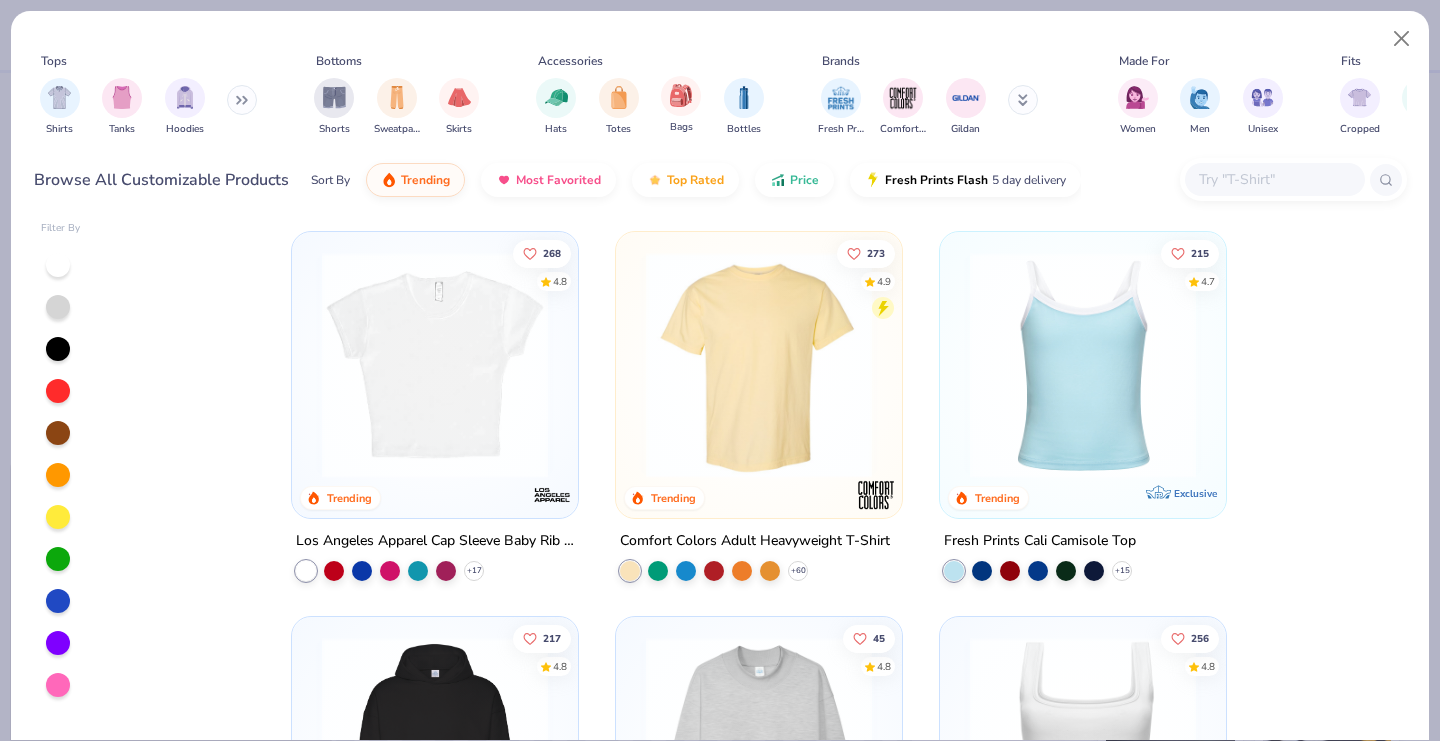 click on "Bags" at bounding box center (681, 105) 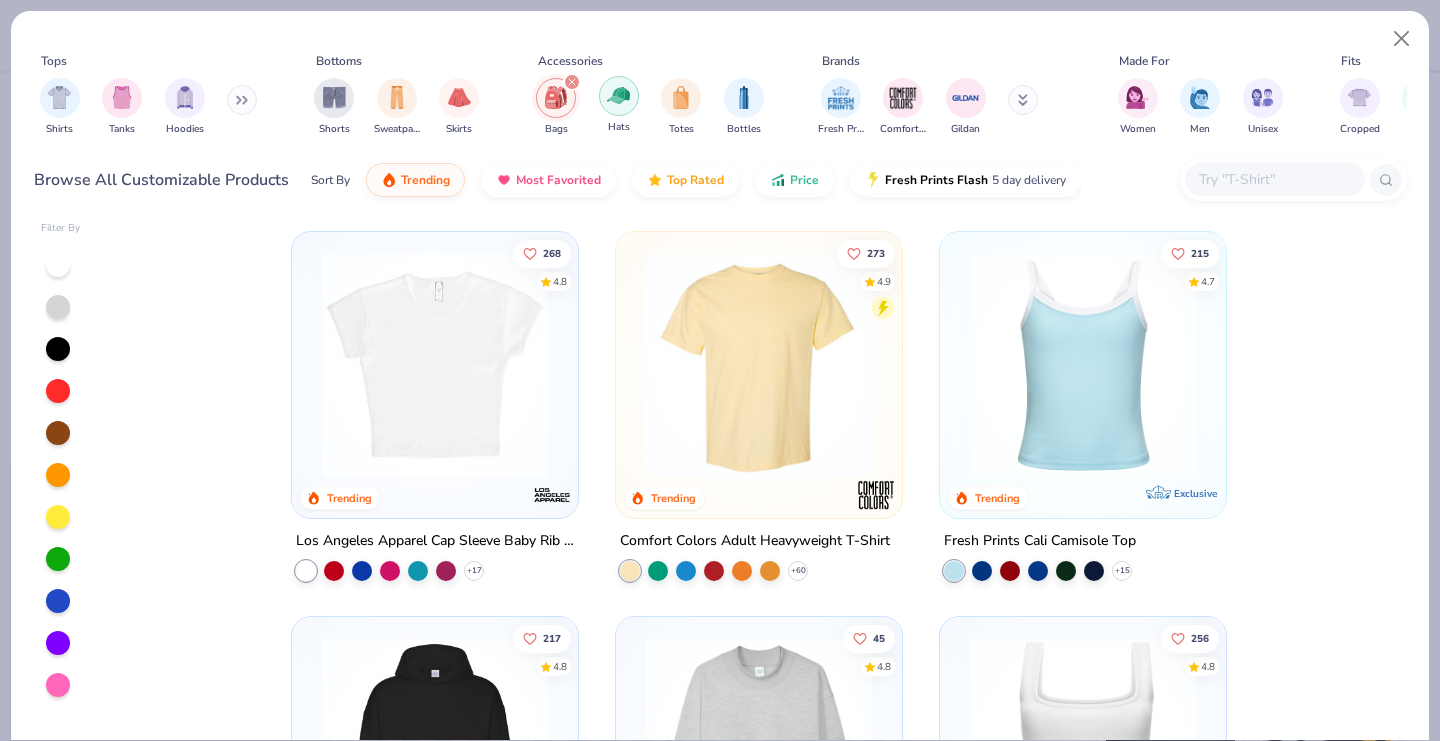 click at bounding box center [618, 95] 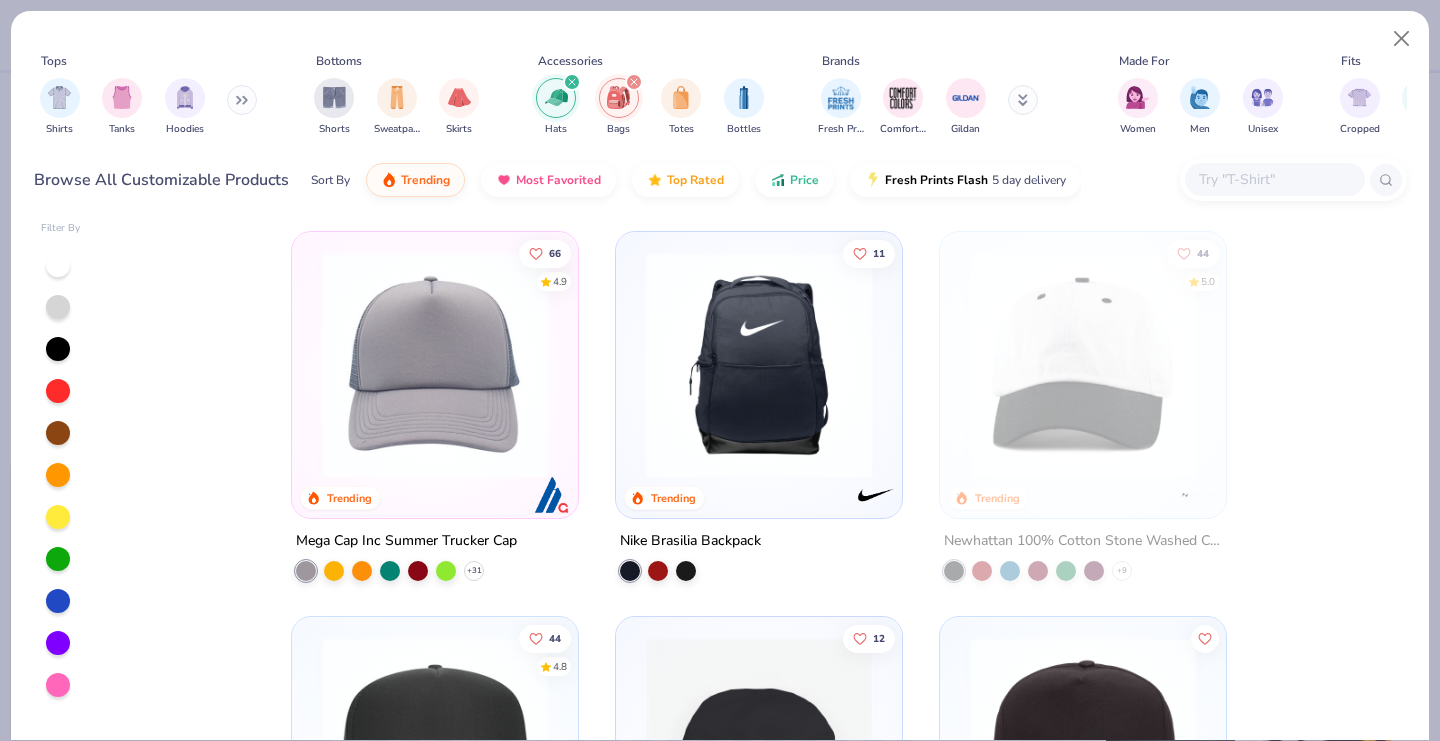 click 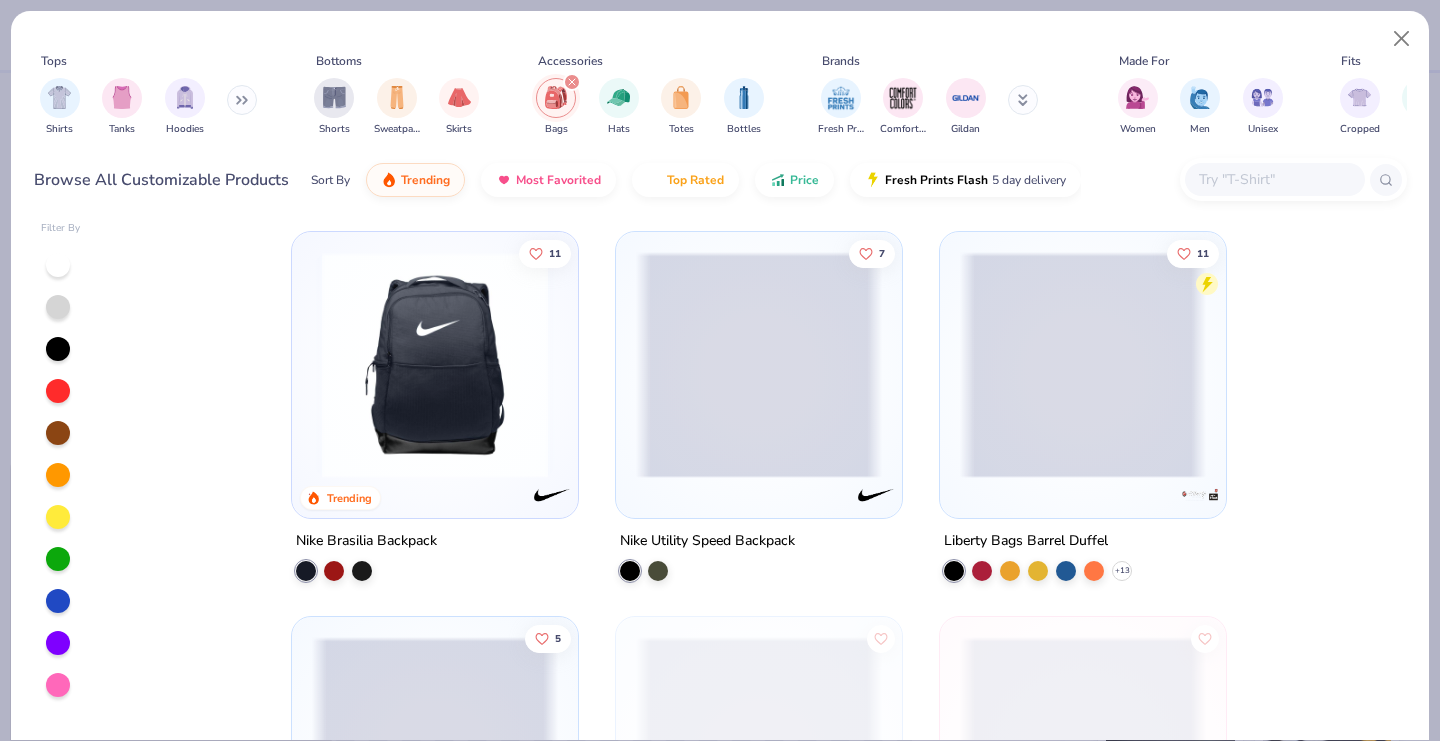 click 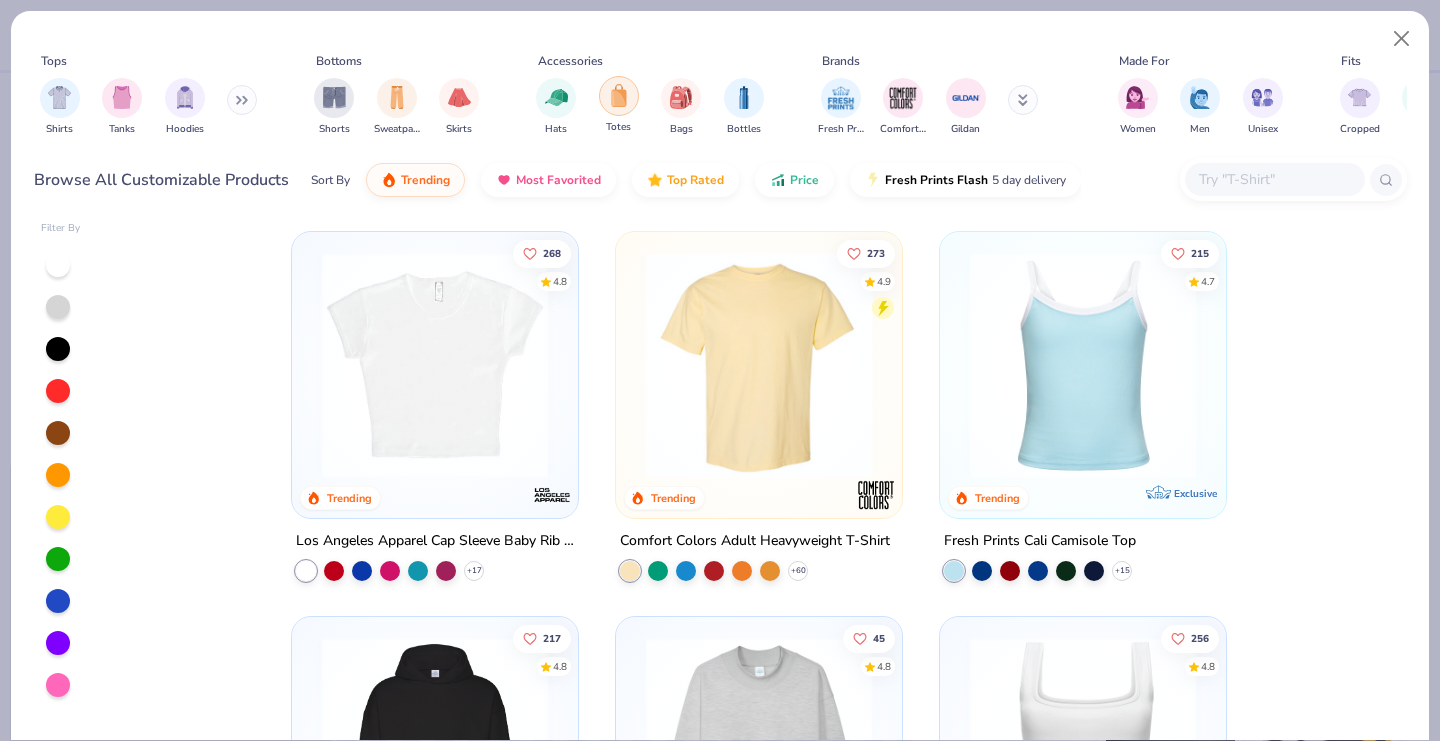 click at bounding box center [619, 95] 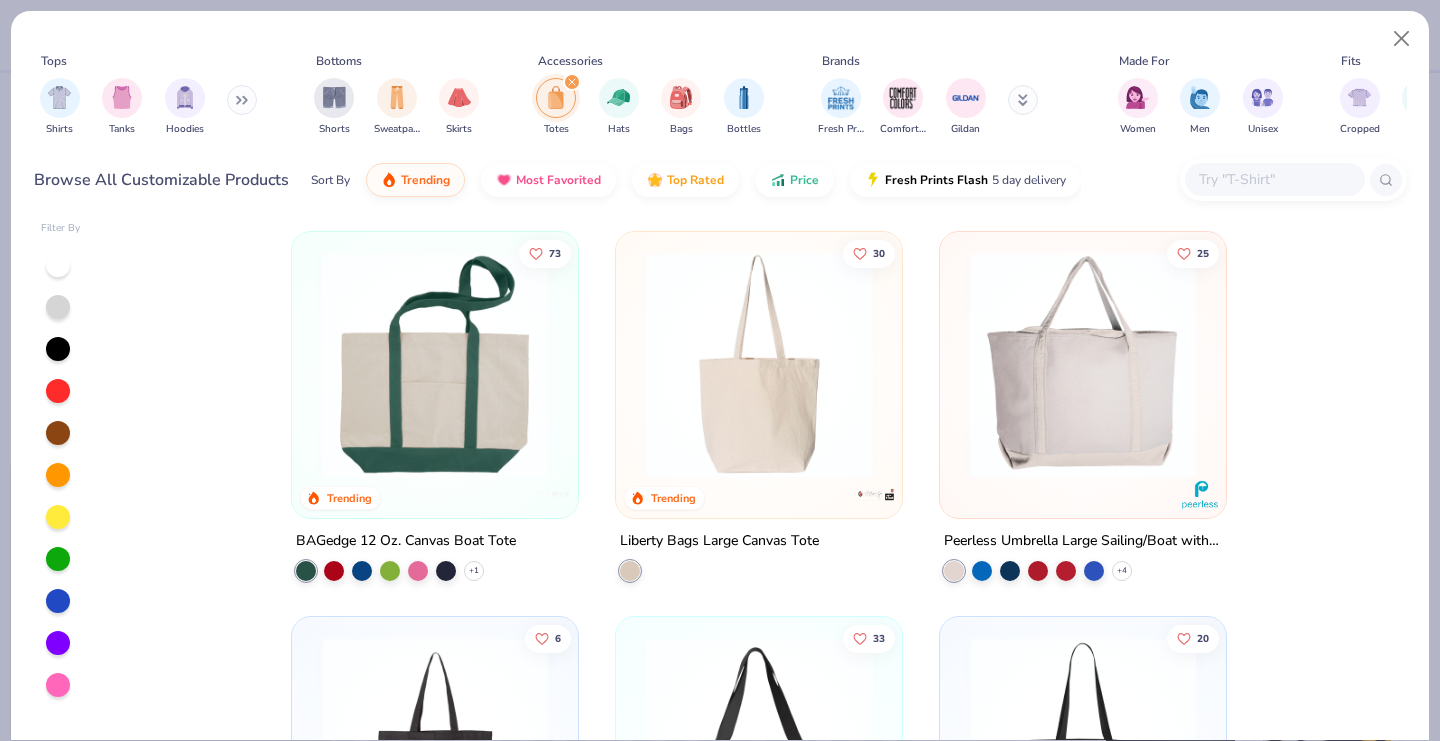 scroll, scrollTop: -1, scrollLeft: 0, axis: vertical 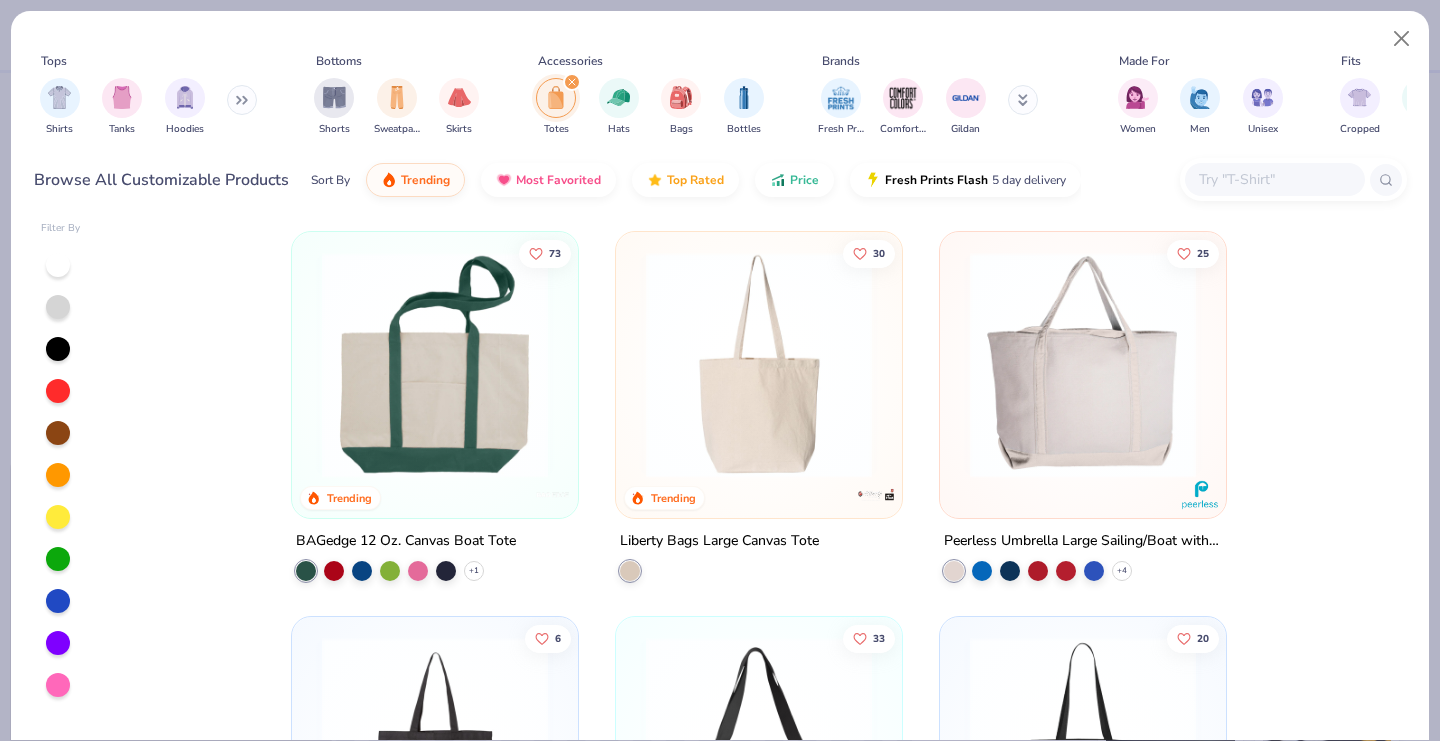 click at bounding box center (435, 365) 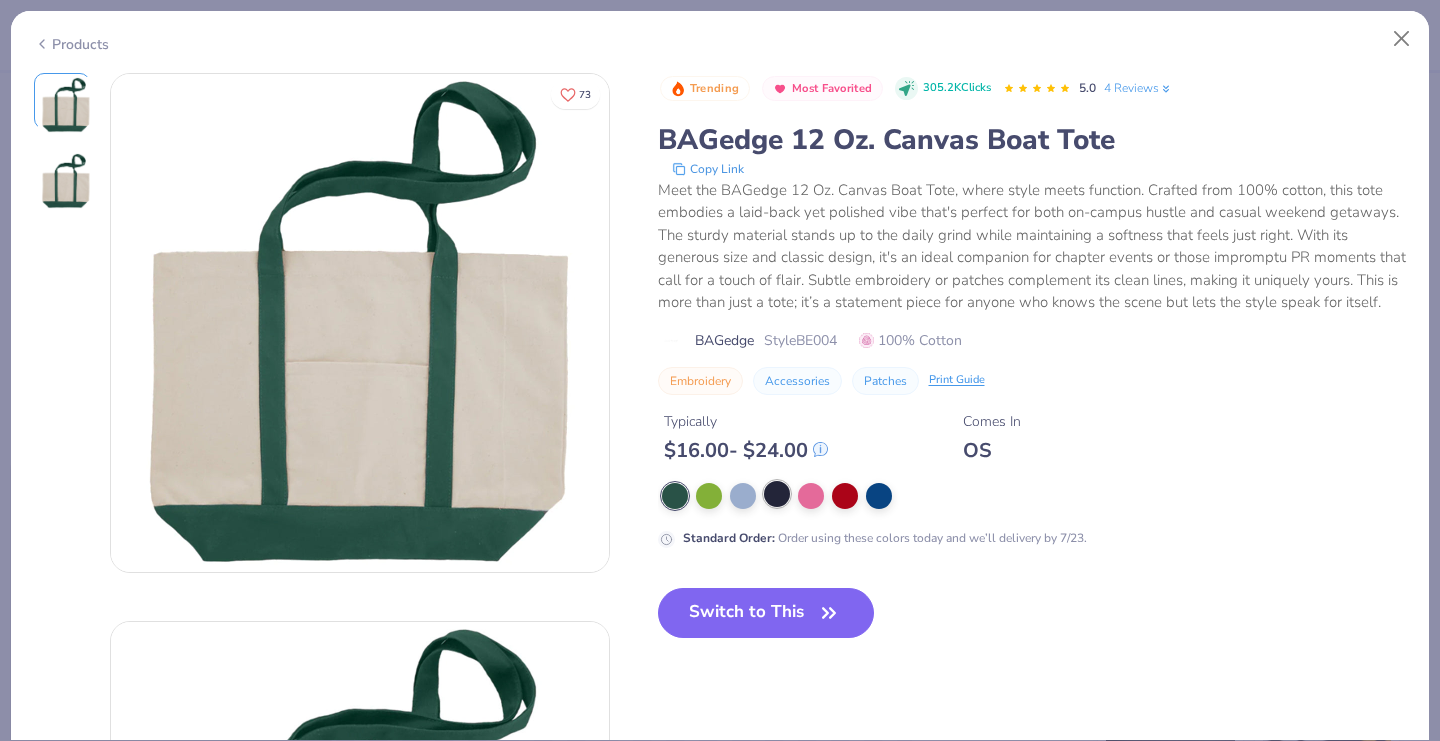 click at bounding box center [777, 494] 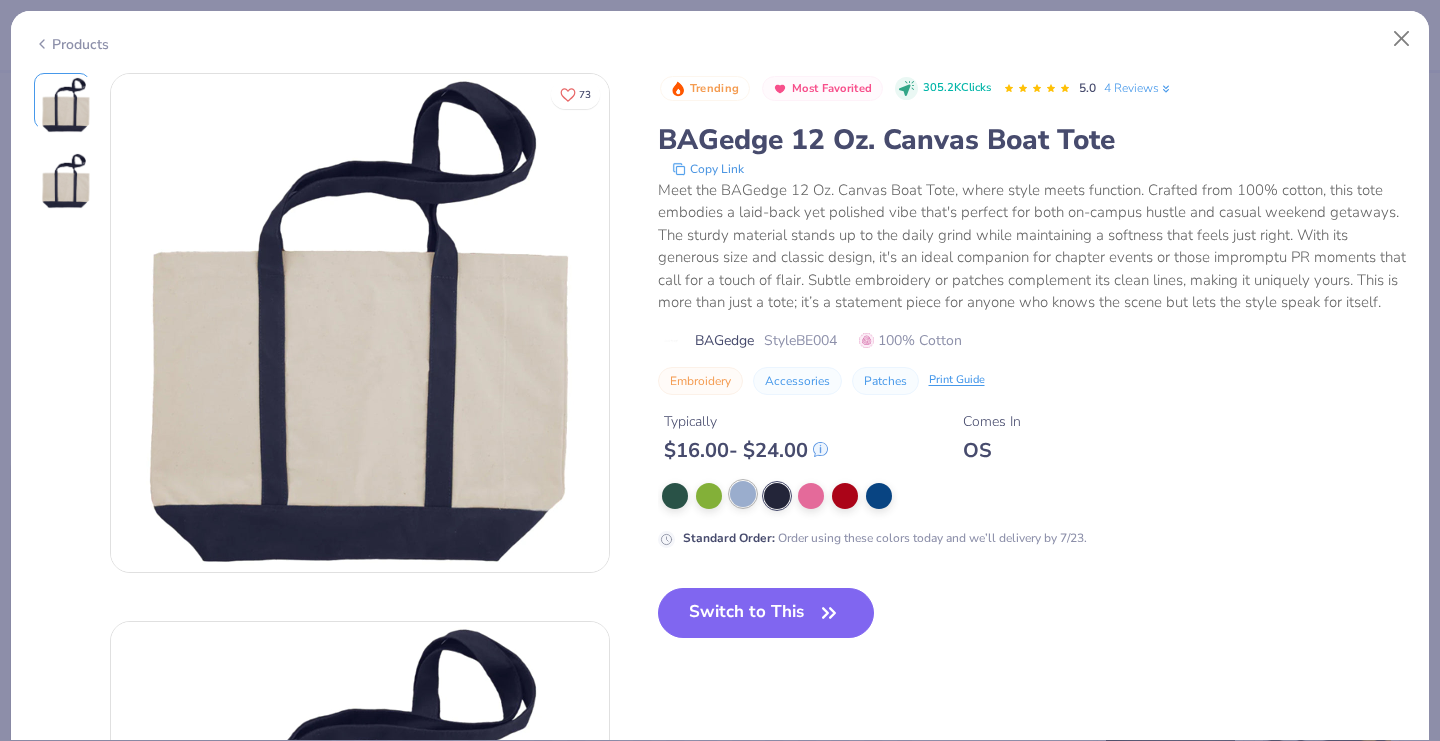 click at bounding box center [743, 494] 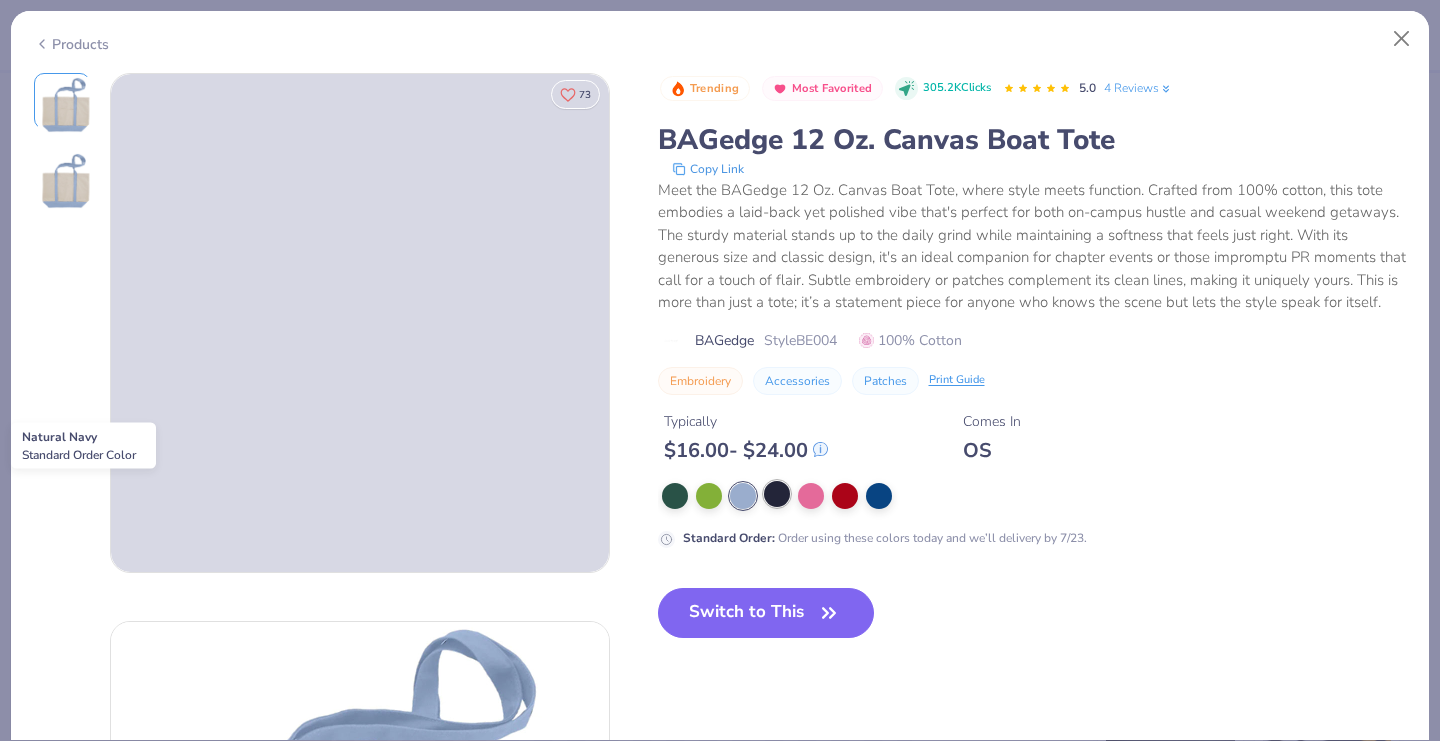click at bounding box center [777, 494] 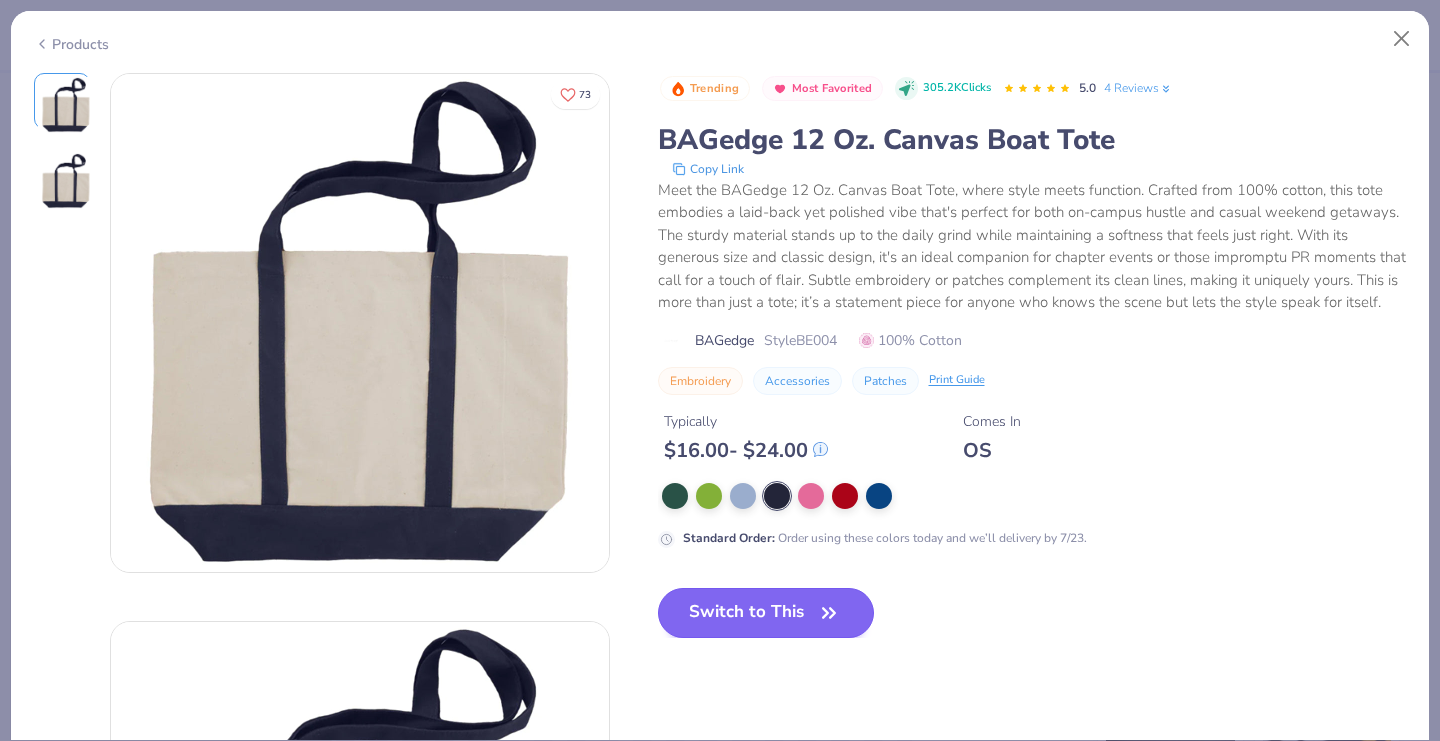 click on "Switch to This" at bounding box center (766, 613) 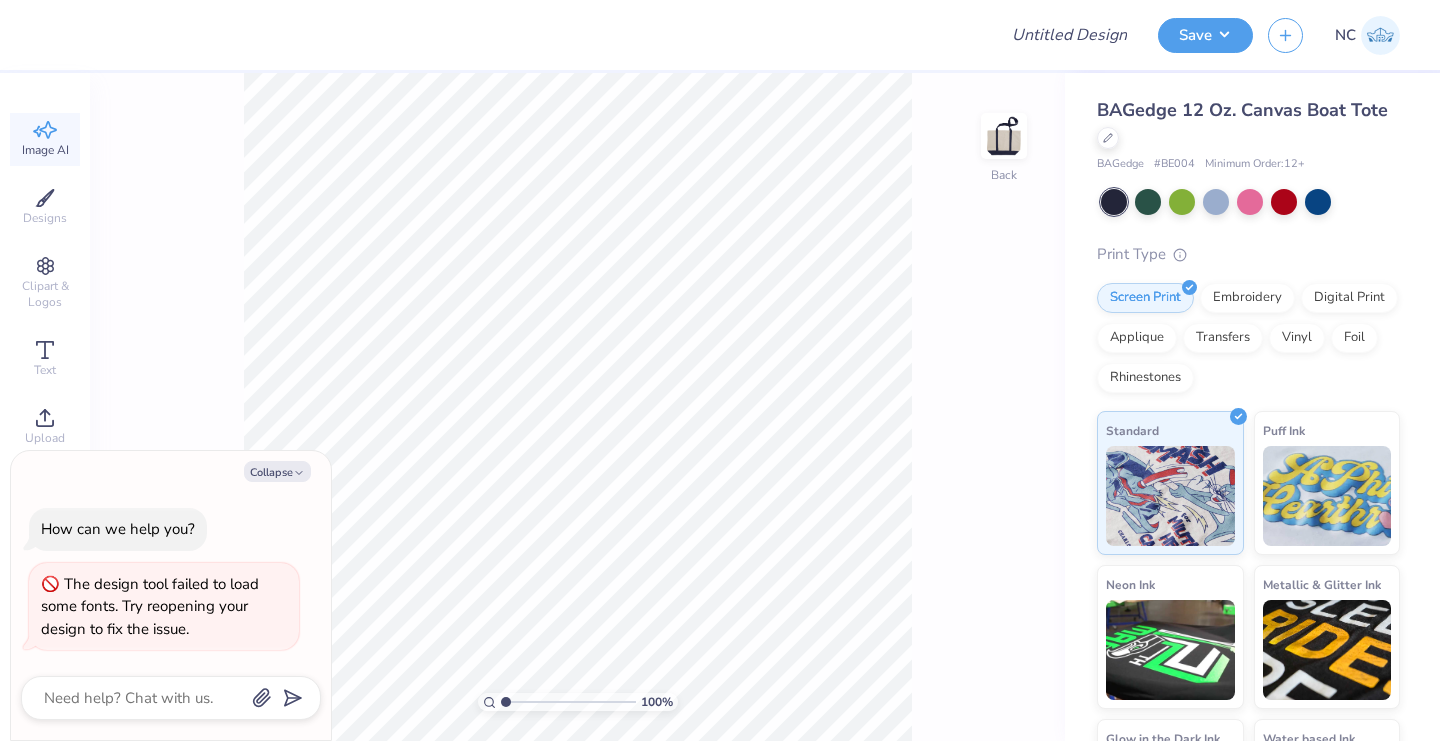 click 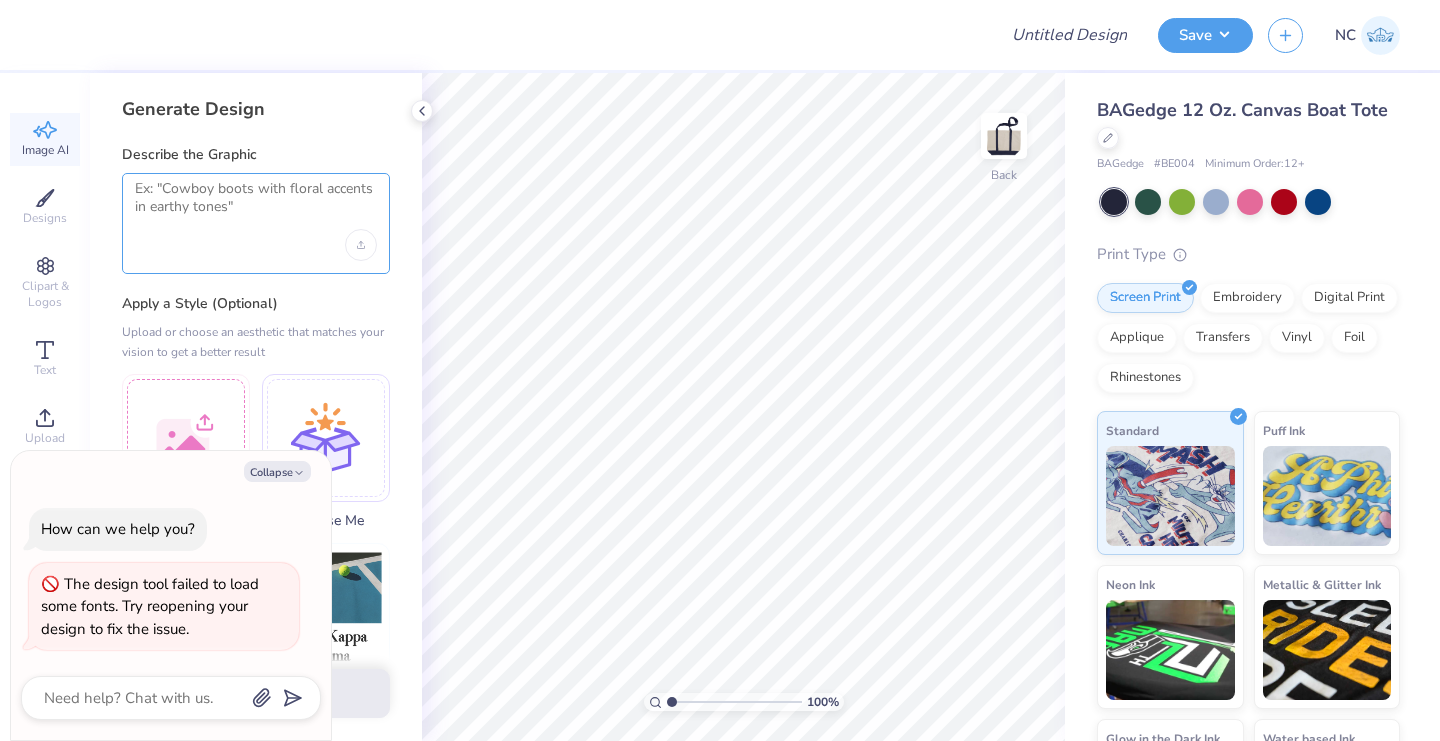 click at bounding box center [256, 205] 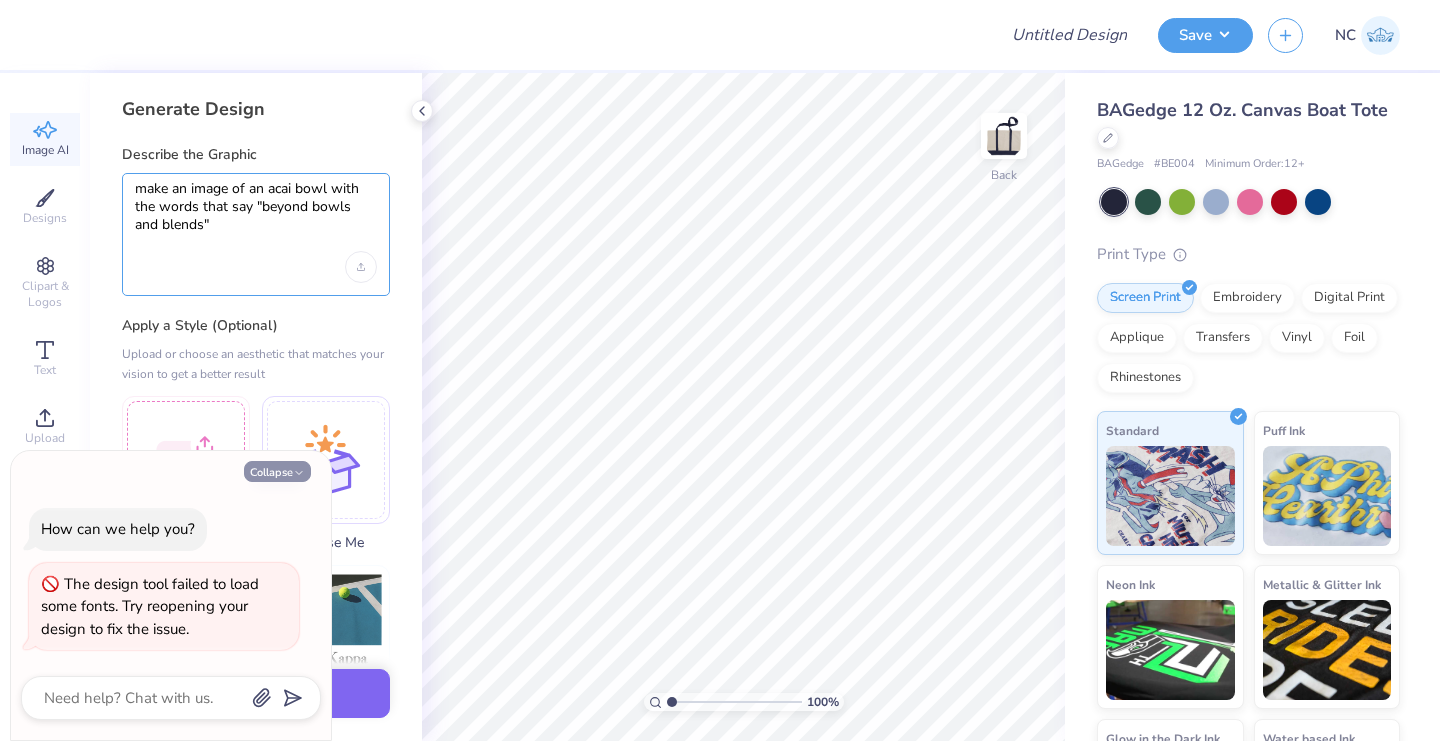 type on "make an image of an acai bowl with the words that say "beyond bowls and blends"" 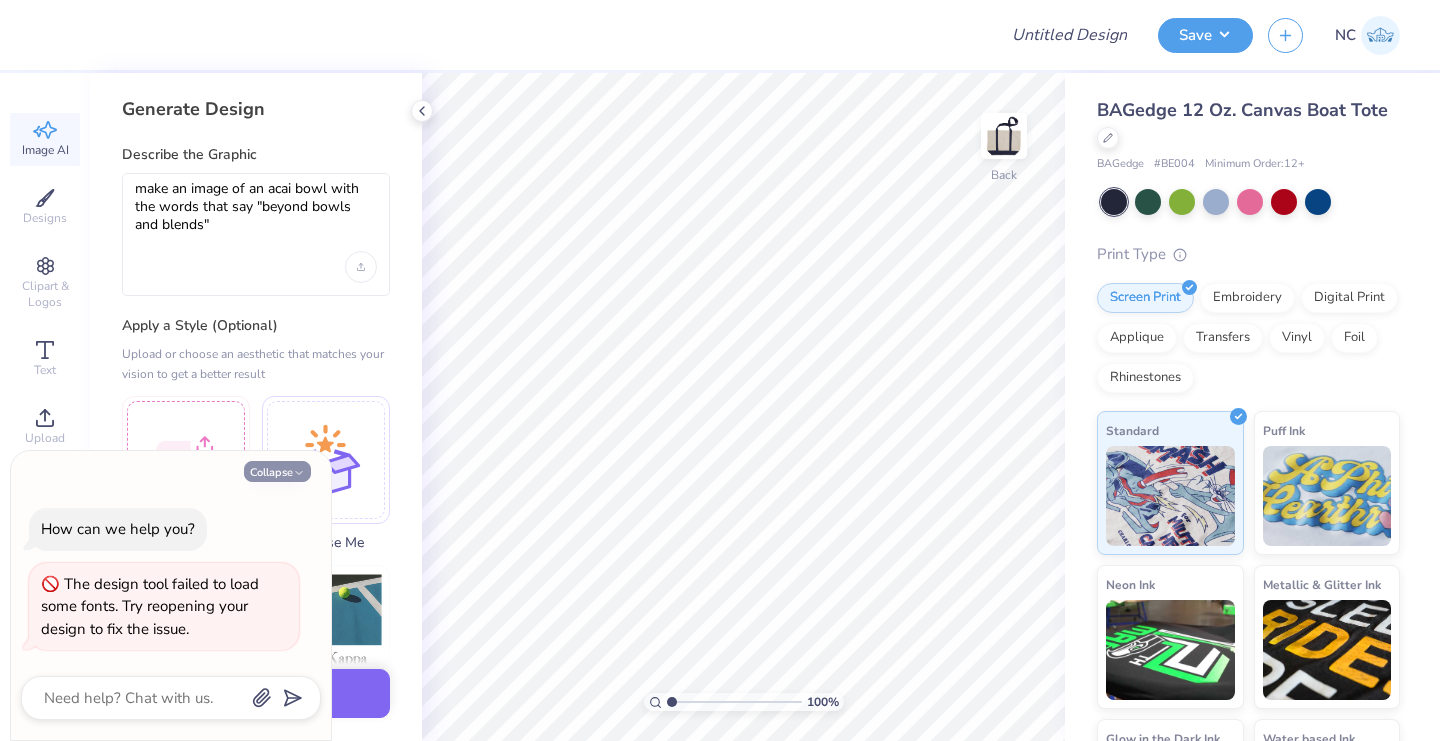 click on "Collapse" at bounding box center [277, 471] 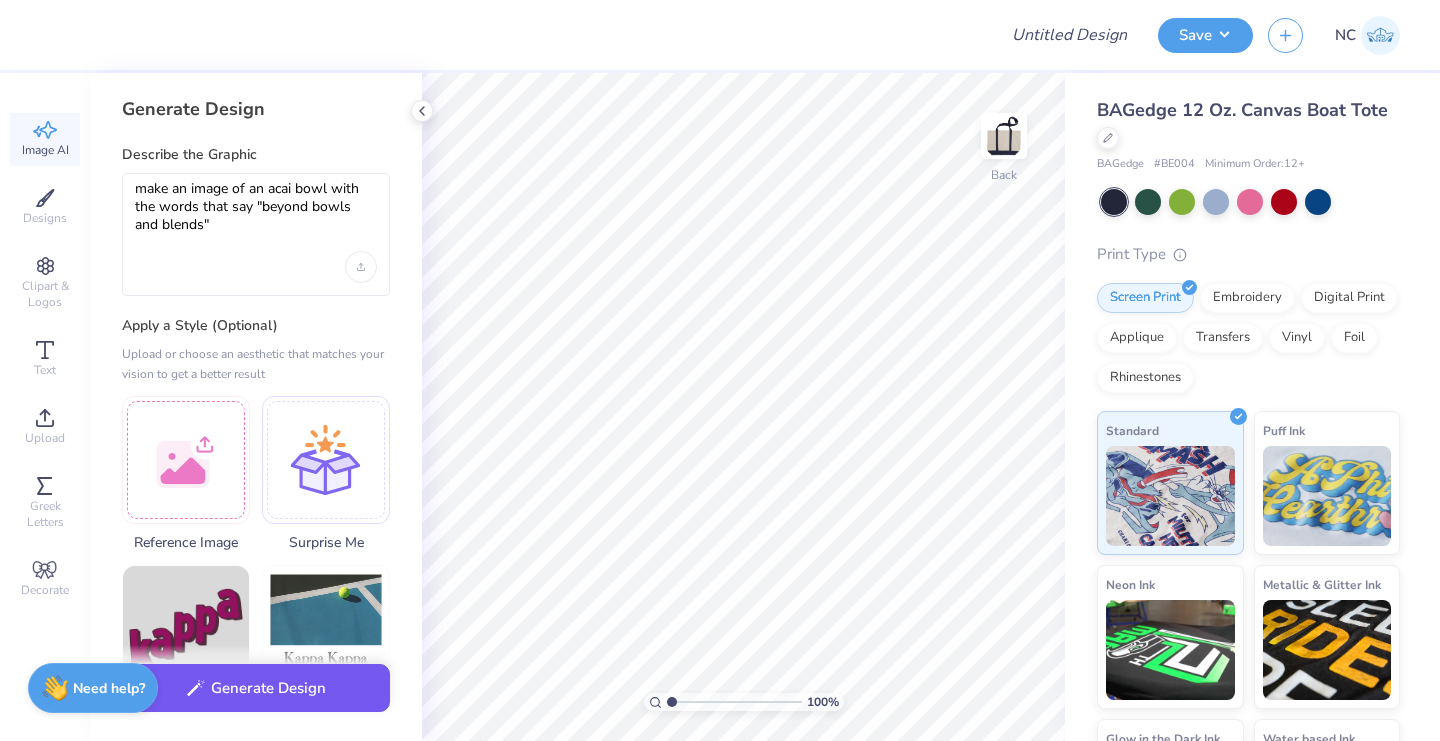 click on "Generate Design" at bounding box center (256, 688) 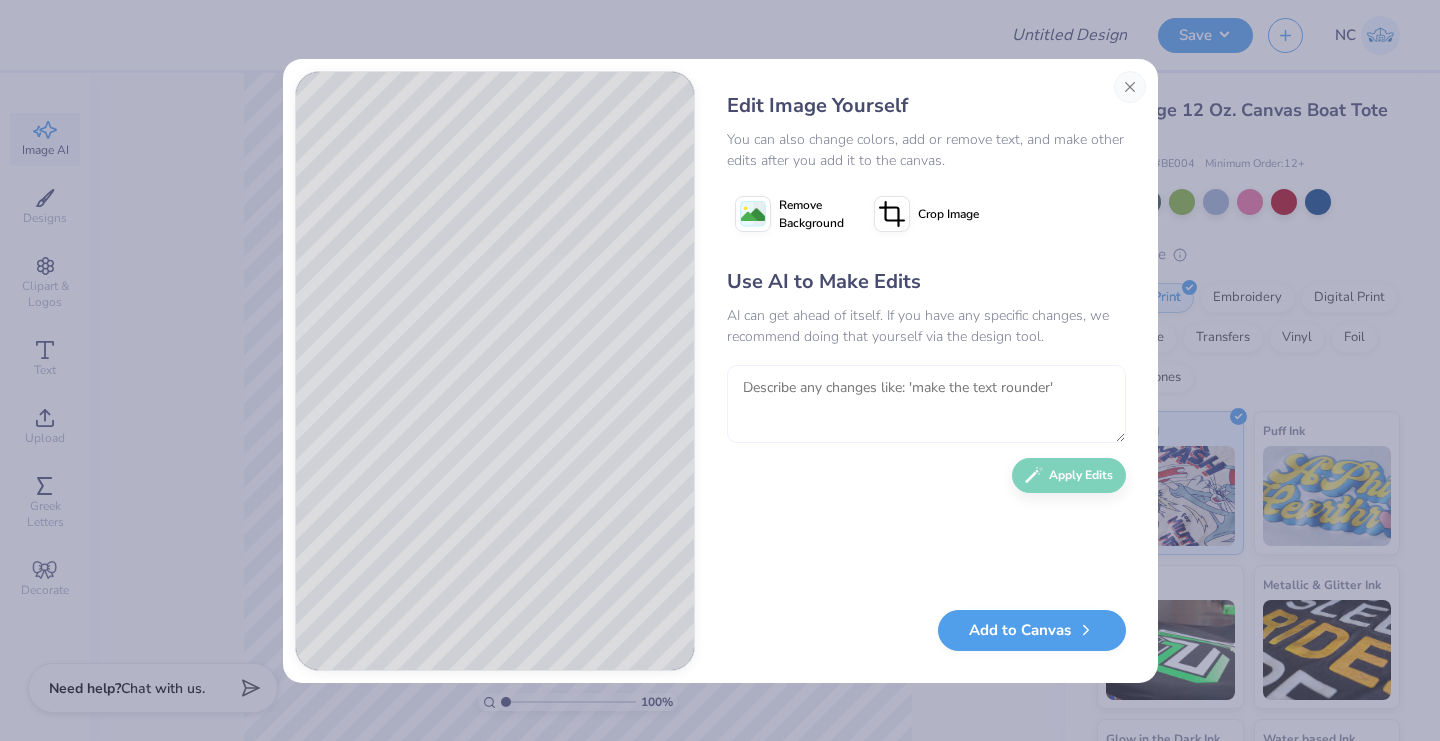 click at bounding box center [926, 404] 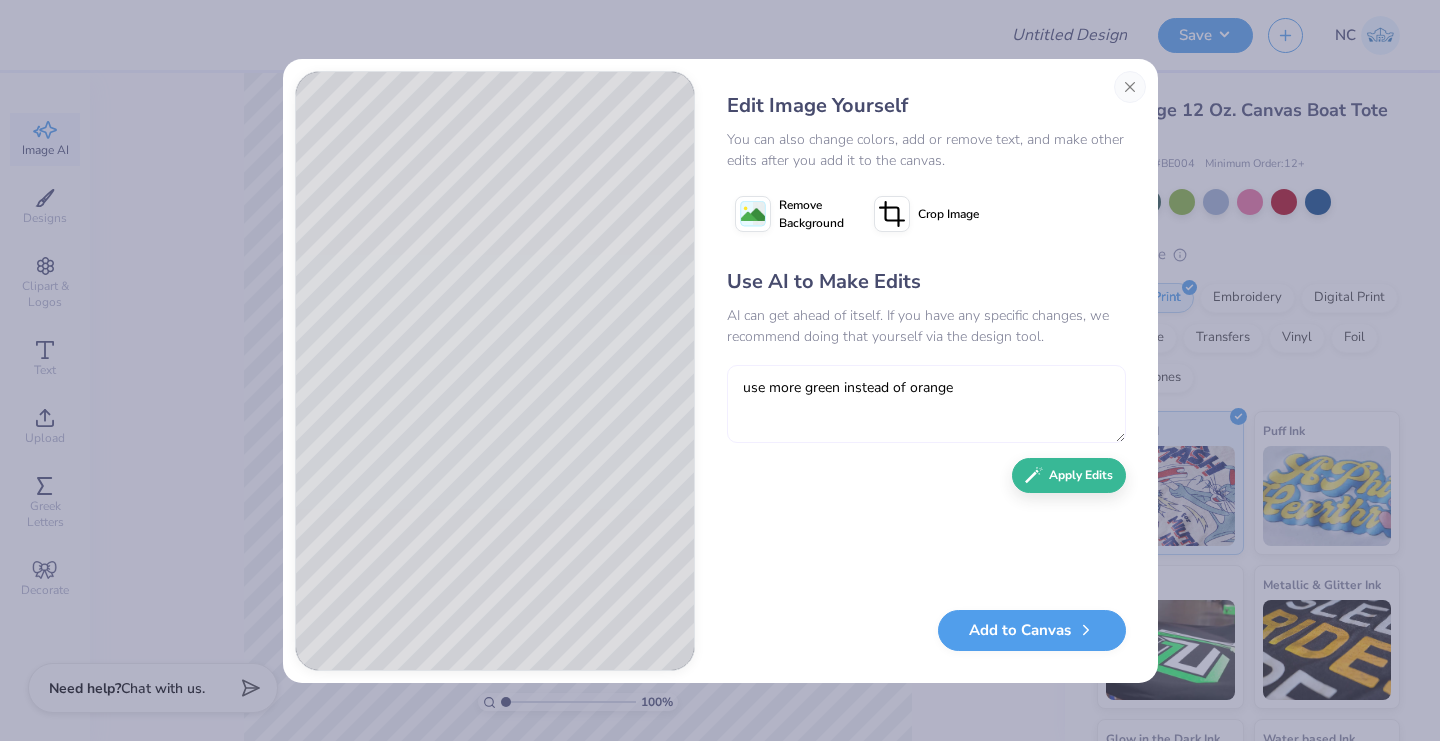 click on "use more green instead of orange" at bounding box center (926, 404) 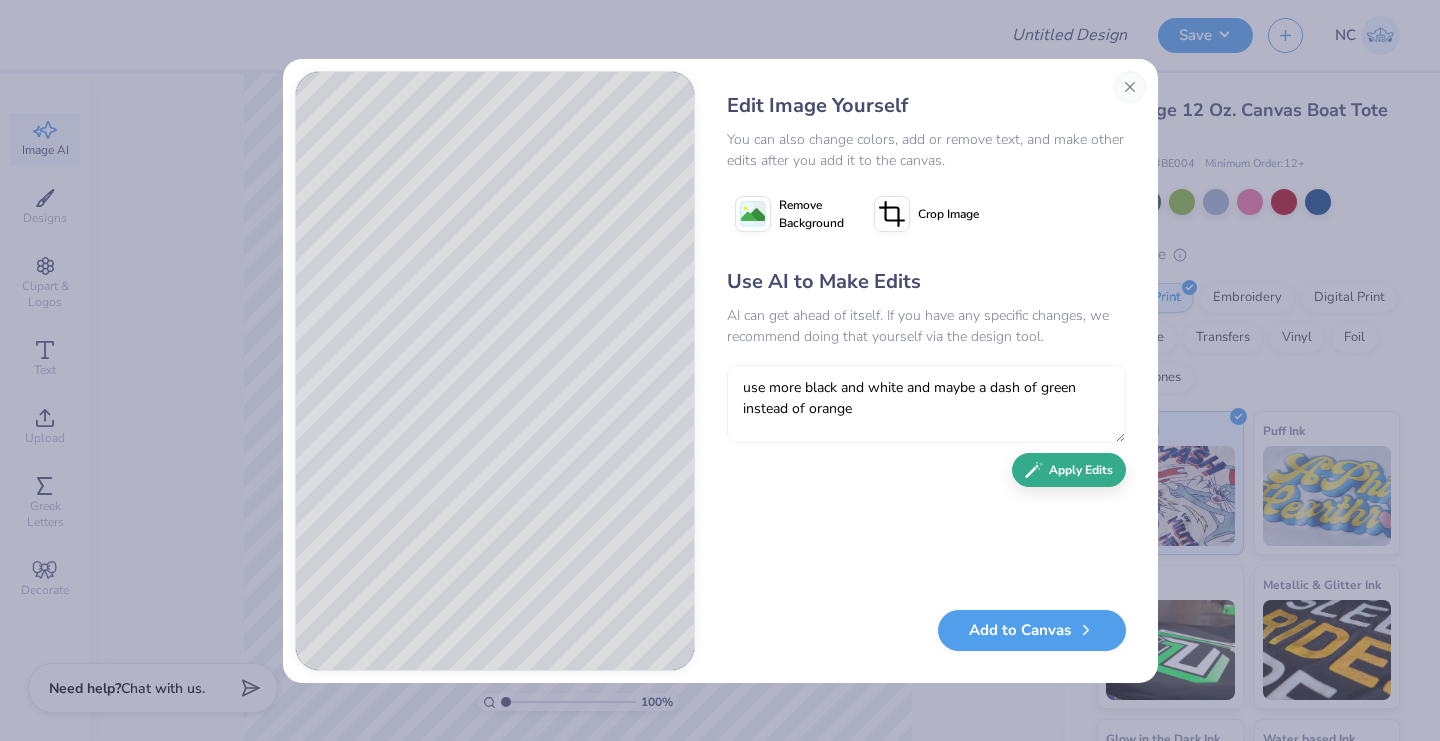 type on "use more black and white and maybe a dash of green instead of orange" 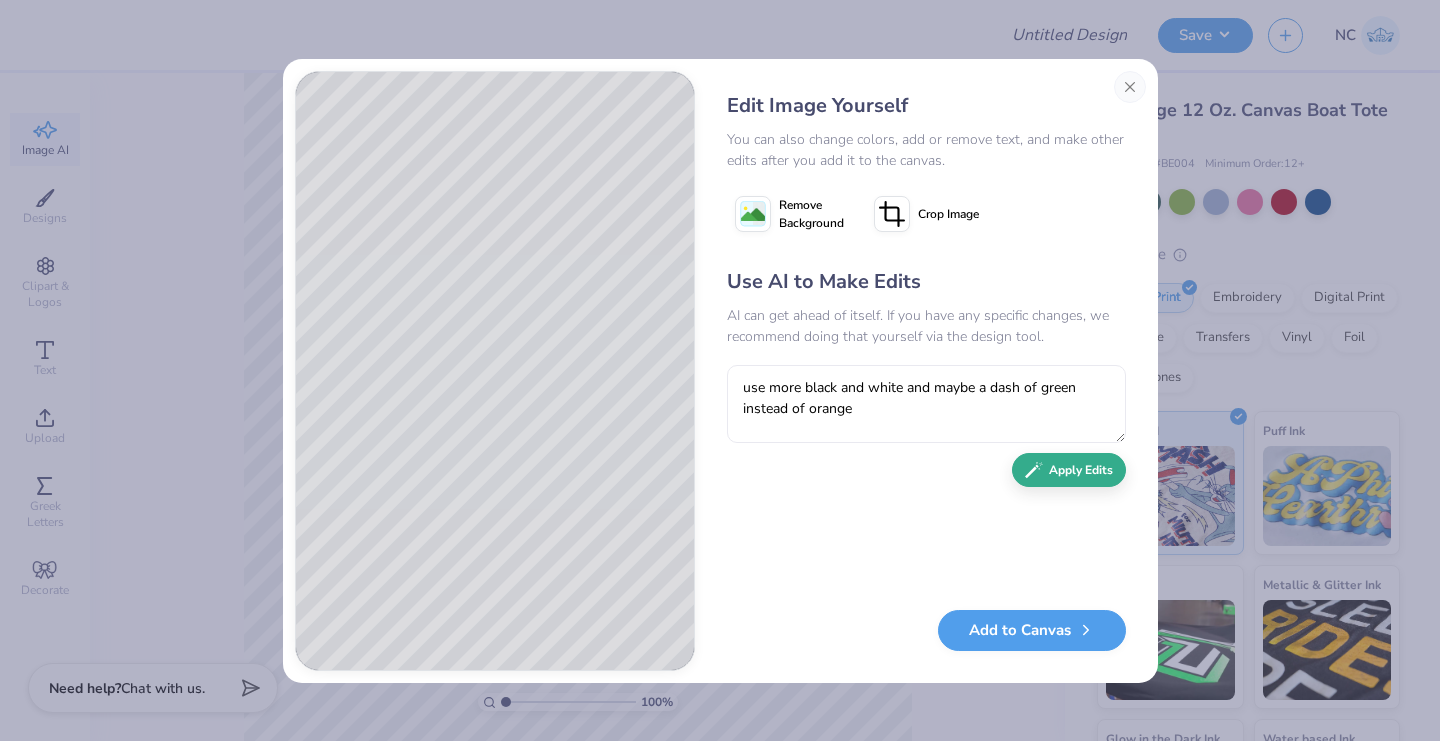 click on "Apply Edits" at bounding box center [1069, 470] 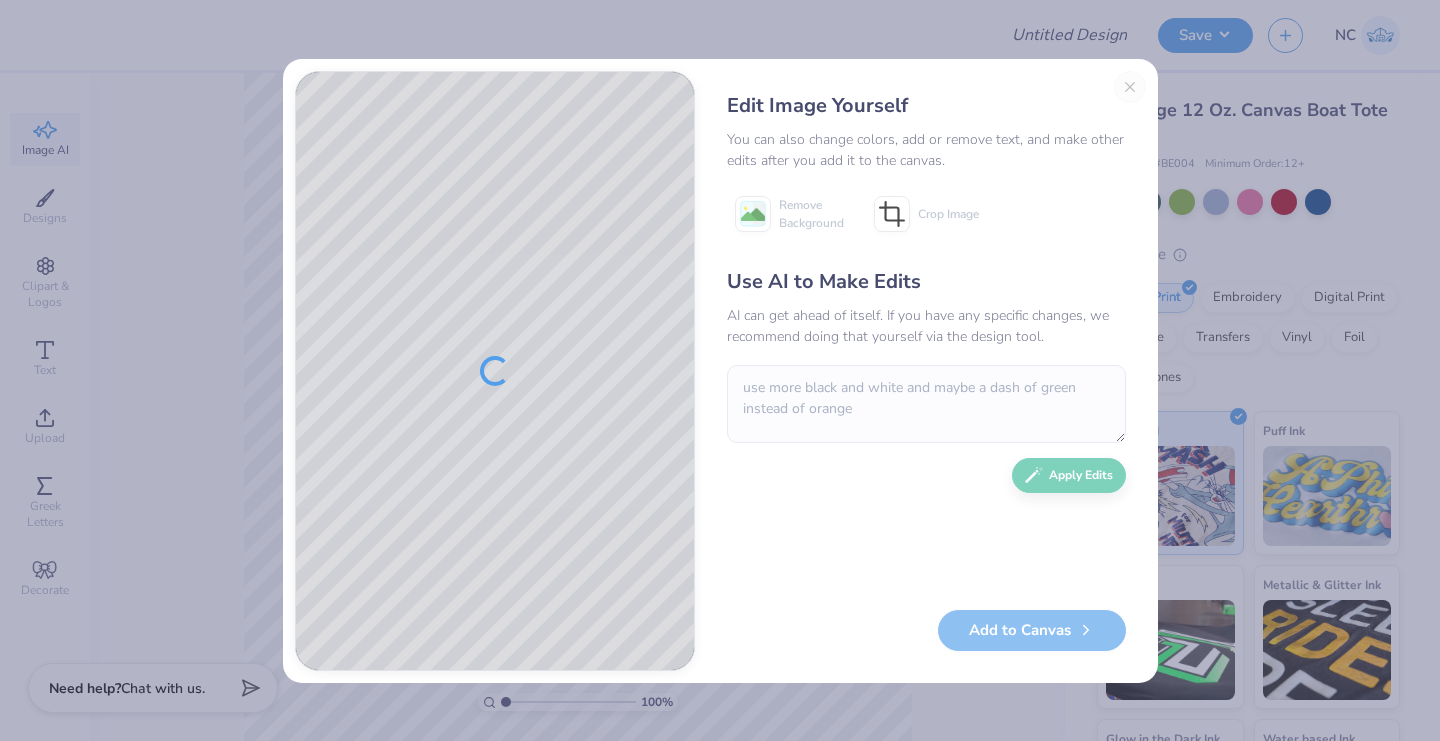 type 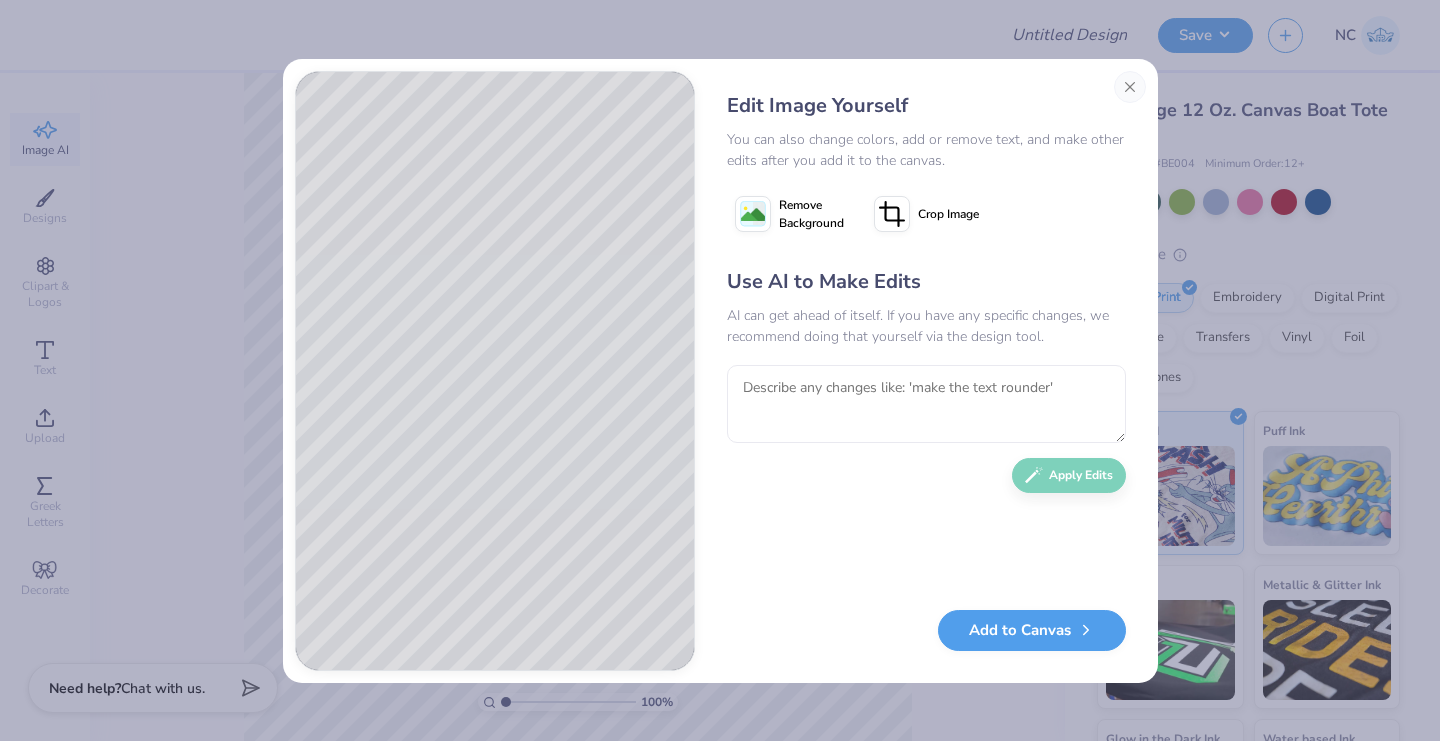click on "Remove Background" at bounding box center [811, 214] 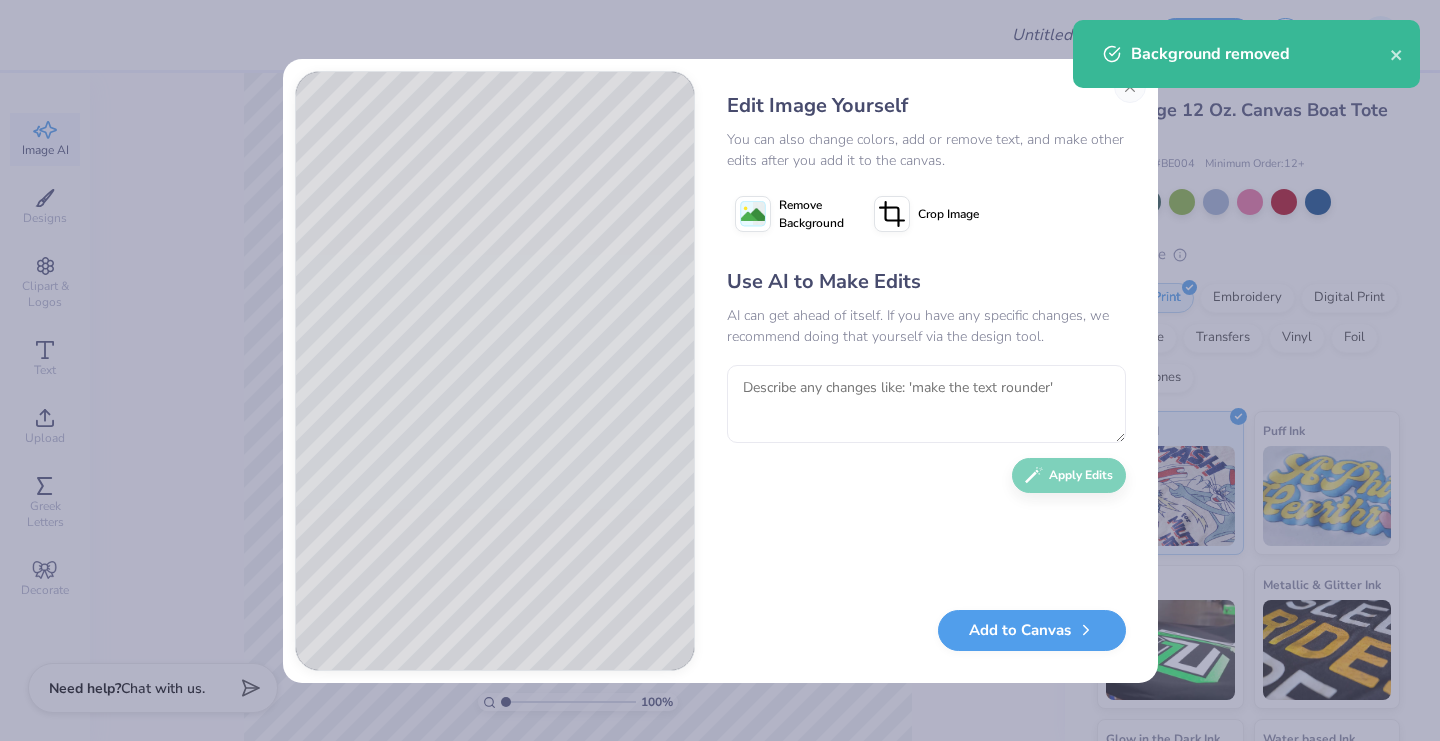 click on "Remove Background" at bounding box center [811, 214] 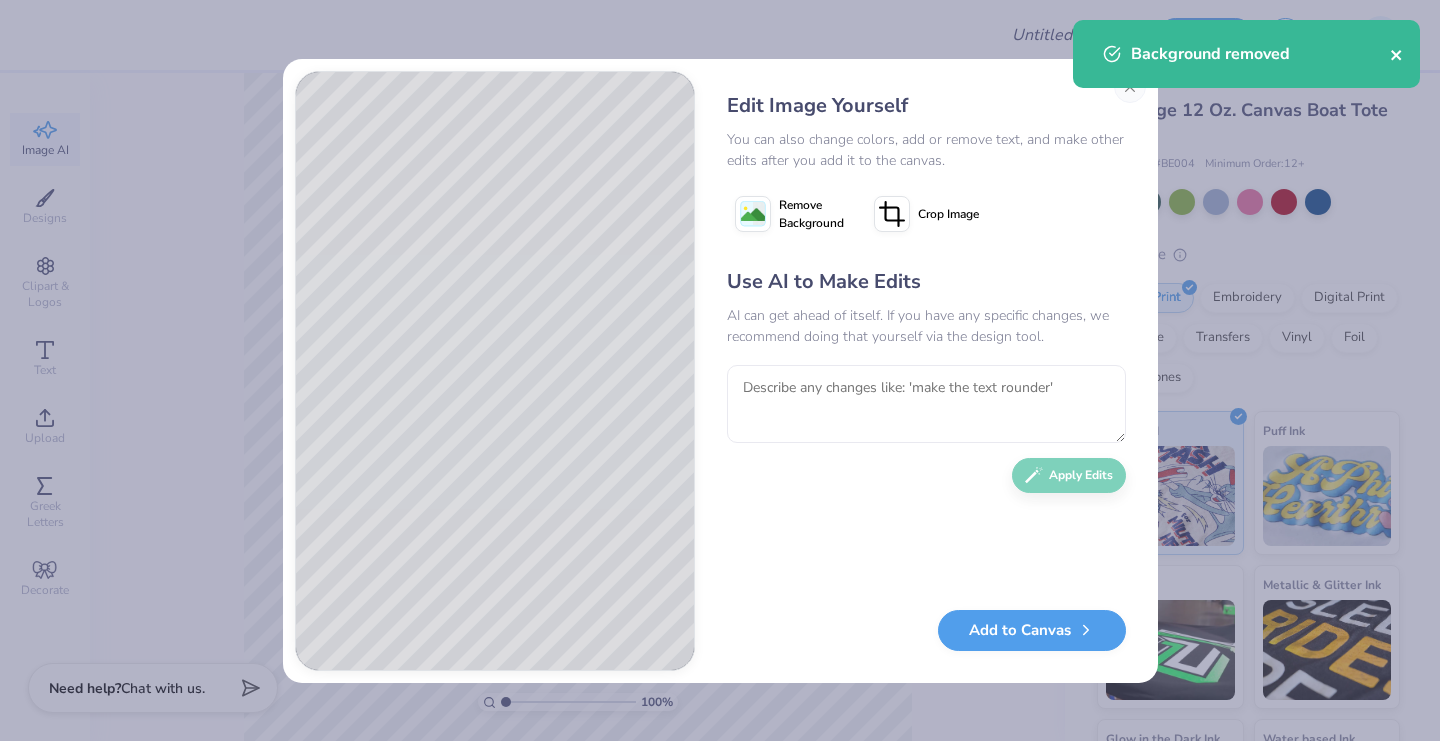 click 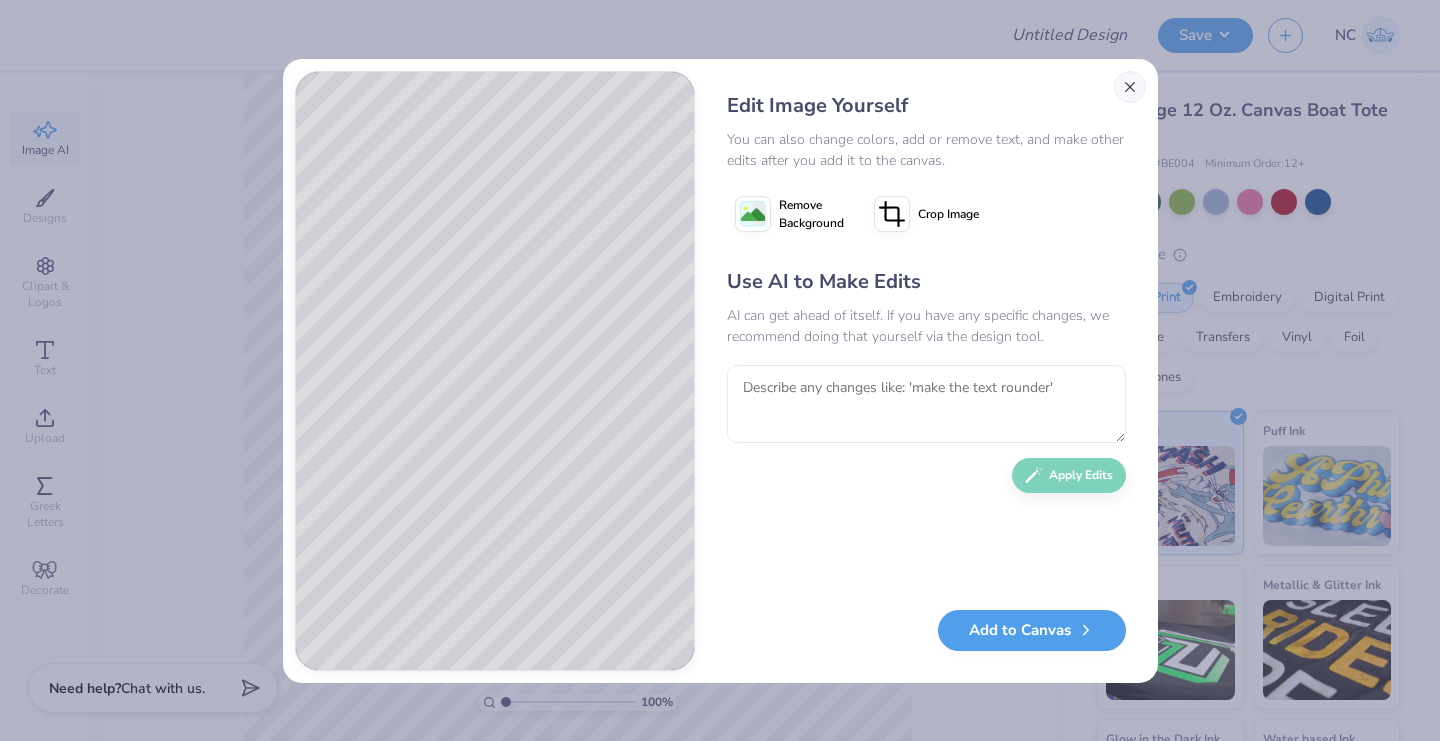 click at bounding box center [1130, 87] 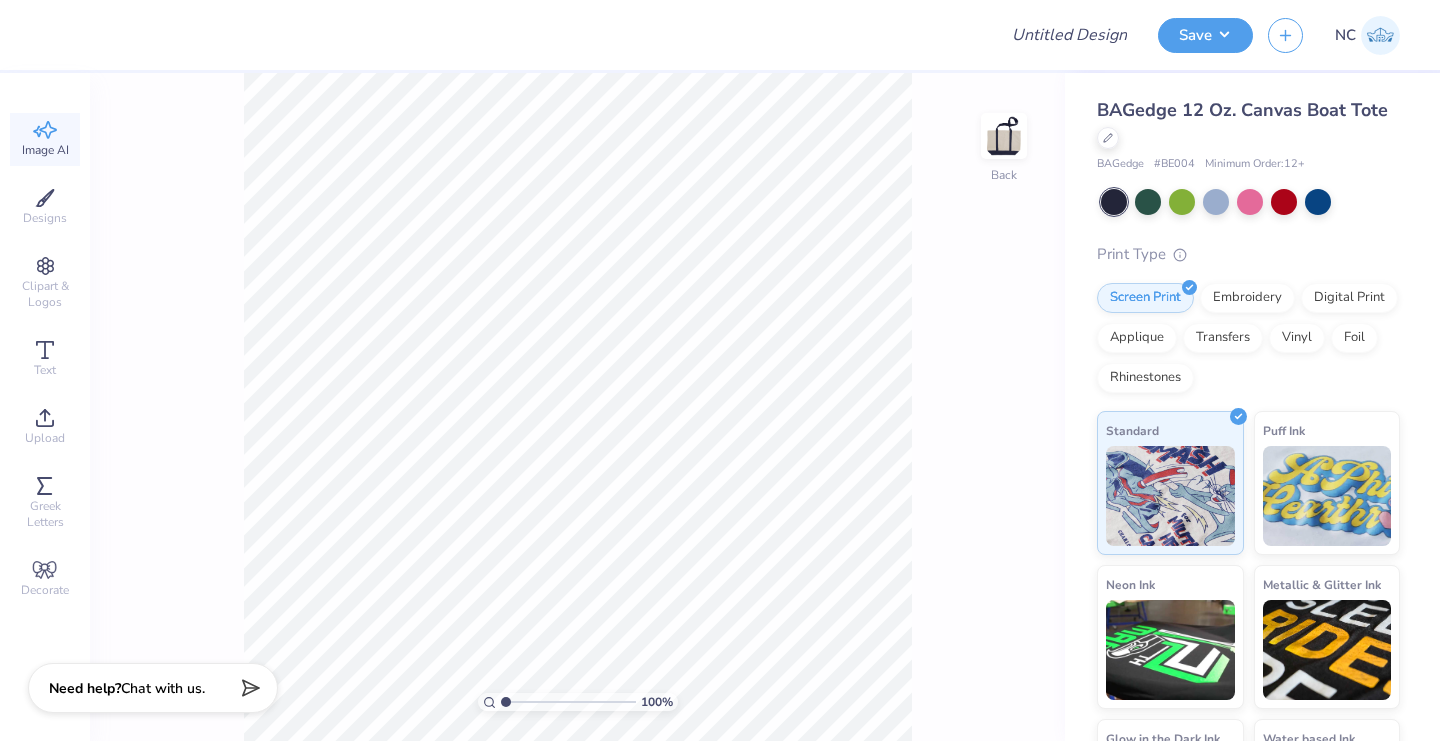 click on "Image AI" at bounding box center [45, 150] 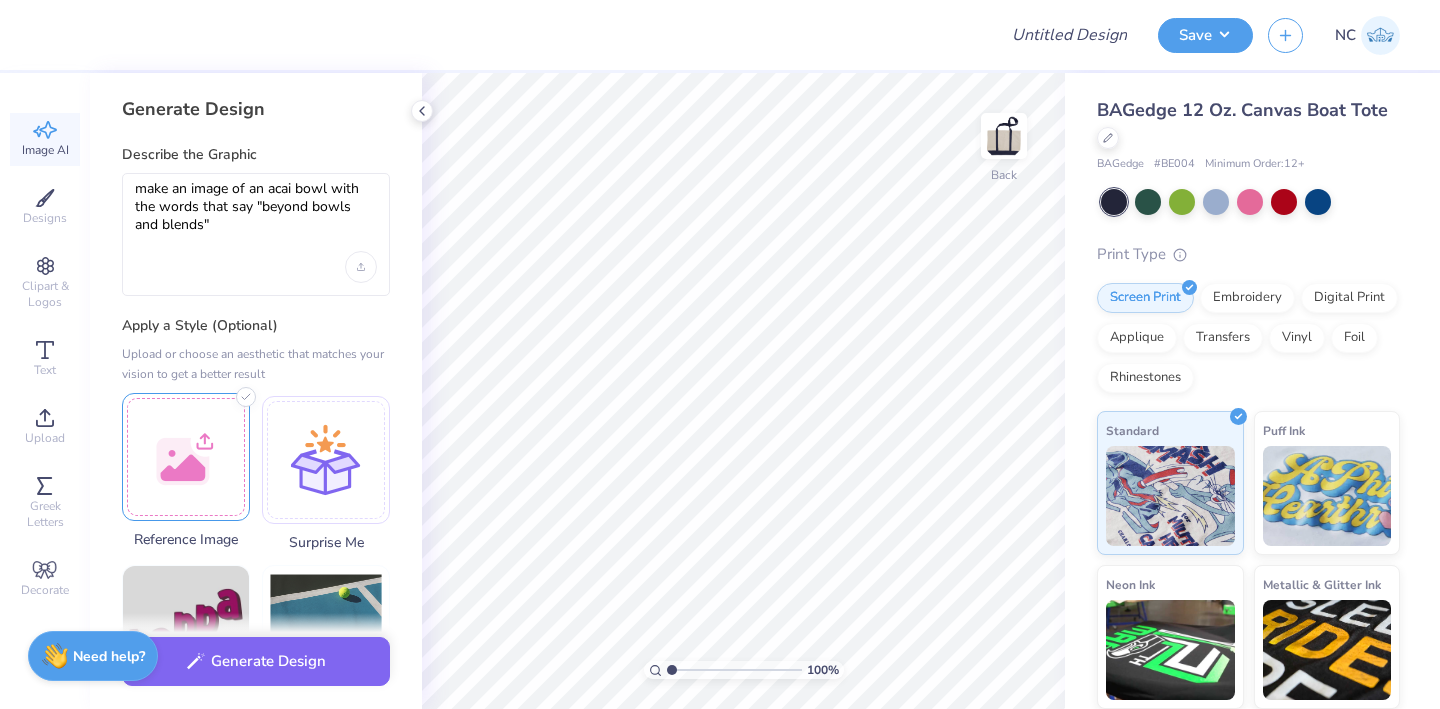 scroll, scrollTop: 0, scrollLeft: 0, axis: both 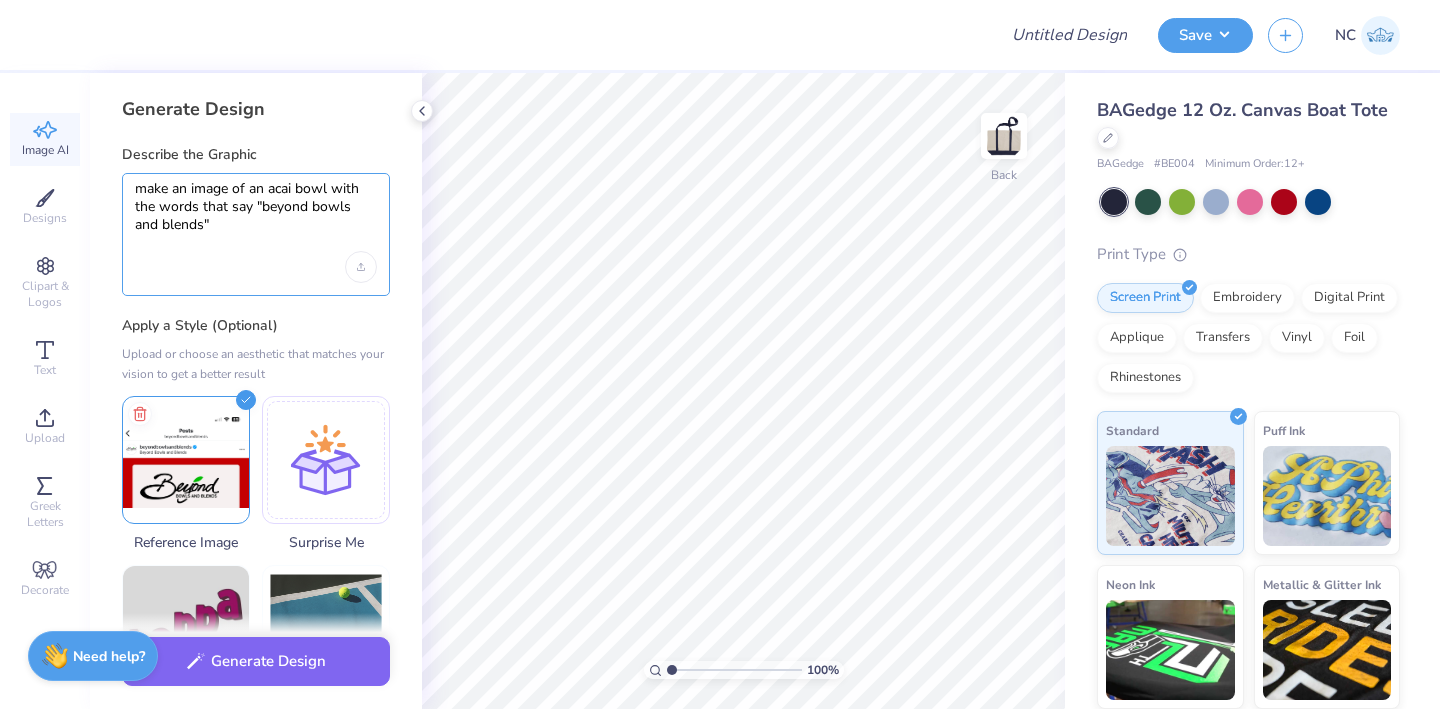 click on "make an image of an acai bowl with the words that say "beyond bowls and blends"" at bounding box center [256, 216] 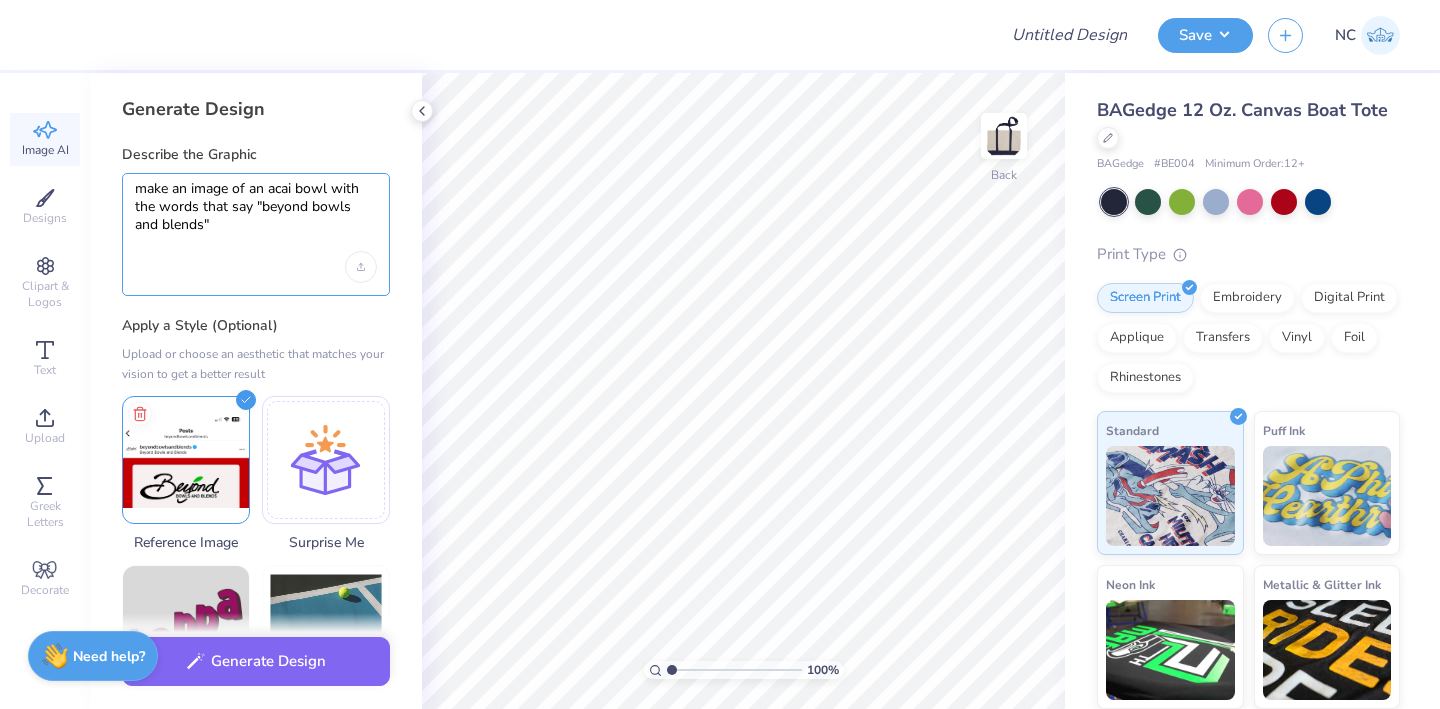 drag, startPoint x: 247, startPoint y: 227, endPoint x: 122, endPoint y: 200, distance: 127.88276 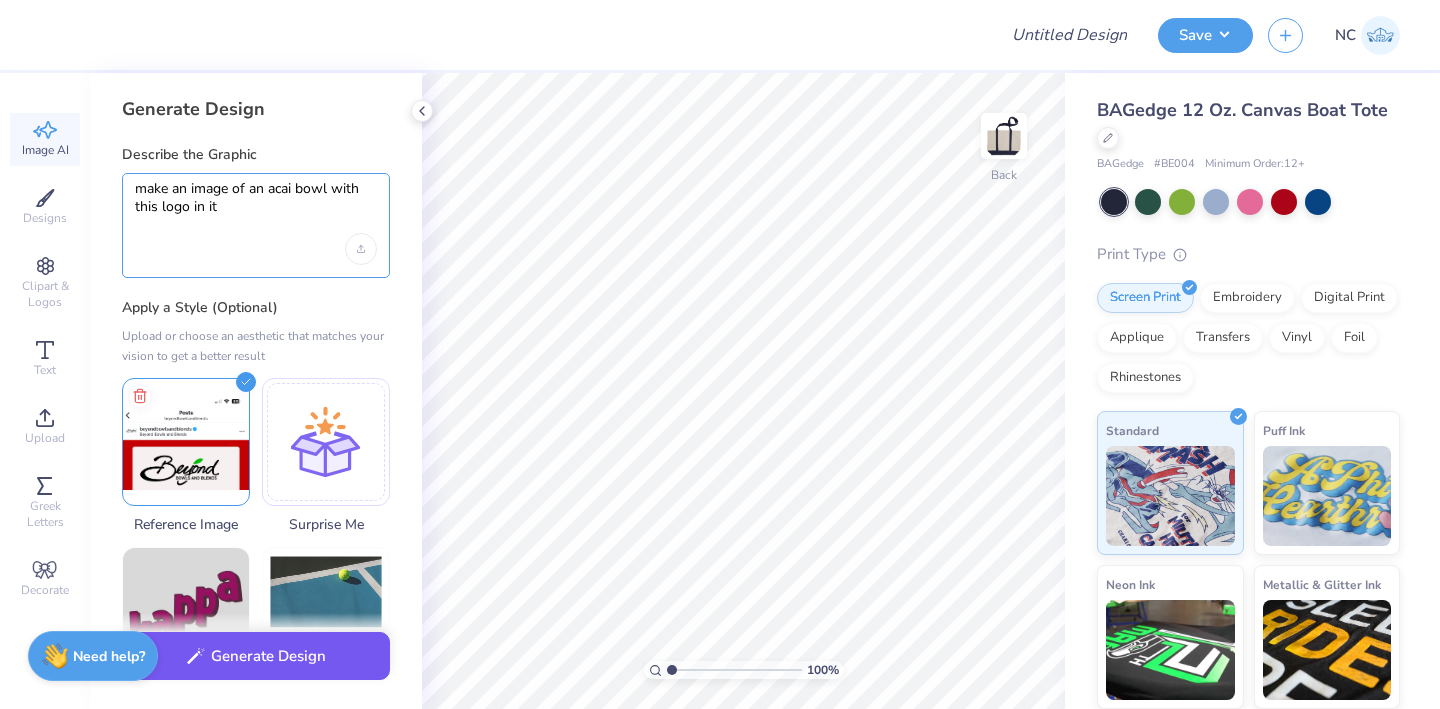type on "make an image of an acai bowl with this logo in it" 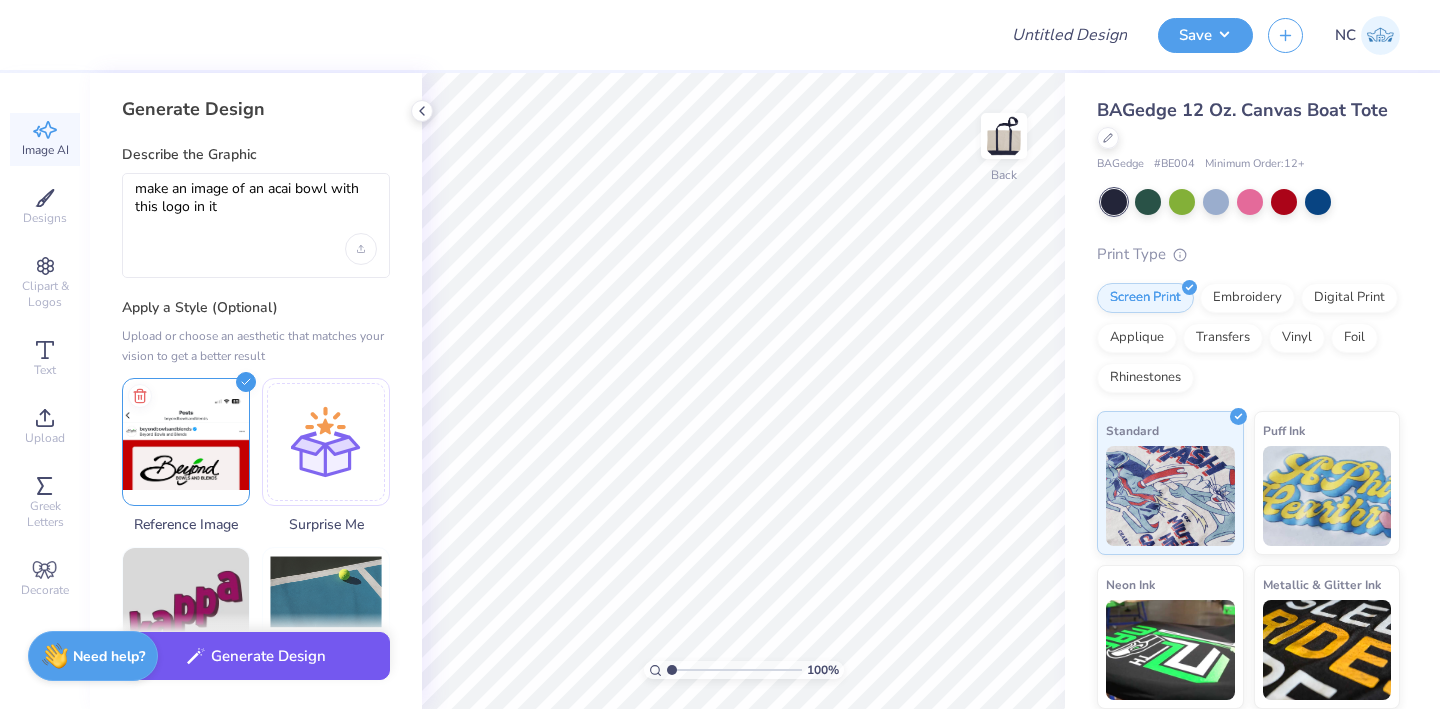 click on "Generate Design" at bounding box center [256, 656] 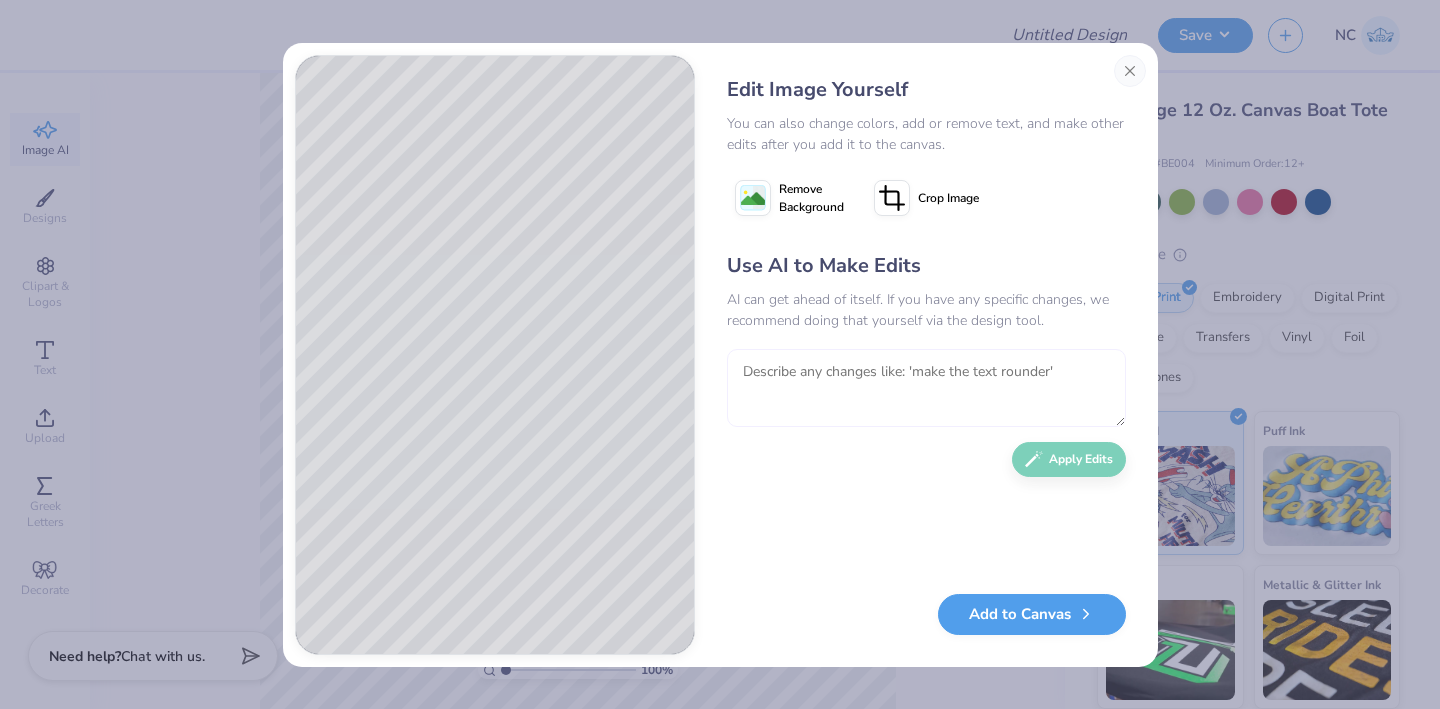 click at bounding box center [926, 388] 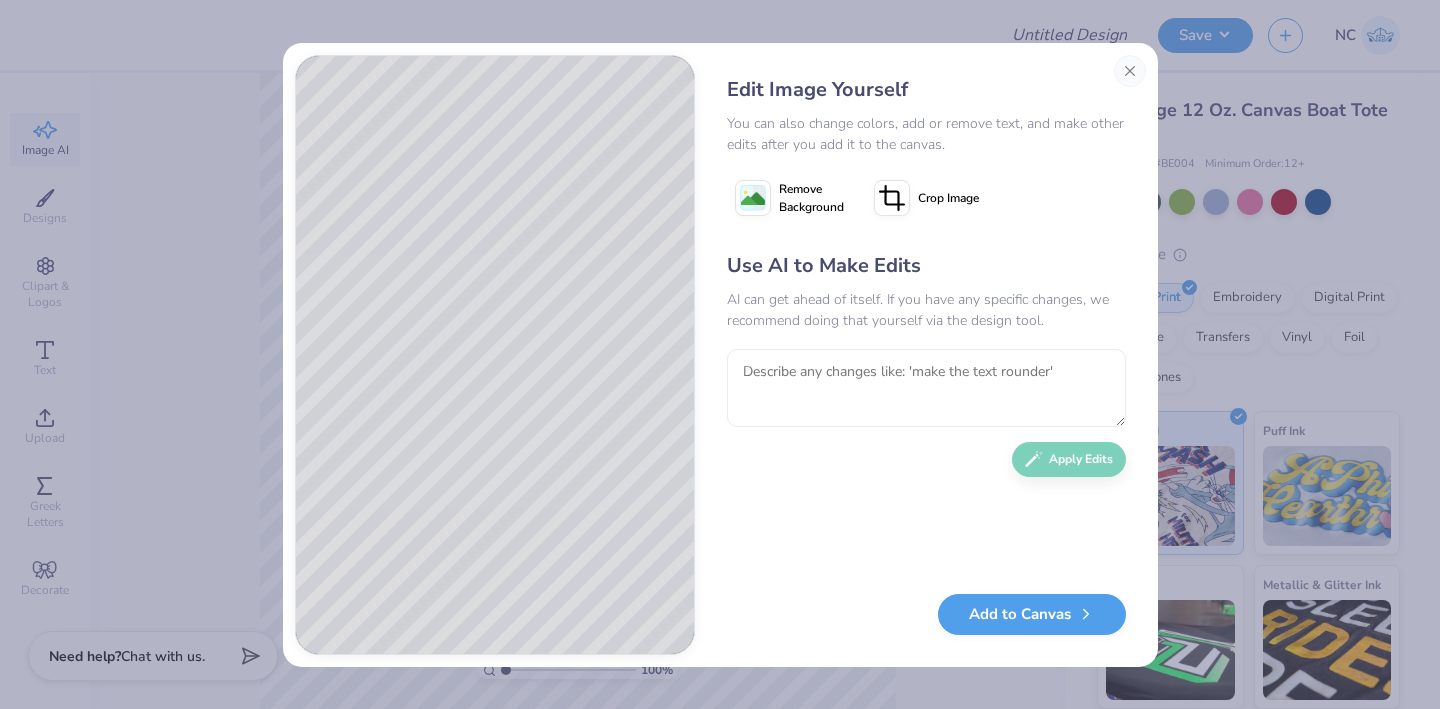 click on "Use AI to Make Edits AI can get ahead of itself. If you have any specific changes, we recommend doing that yourself via the design tool. Apply Edits" at bounding box center (926, 413) 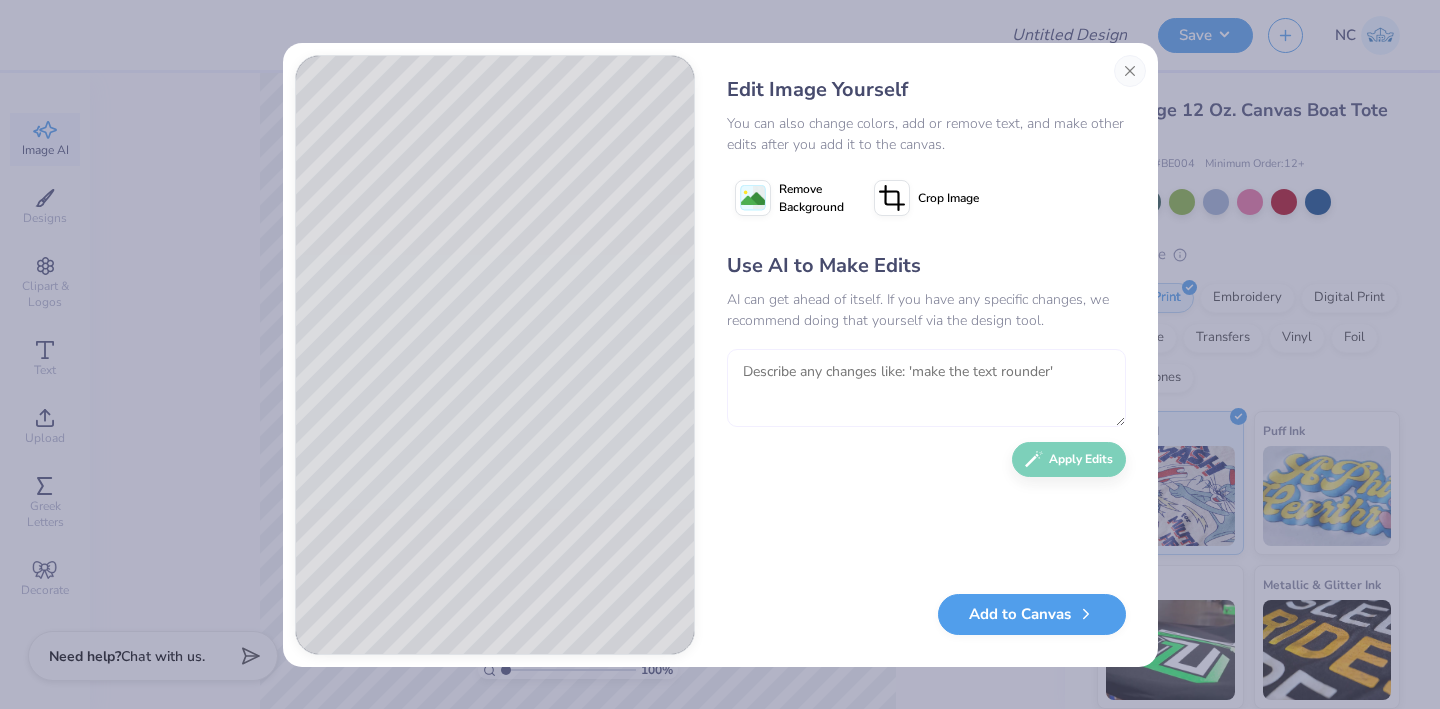 click at bounding box center [926, 388] 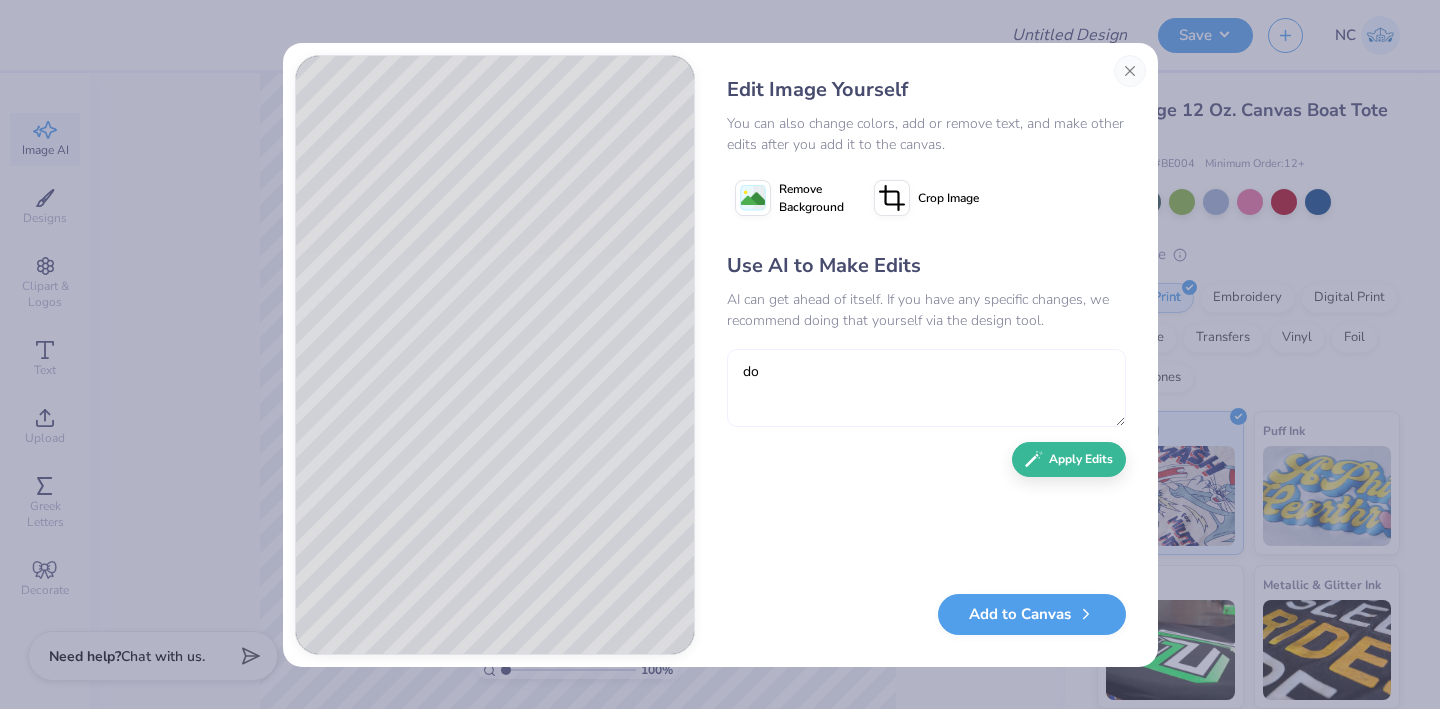 type on "d" 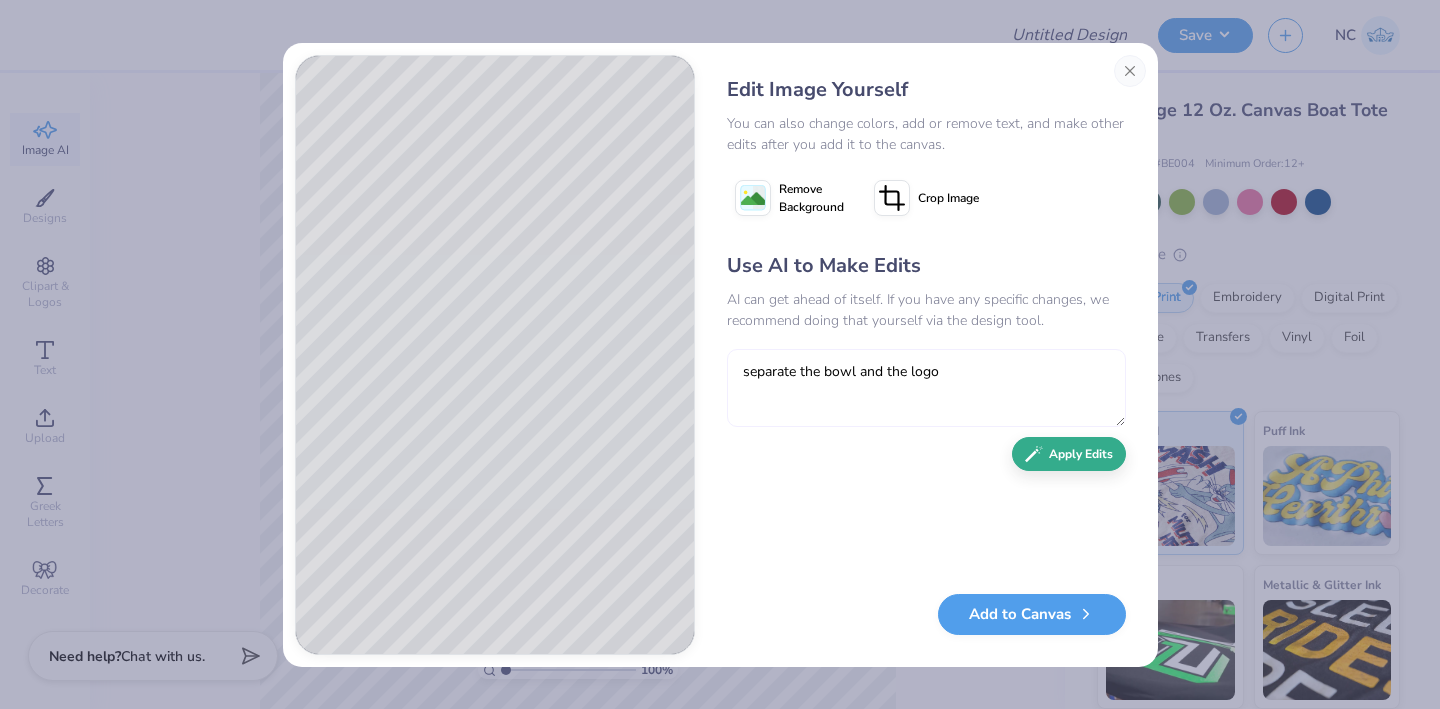 type on "separate the bowl and the logo" 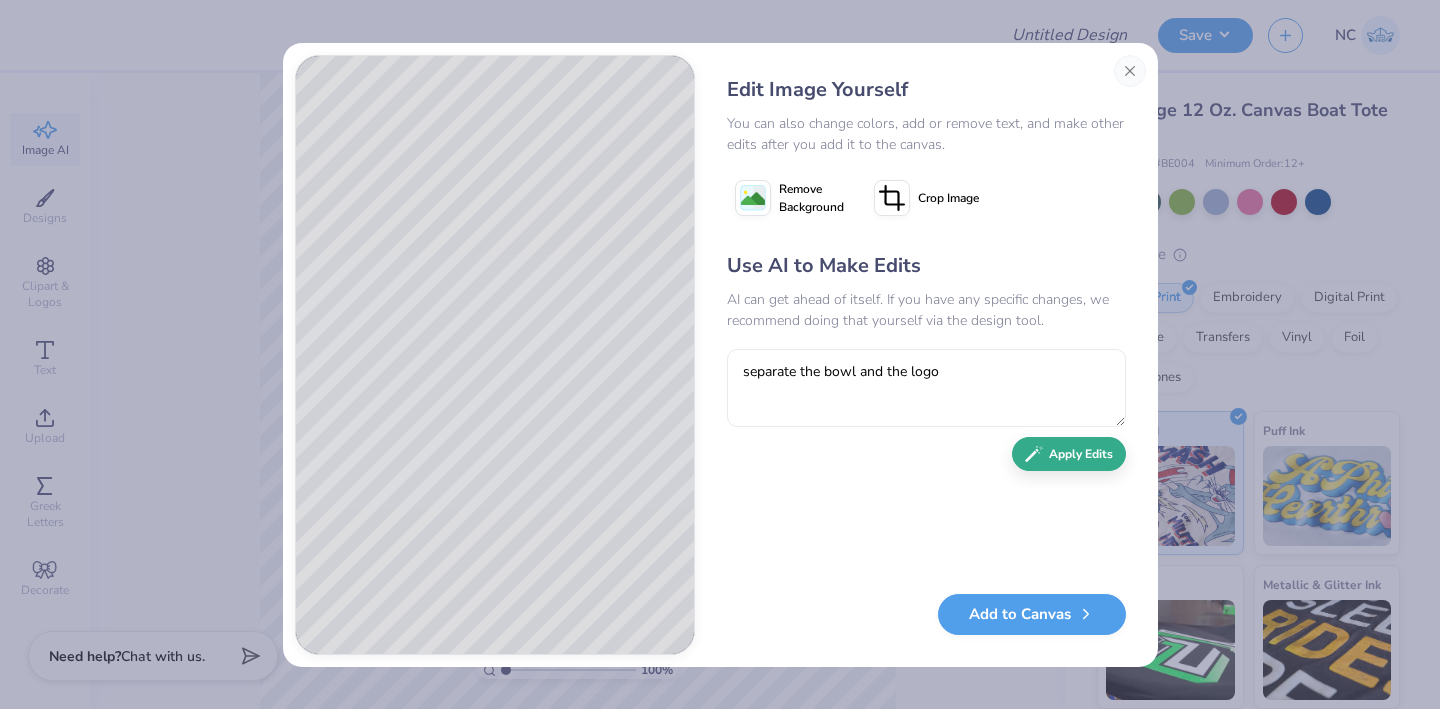 click on "Apply Edits" at bounding box center [1069, 454] 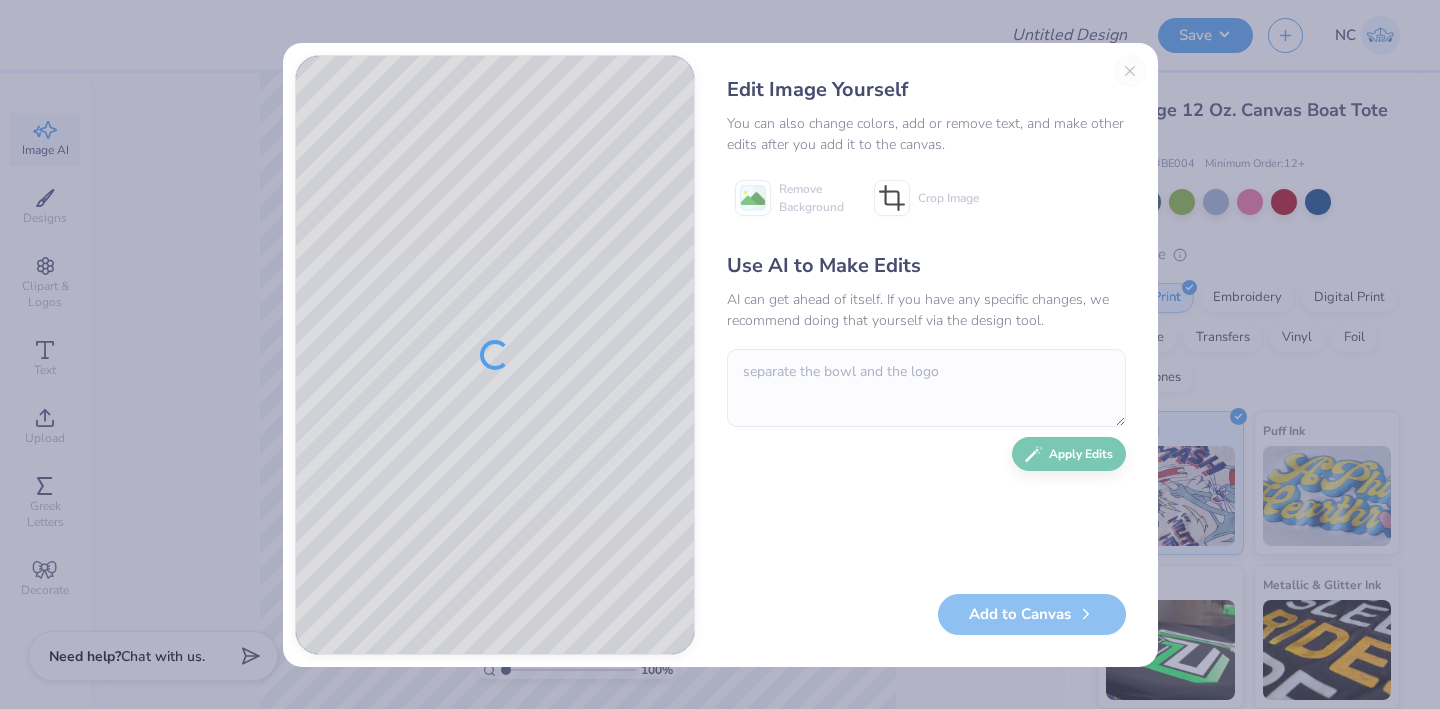 type 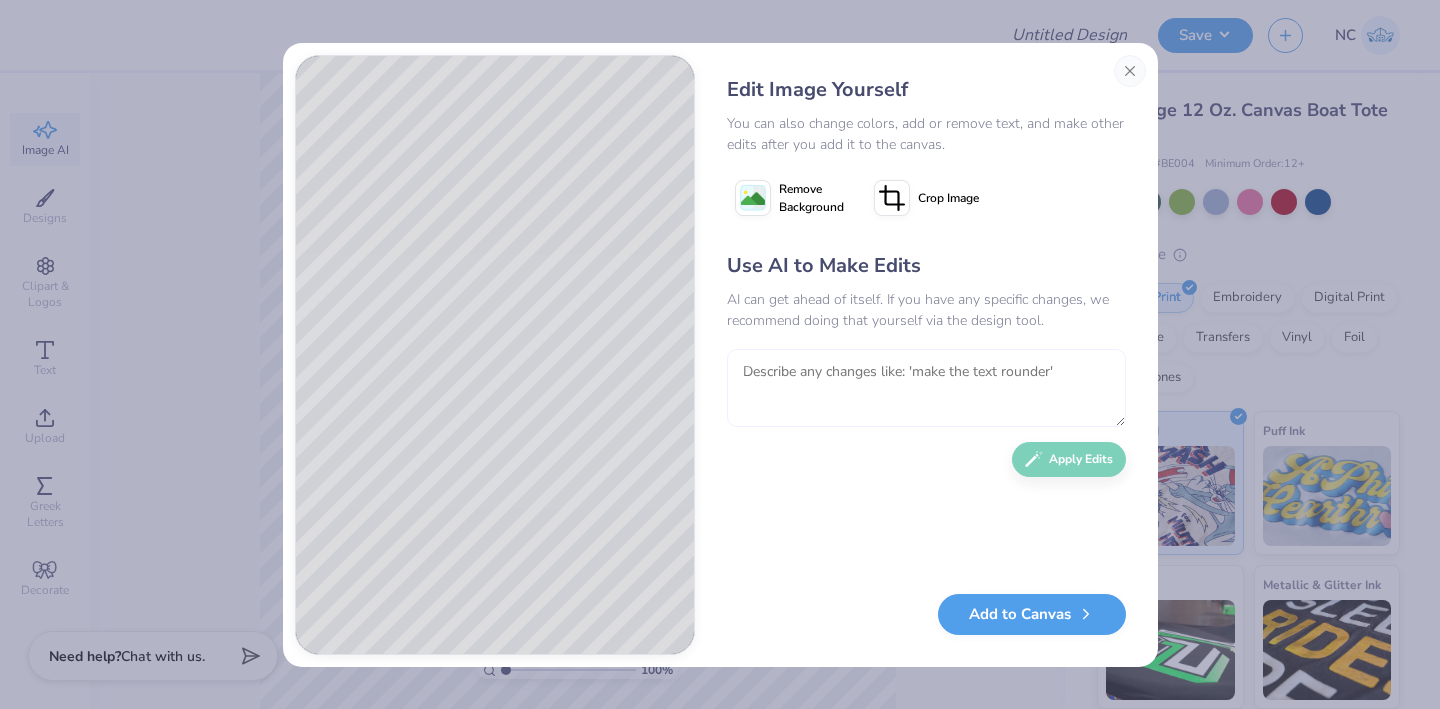 click at bounding box center [926, 388] 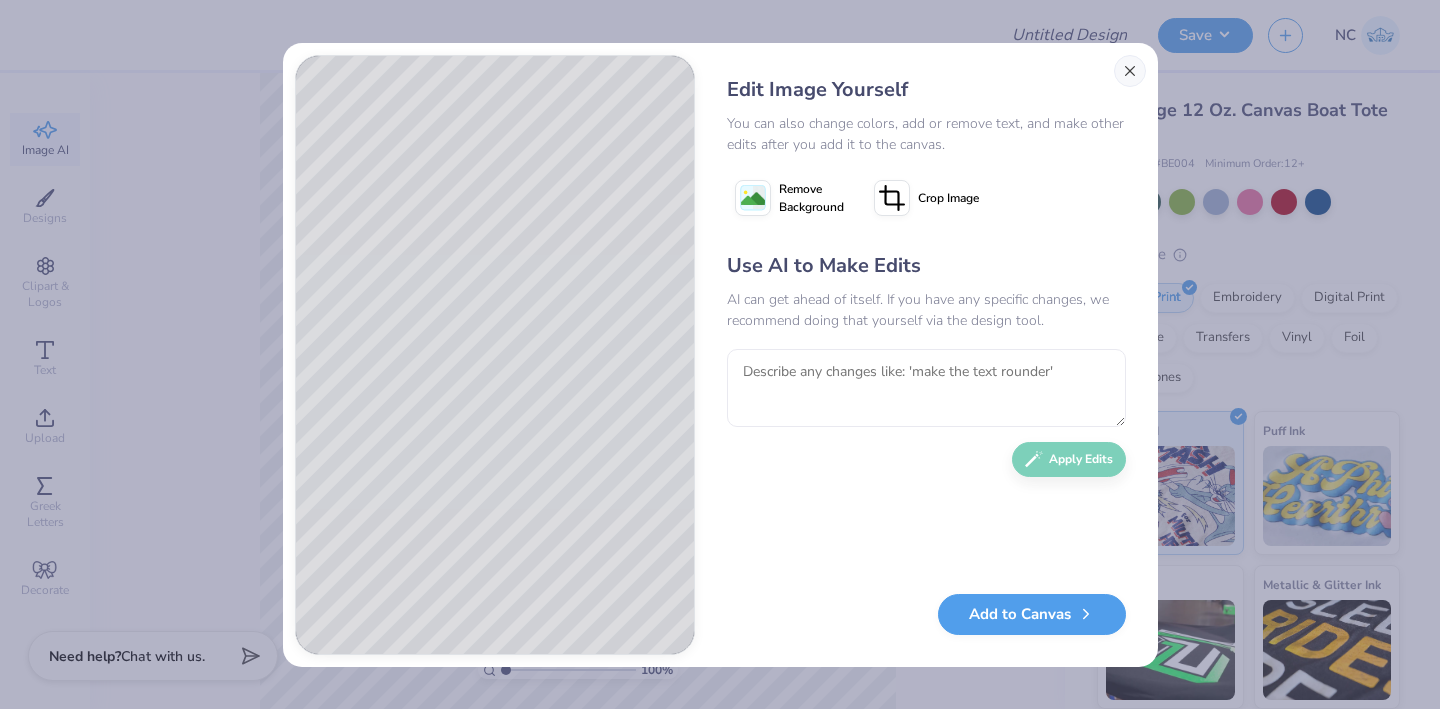 click at bounding box center [1130, 71] 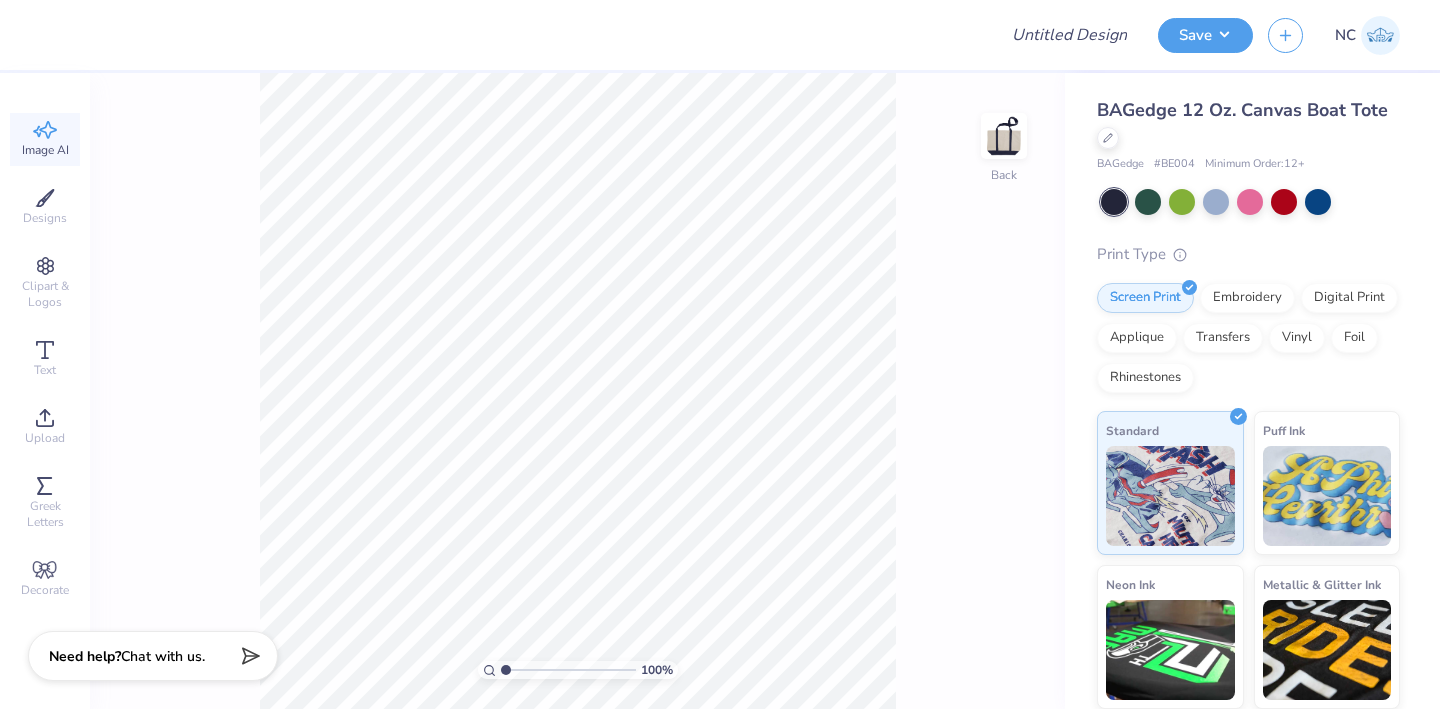 click 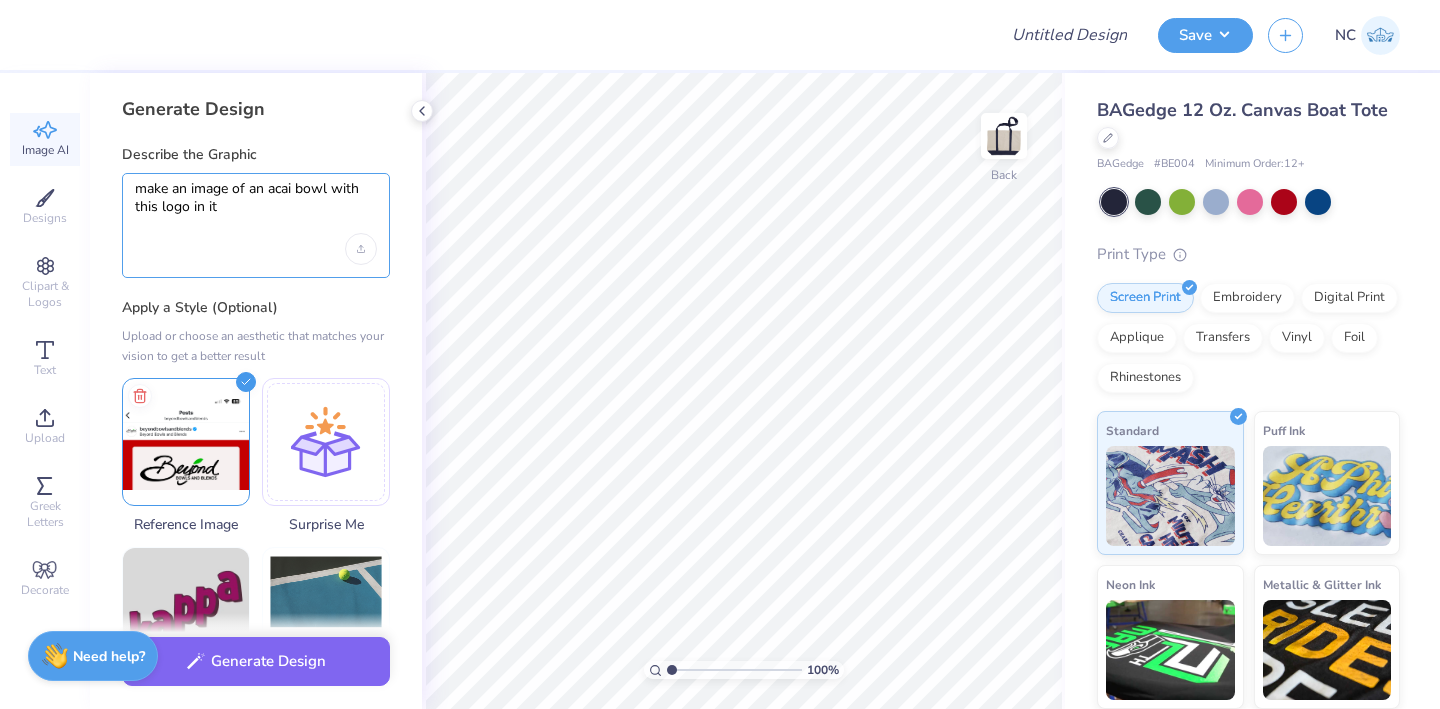 click on "make an image of an acai bowl with this logo in it" at bounding box center (256, 207) 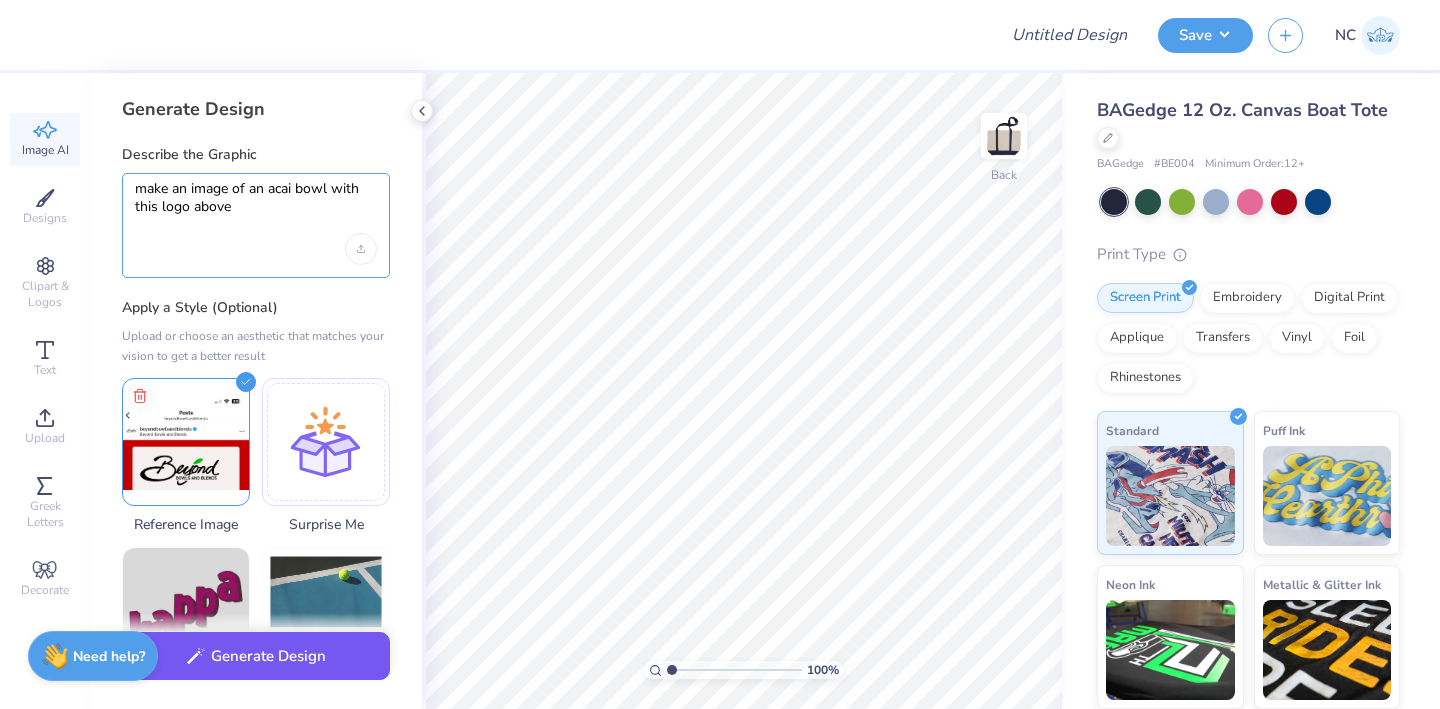 type on "make an image of an acai bowl with this logo above" 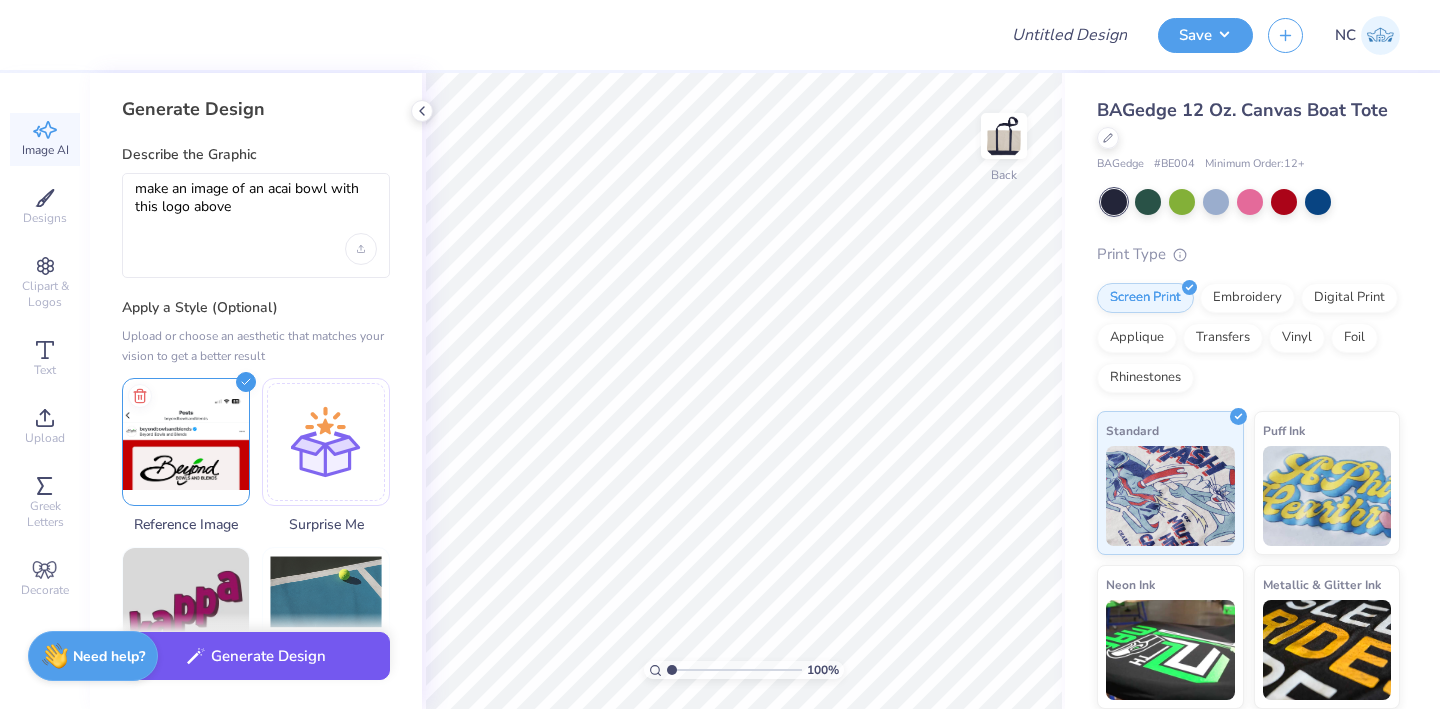 click on "Generate Design" at bounding box center (256, 656) 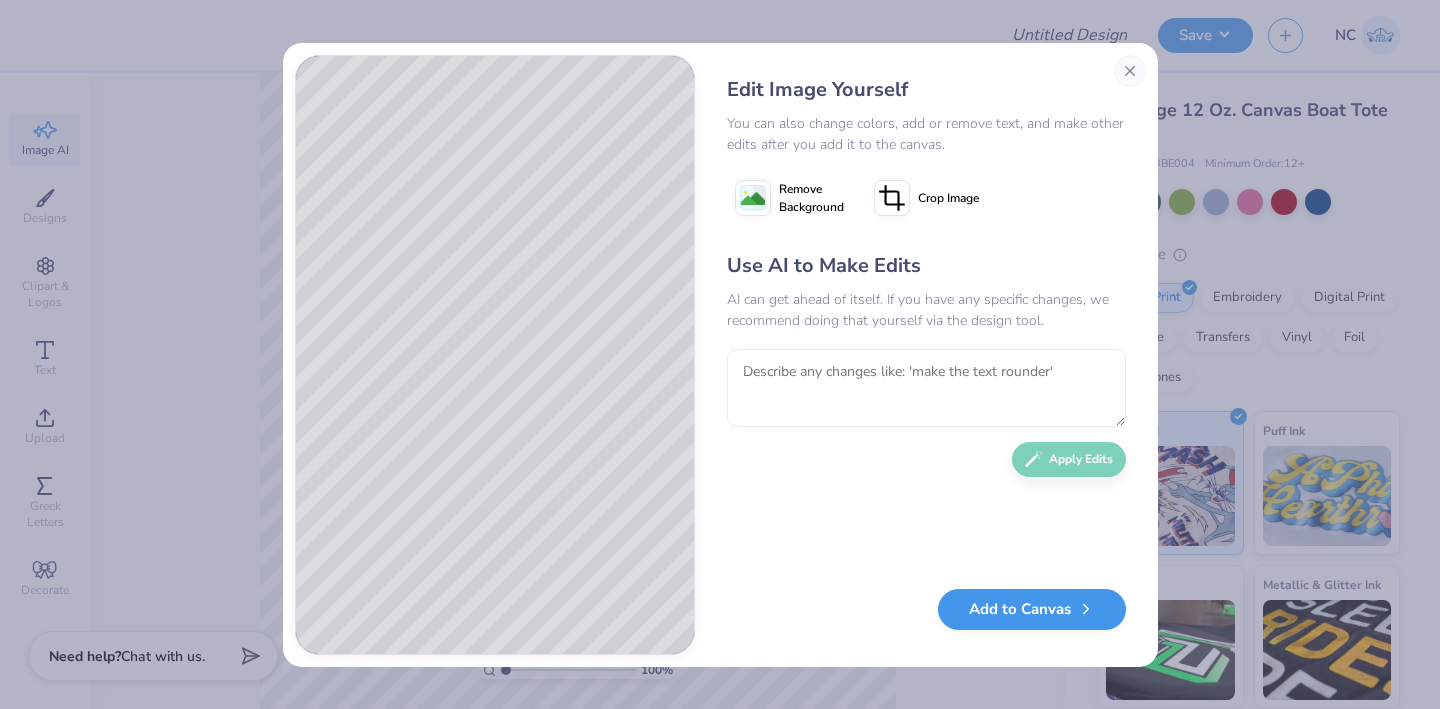click on "Add to Canvas" at bounding box center (1032, 609) 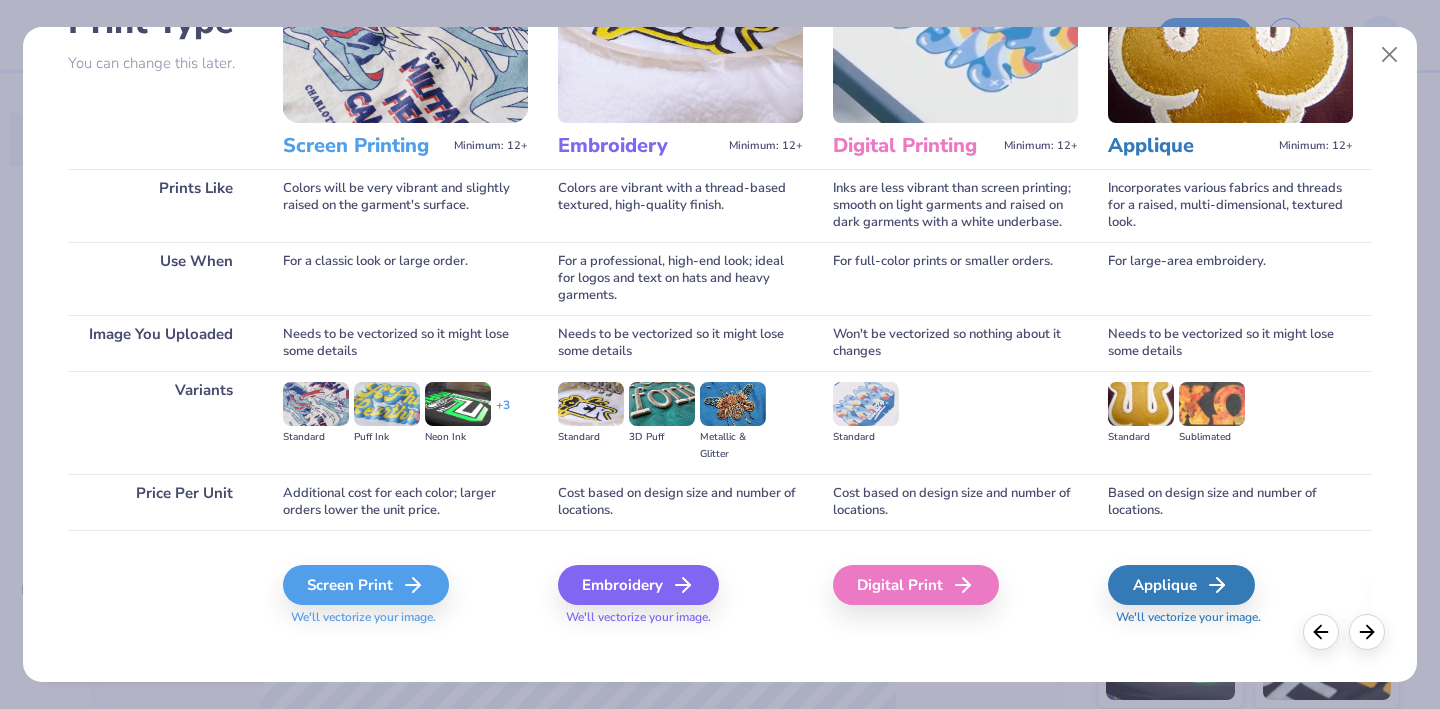 scroll, scrollTop: 171, scrollLeft: 0, axis: vertical 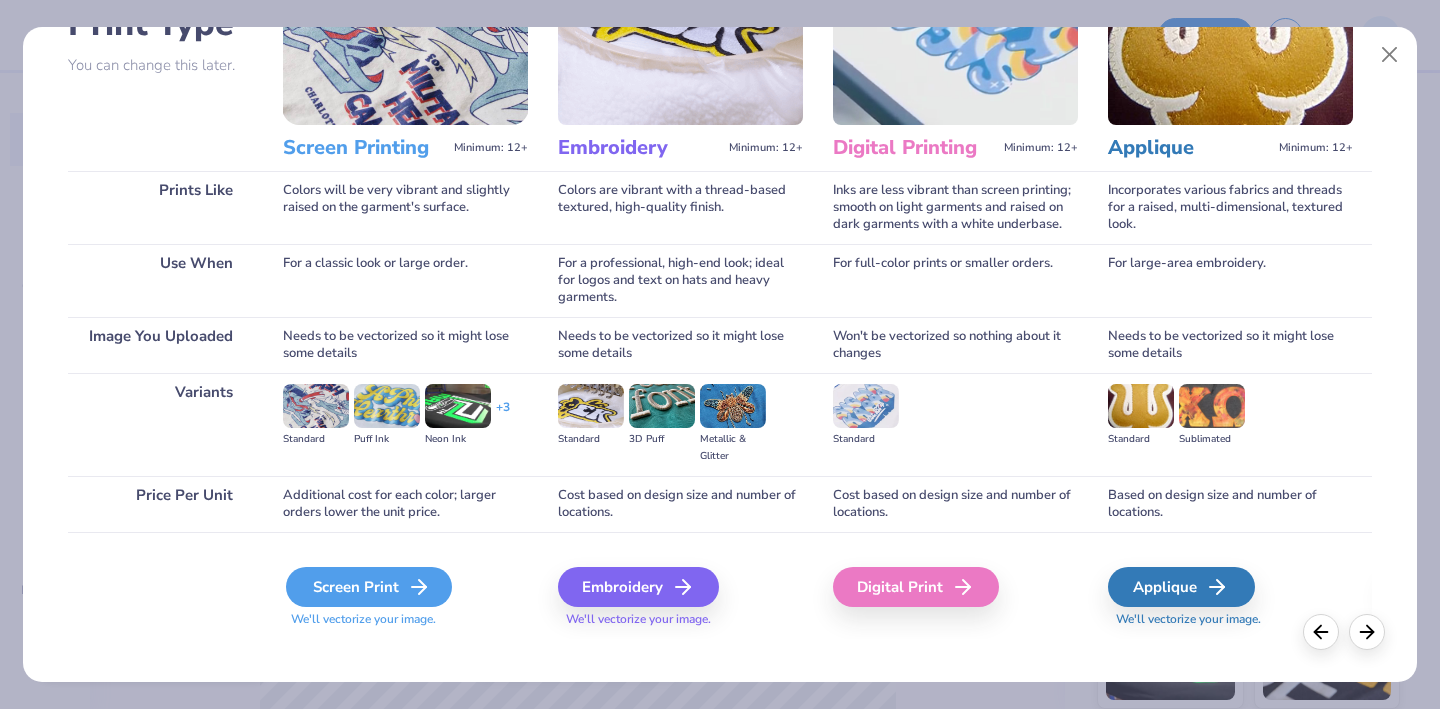 click on "Screen Print" at bounding box center [369, 587] 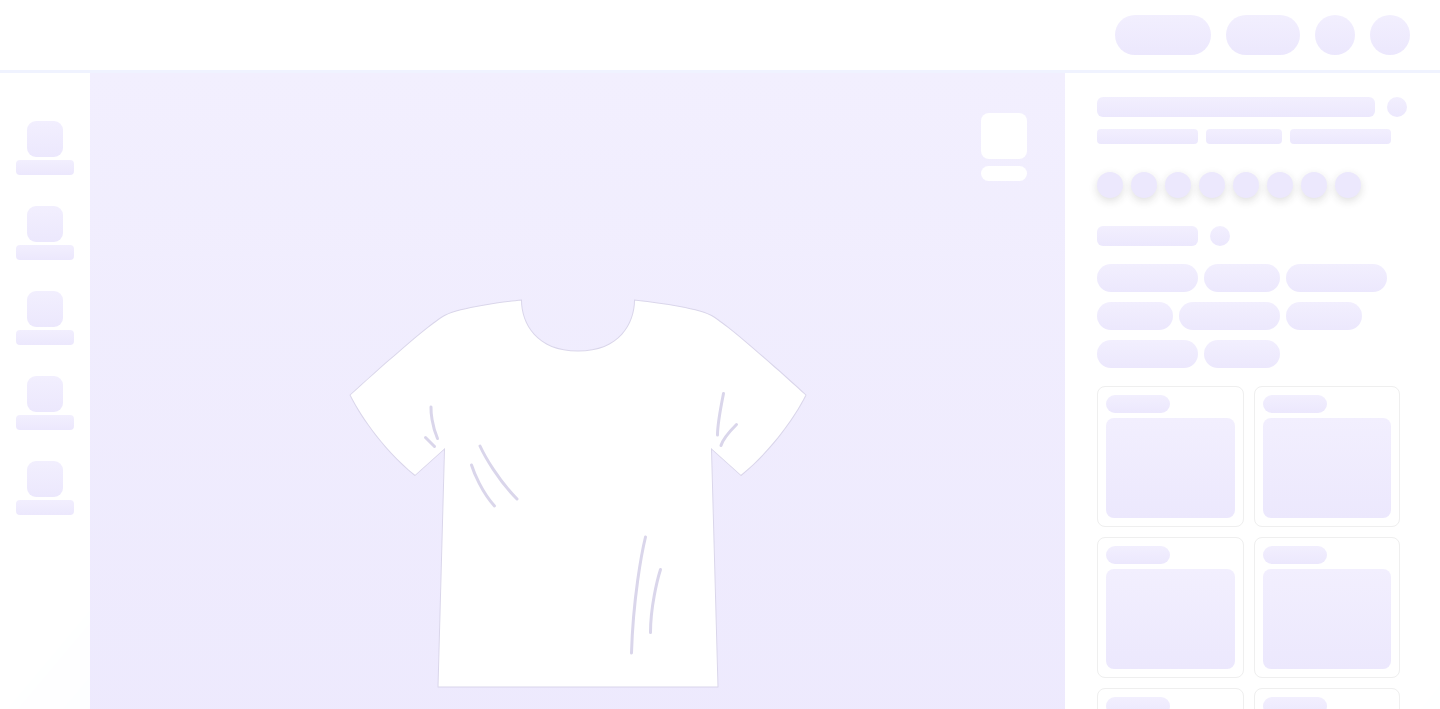 scroll, scrollTop: 0, scrollLeft: 0, axis: both 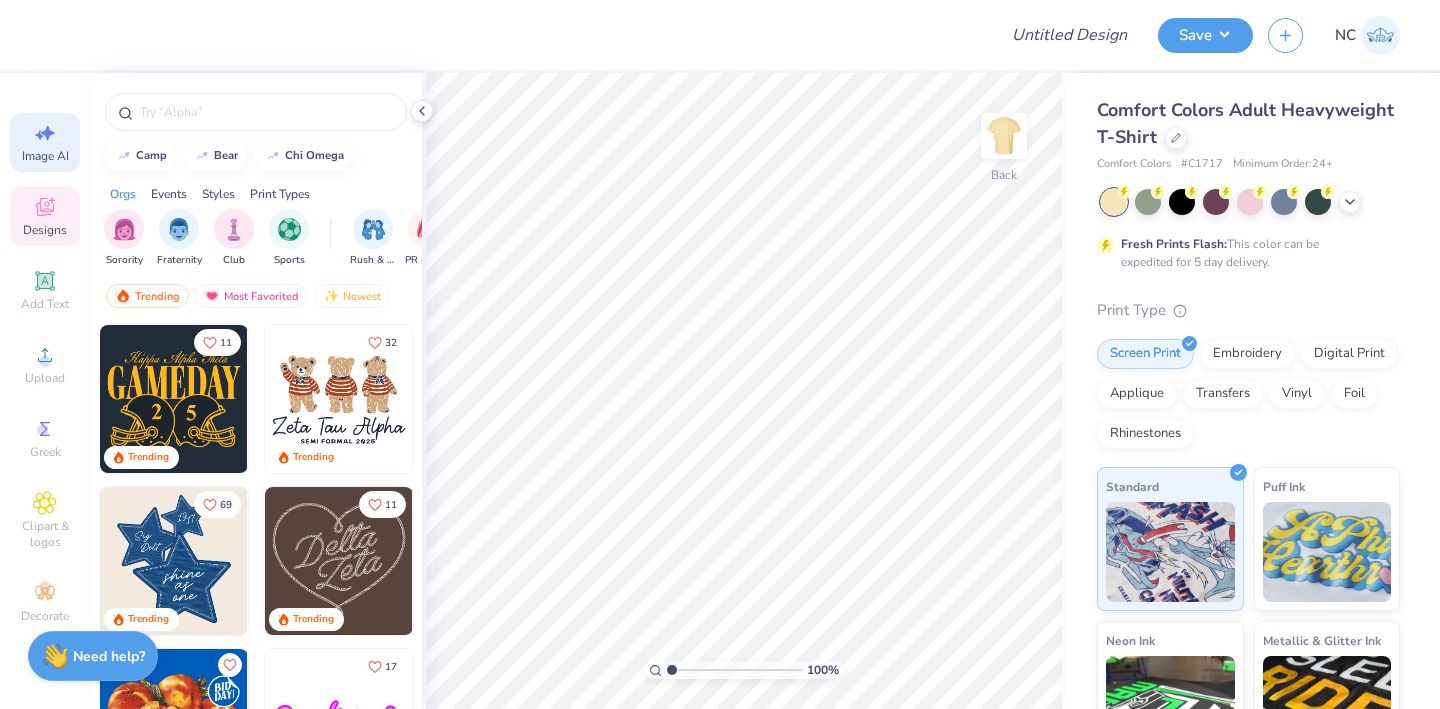 click 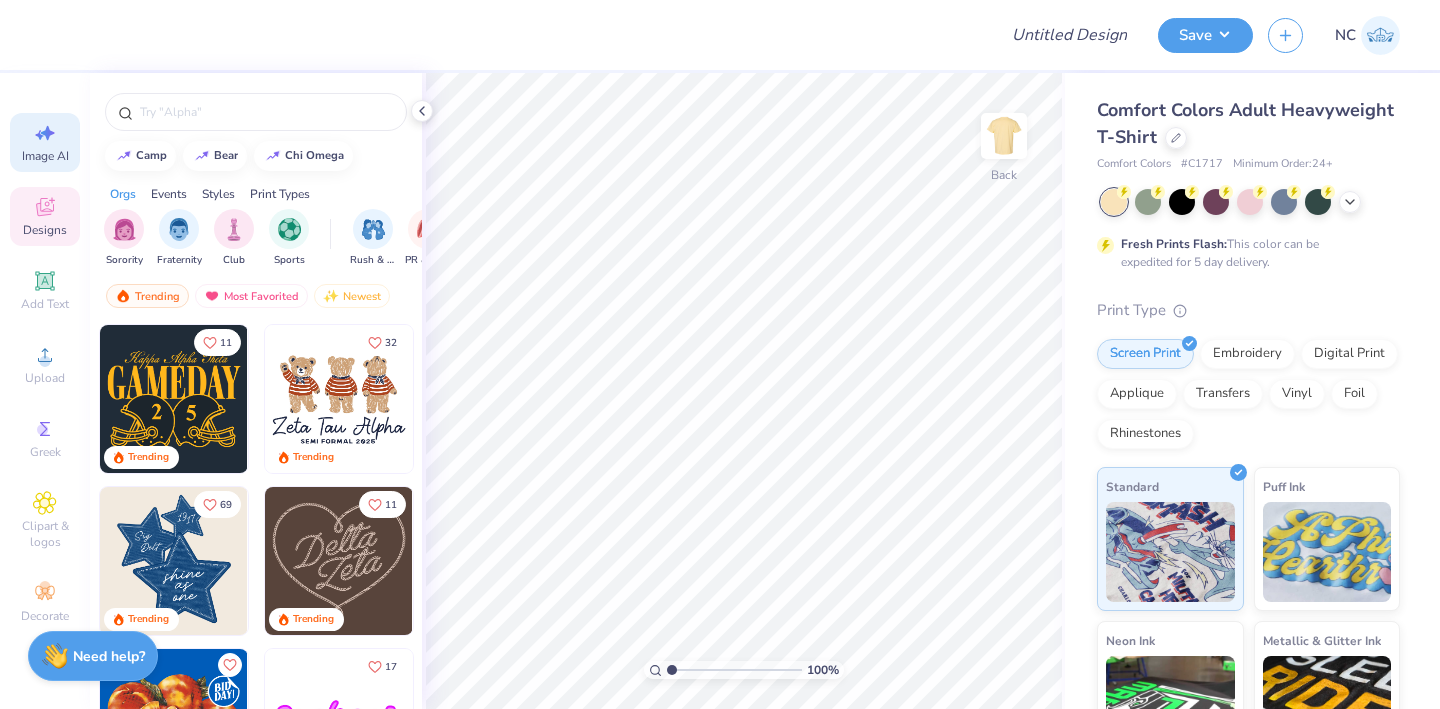 select on "4" 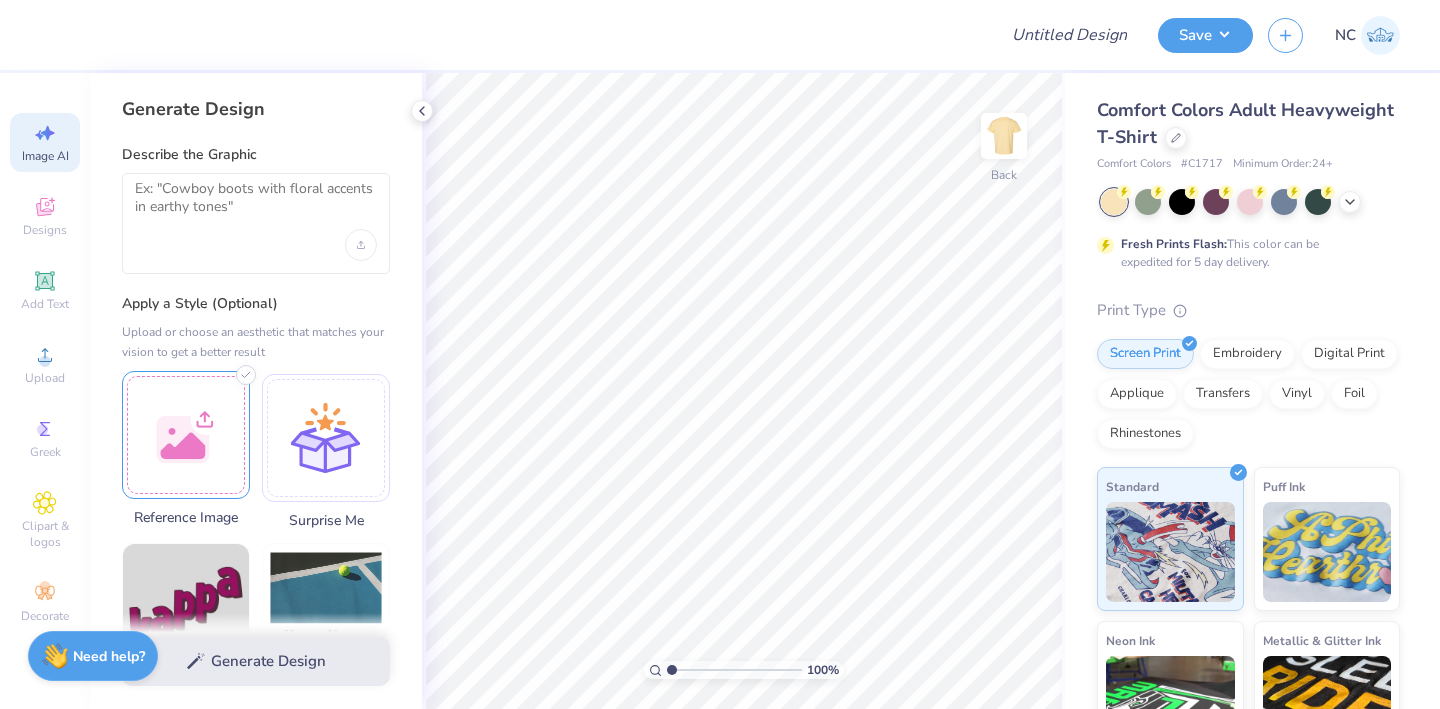 click at bounding box center [186, 435] 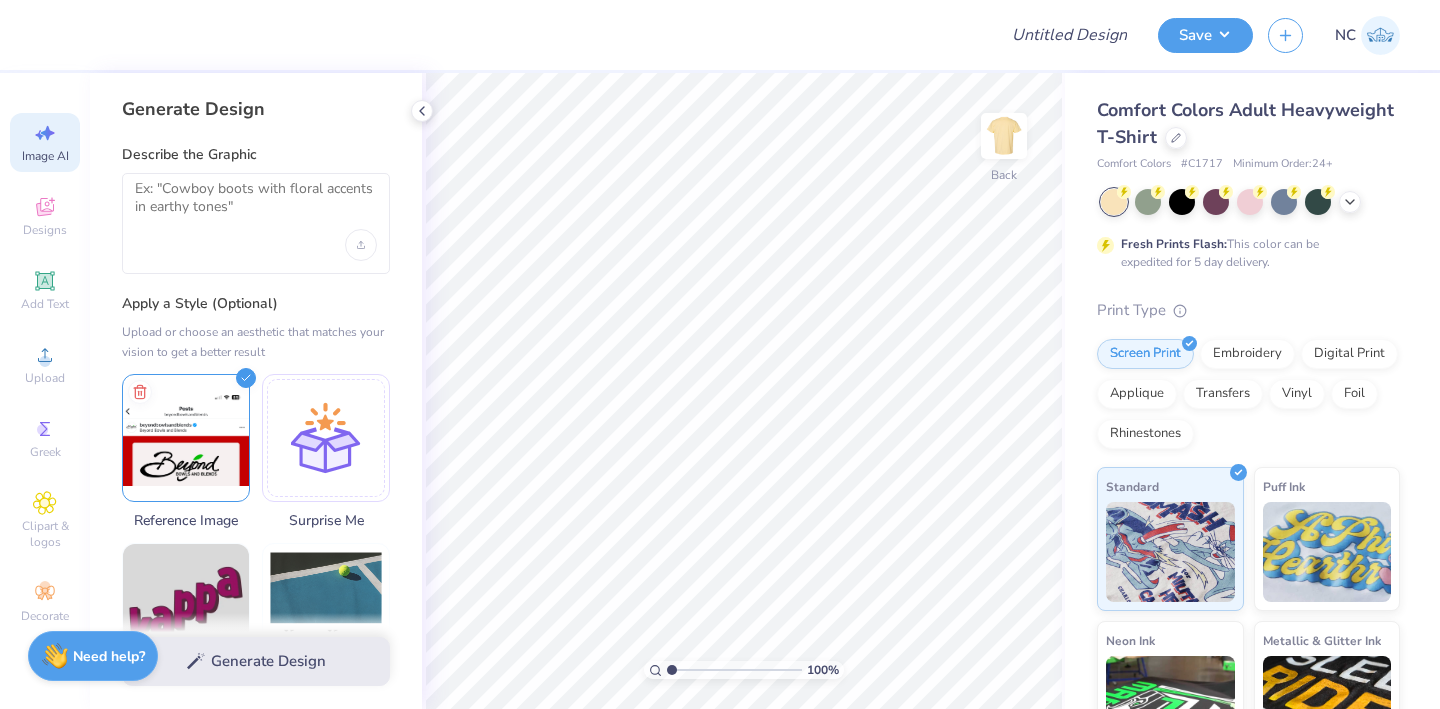 click at bounding box center [256, 223] 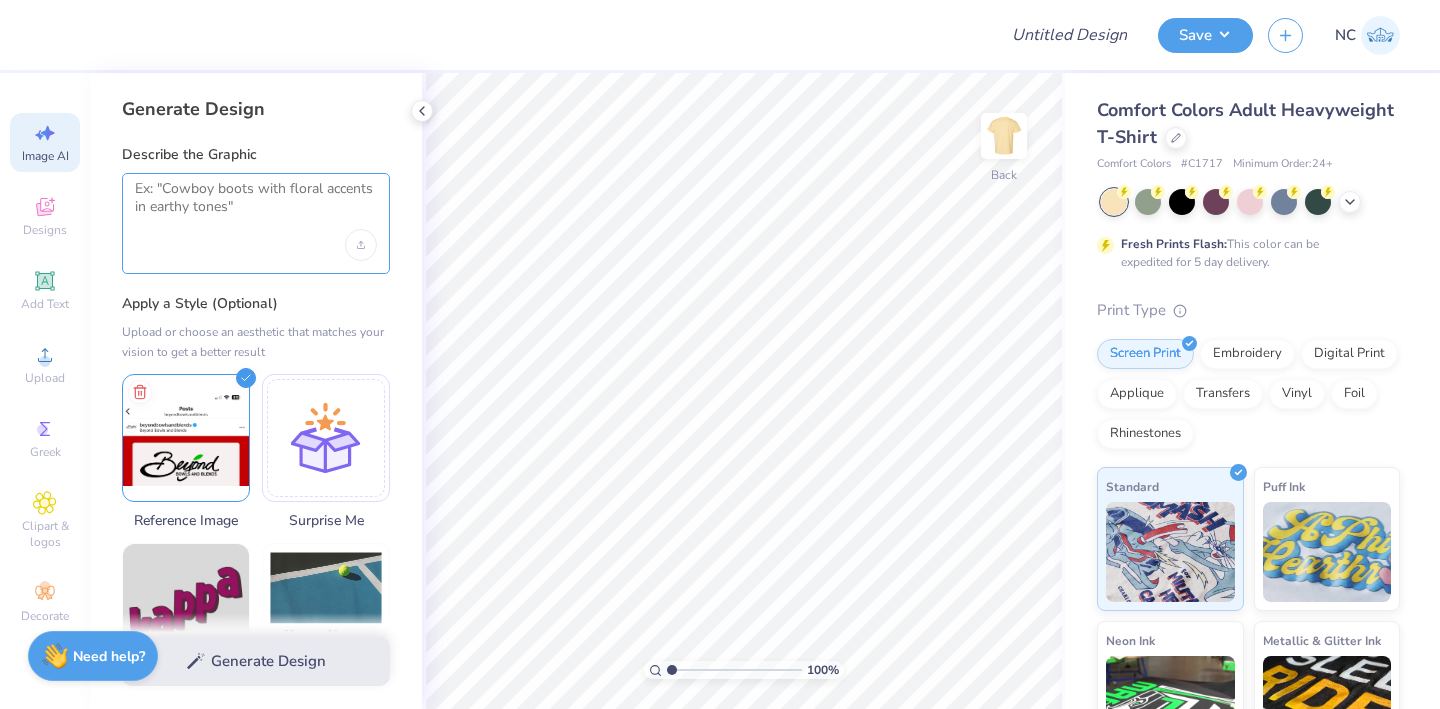 click at bounding box center [256, 205] 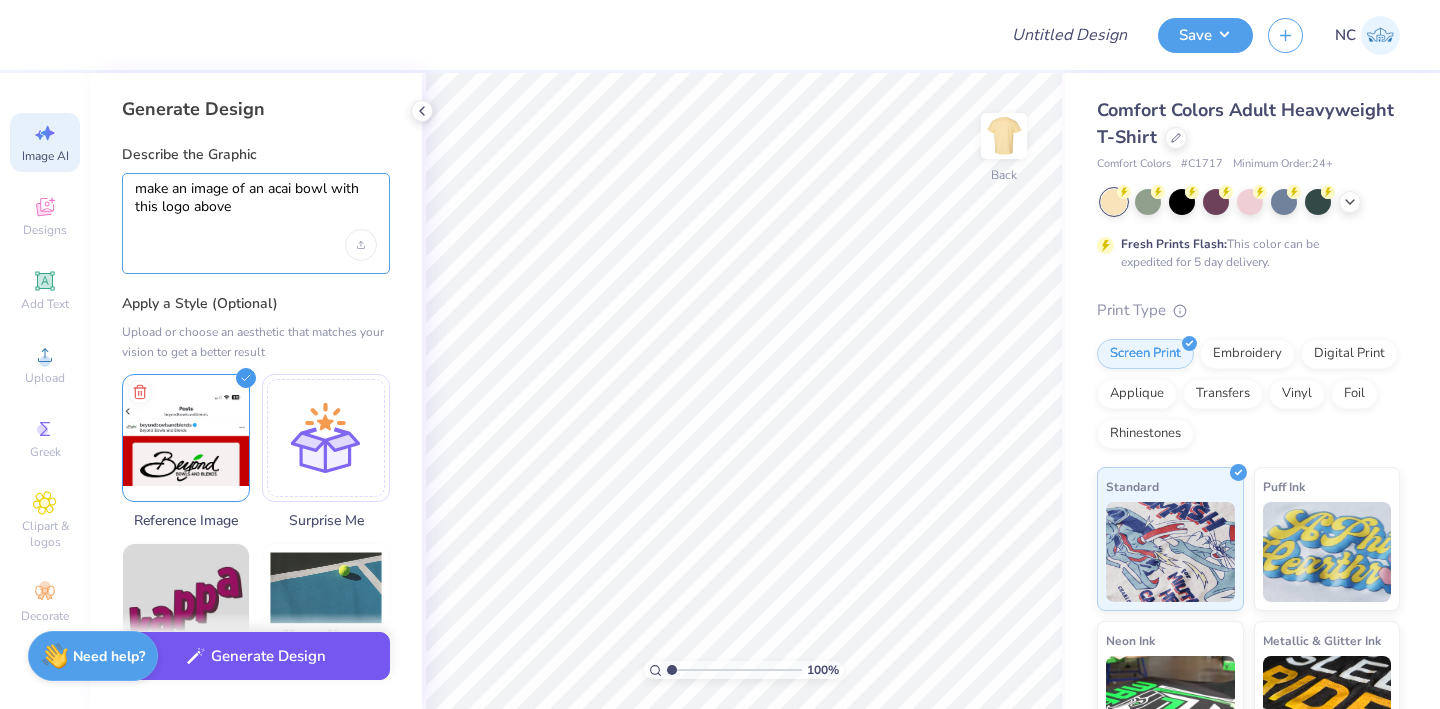 type on "make an image of an acai bowl with this logo above" 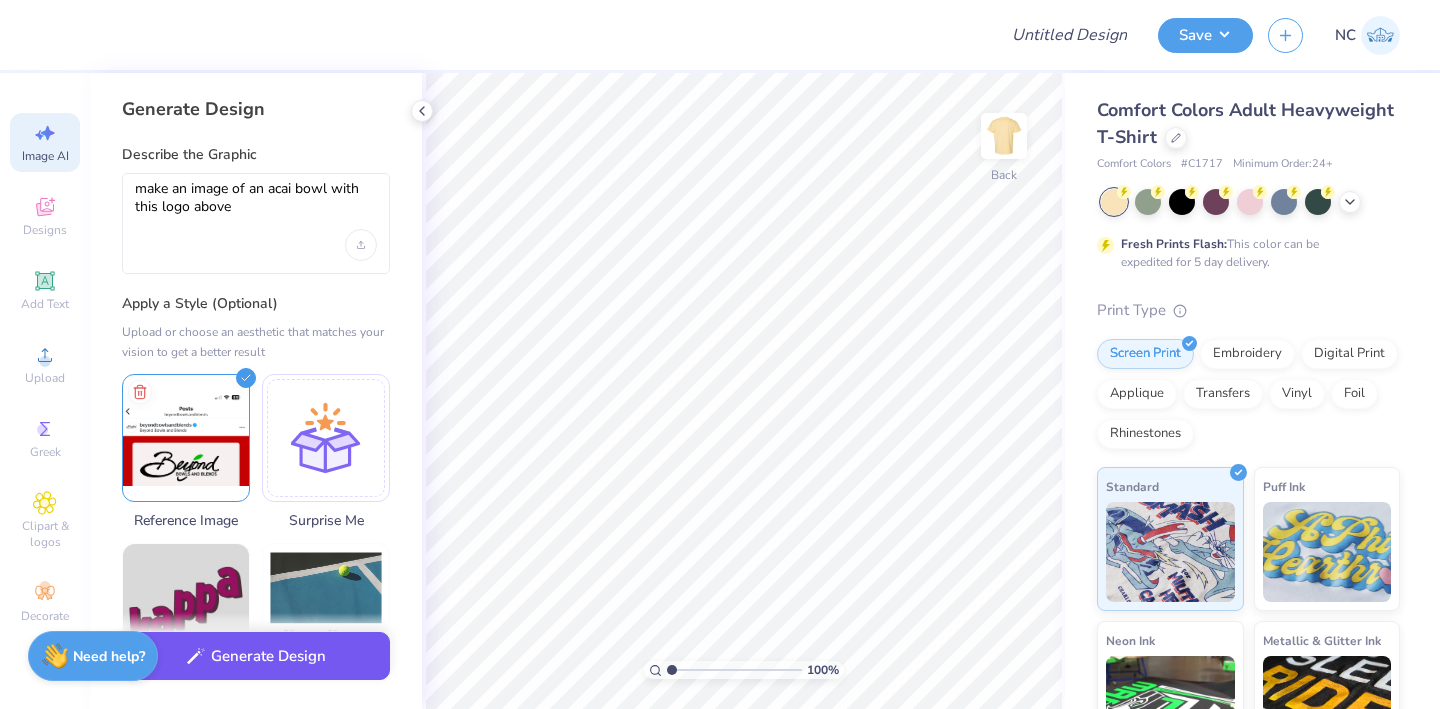 click on "Generate Design" at bounding box center (256, 656) 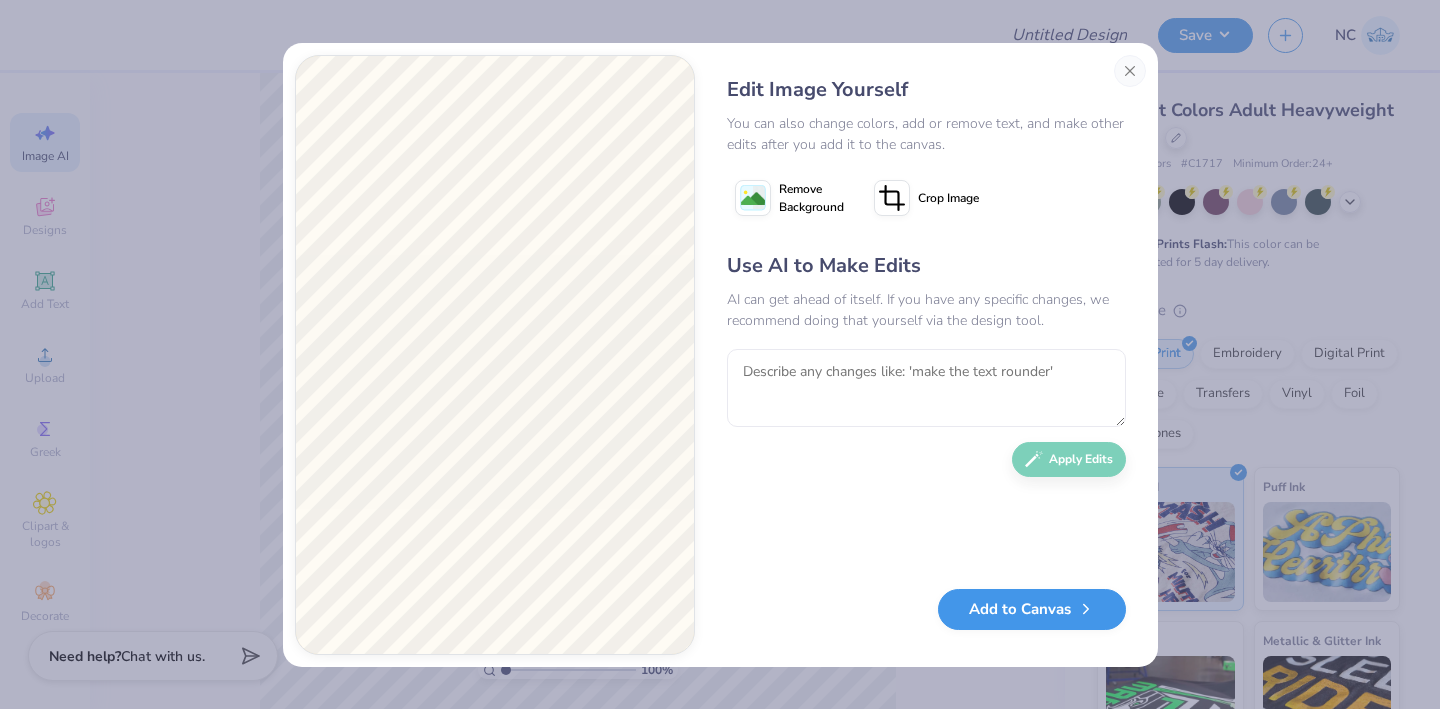click on "Add to Canvas" at bounding box center [1032, 609] 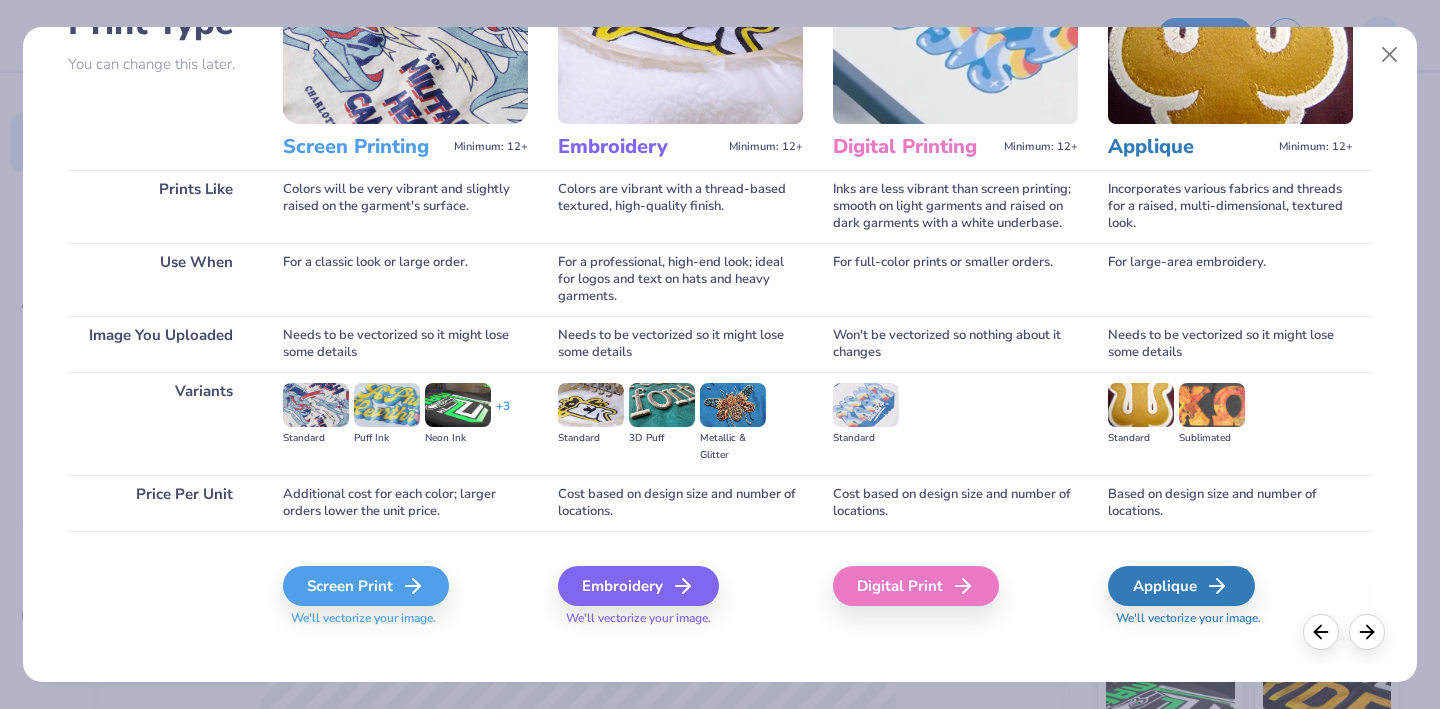 scroll, scrollTop: 171, scrollLeft: 0, axis: vertical 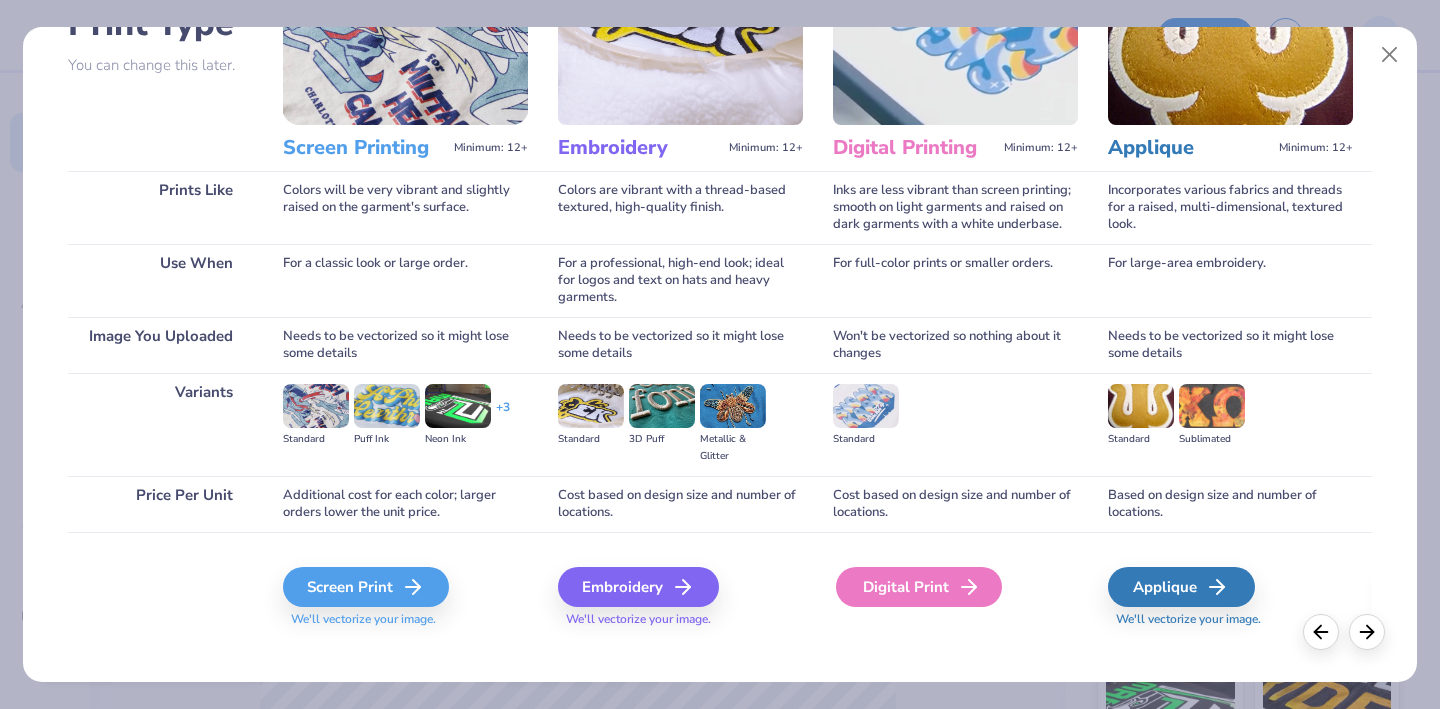 click on "Digital Print" at bounding box center (919, 587) 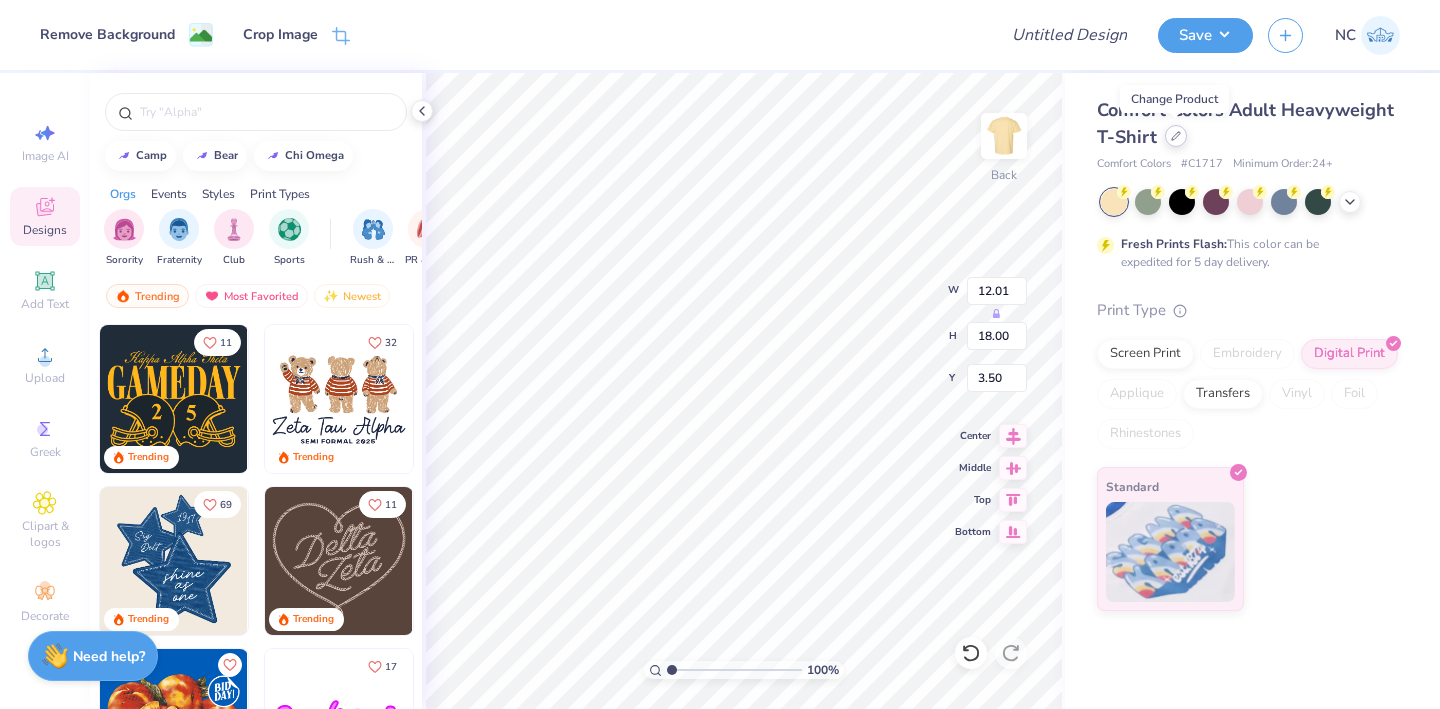 click 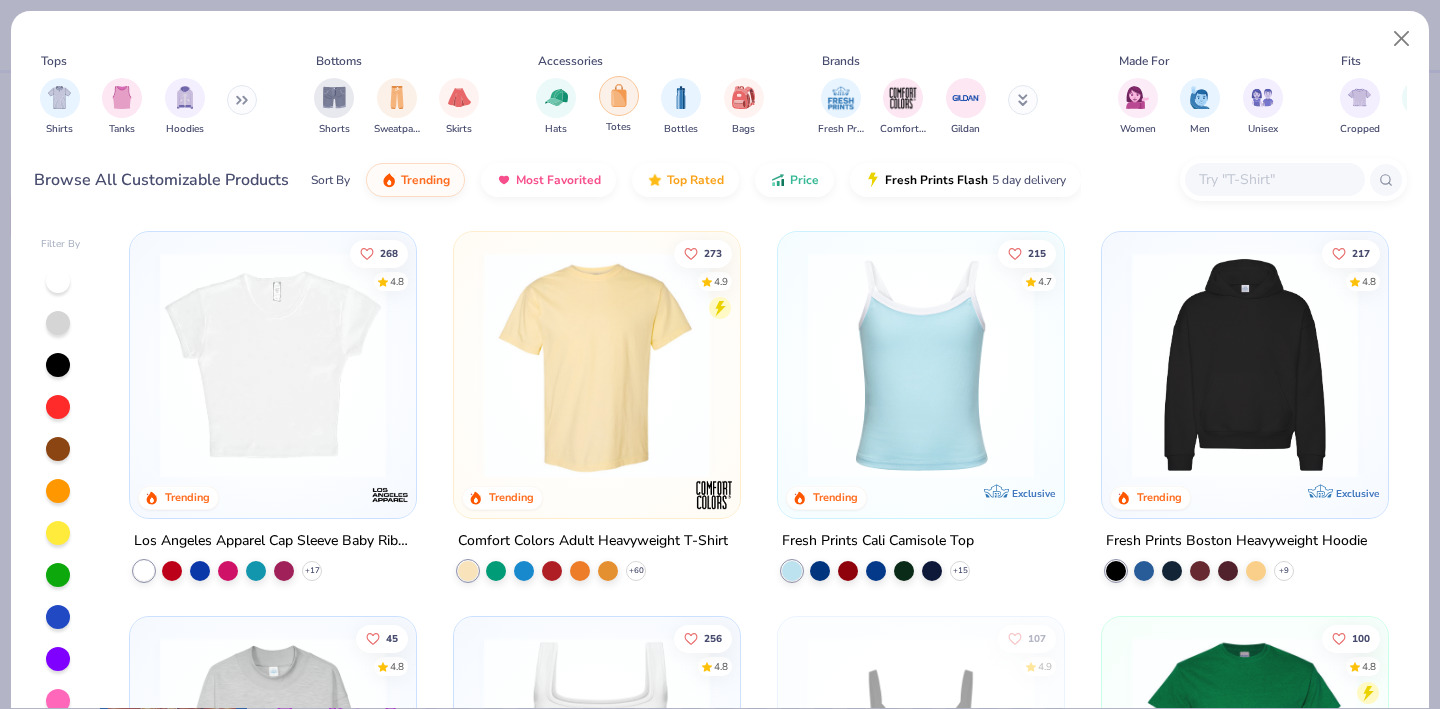 click at bounding box center (619, 95) 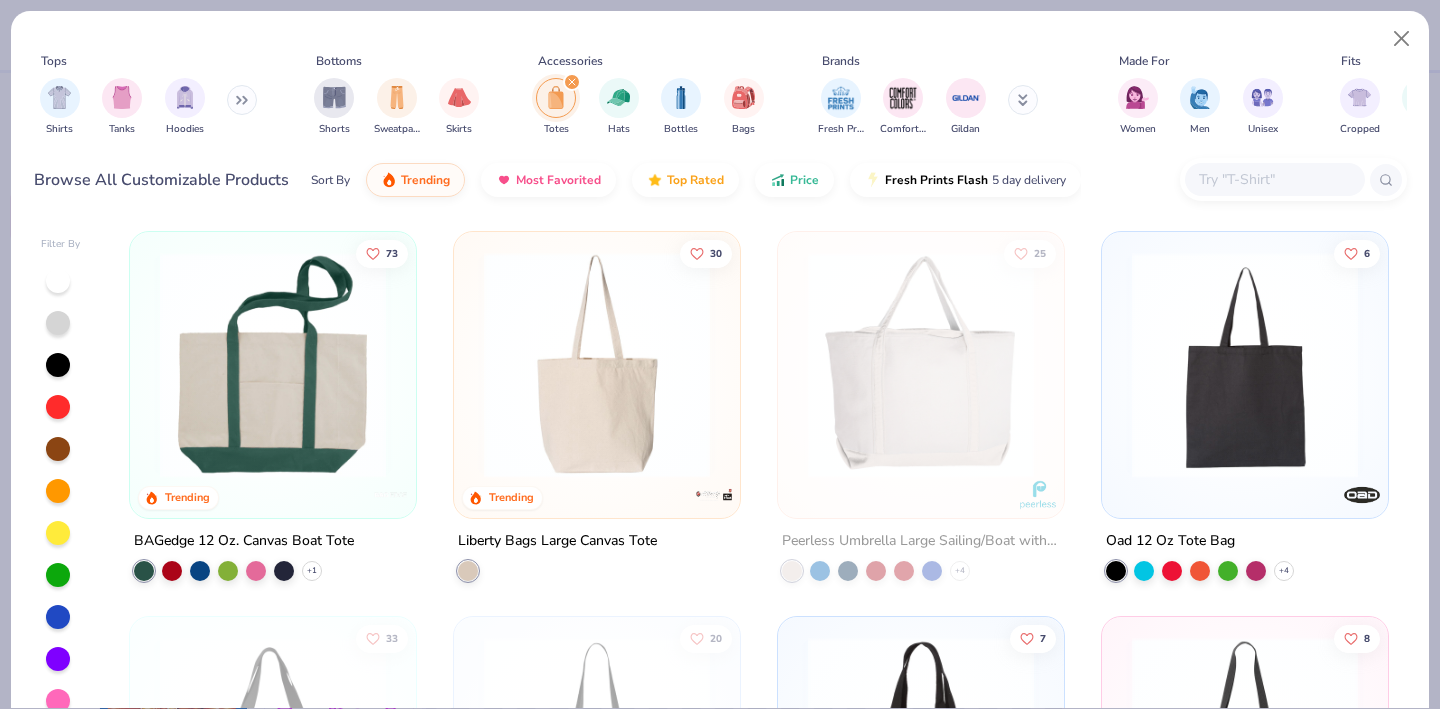 click at bounding box center [273, 365] 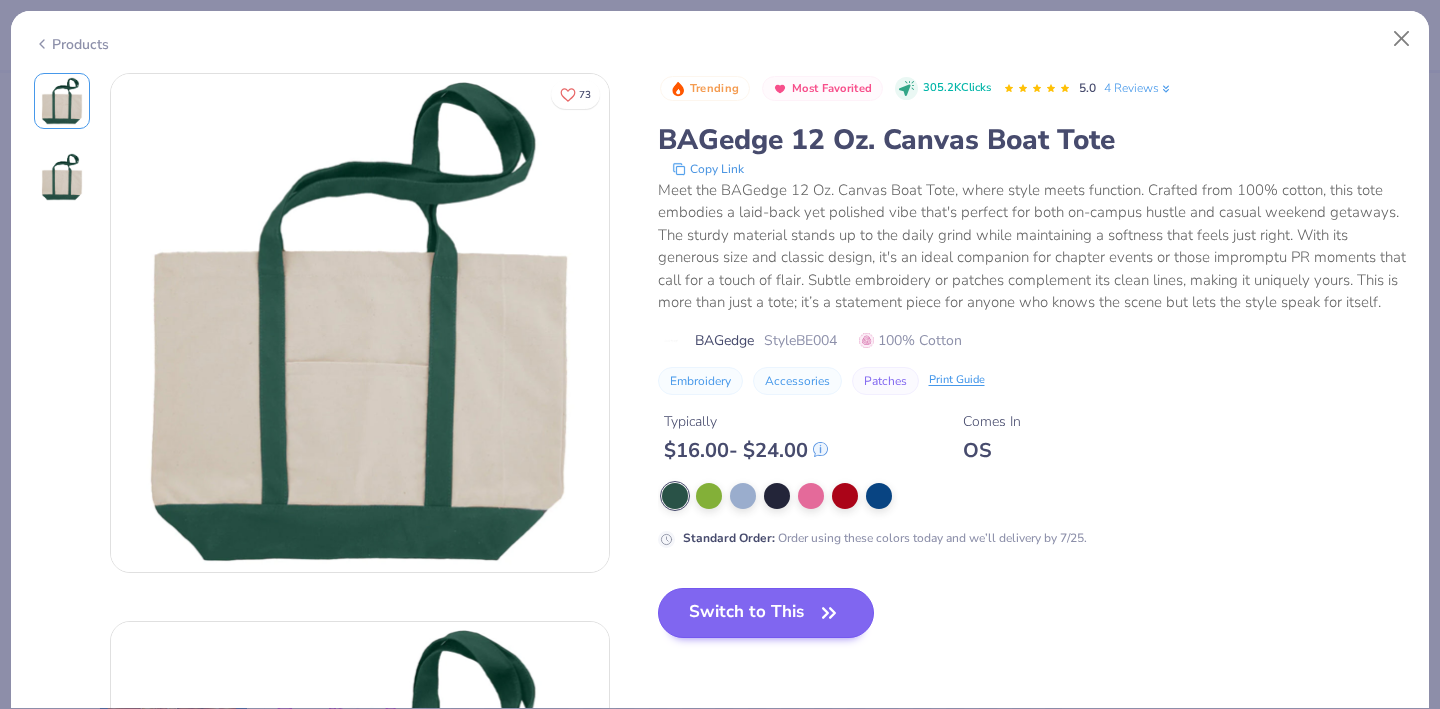 click on "Switch to This" at bounding box center [766, 613] 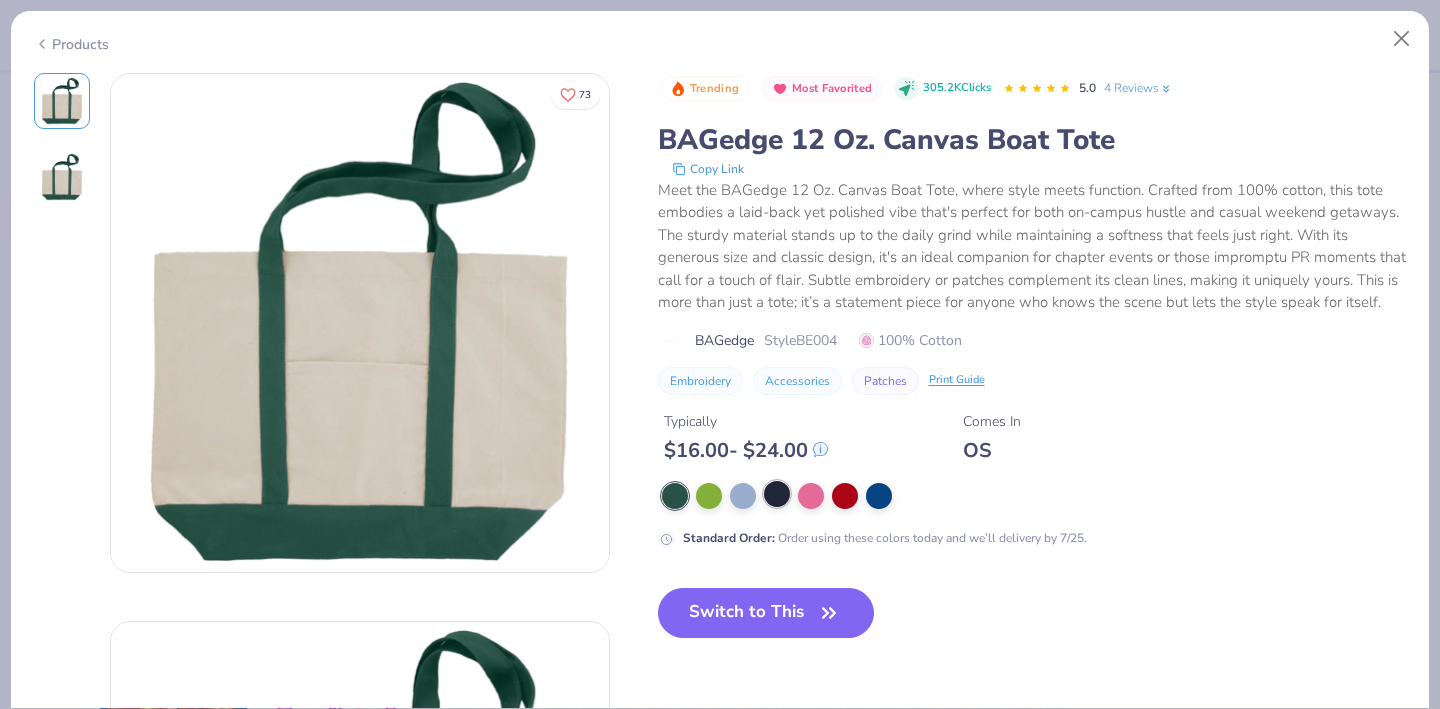click at bounding box center [777, 494] 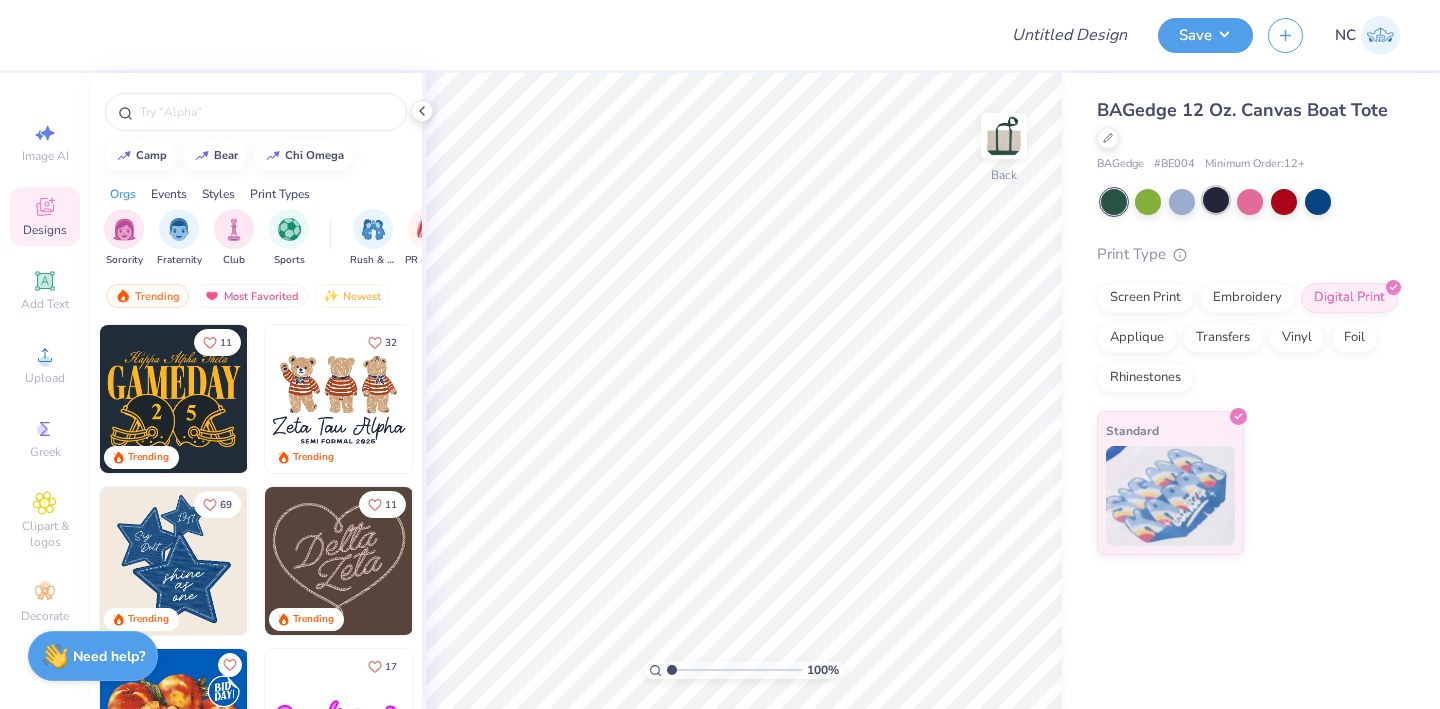 click at bounding box center (1216, 200) 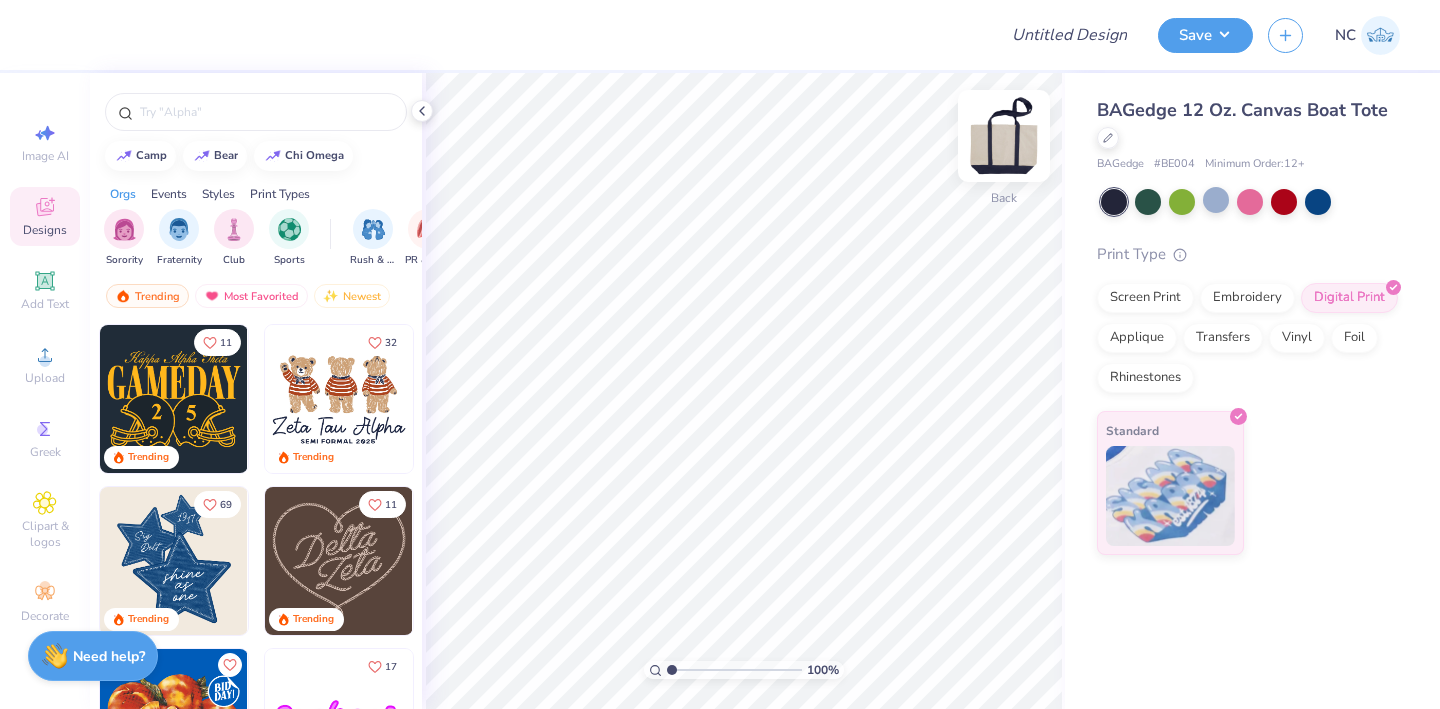 click at bounding box center [1004, 136] 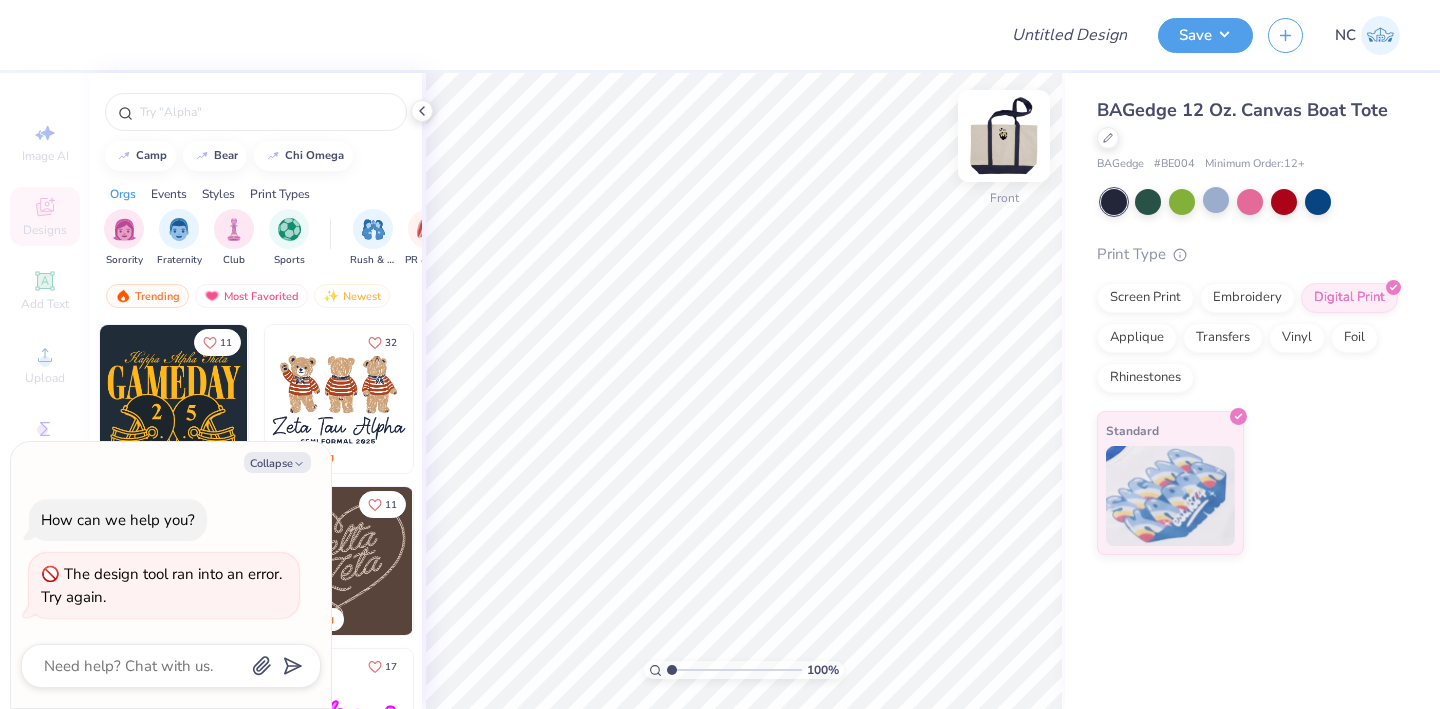 click at bounding box center (1004, 136) 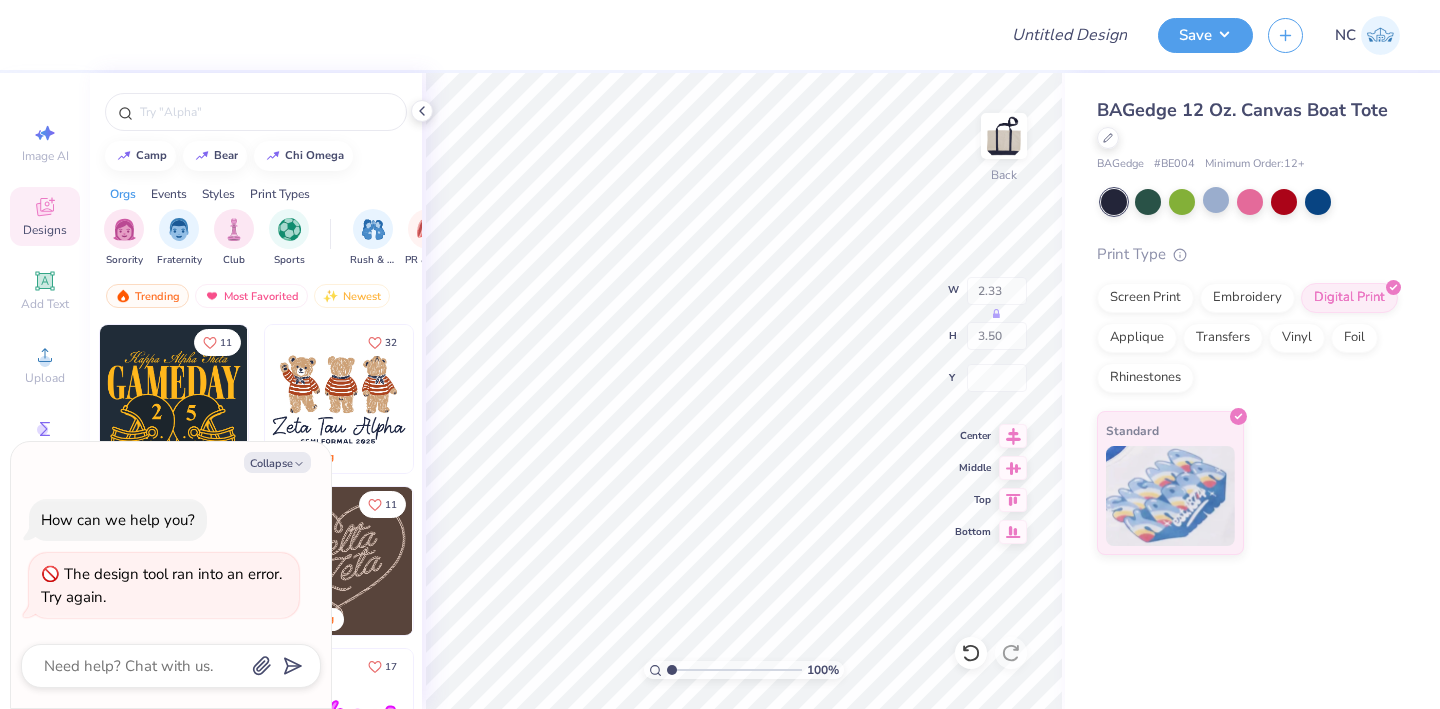 click on "100  % Back W 2.33 H 3.50 Y Center Middle Top Bottom" at bounding box center [743, 391] 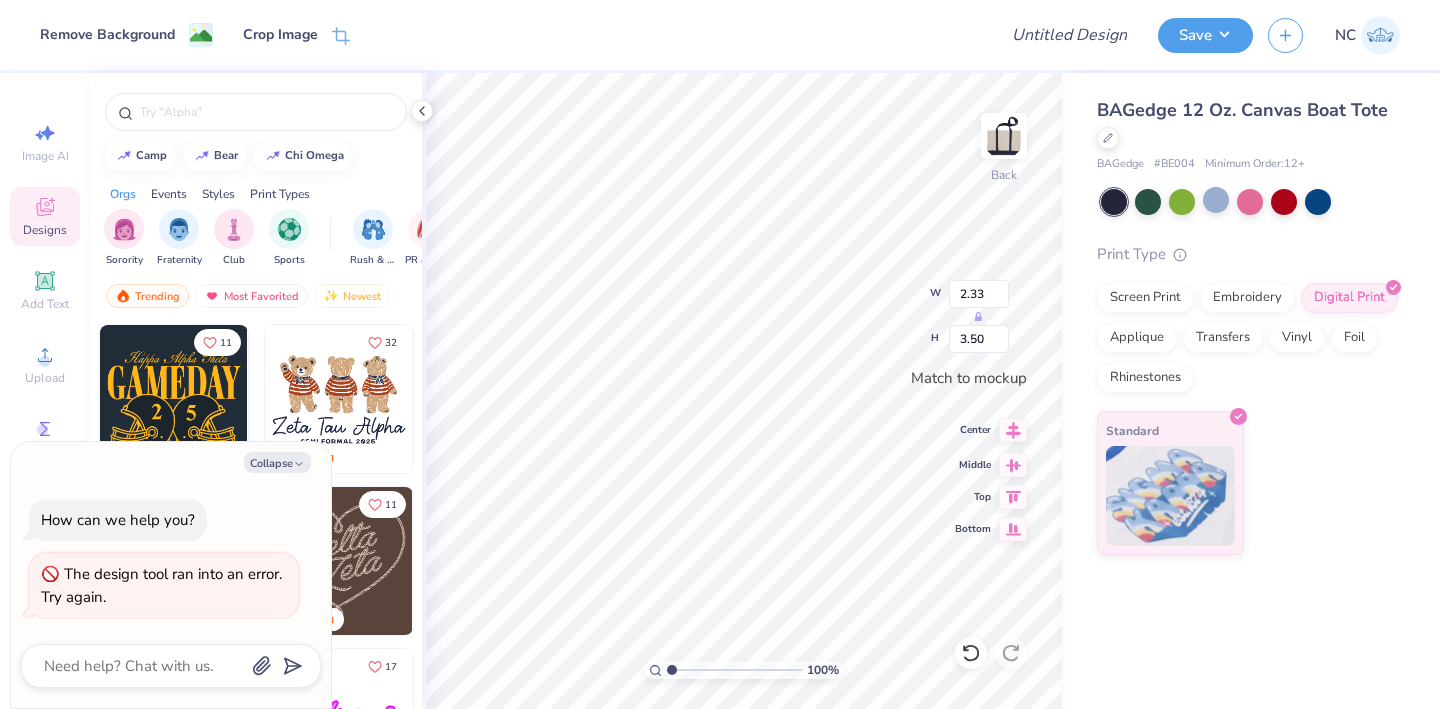 click 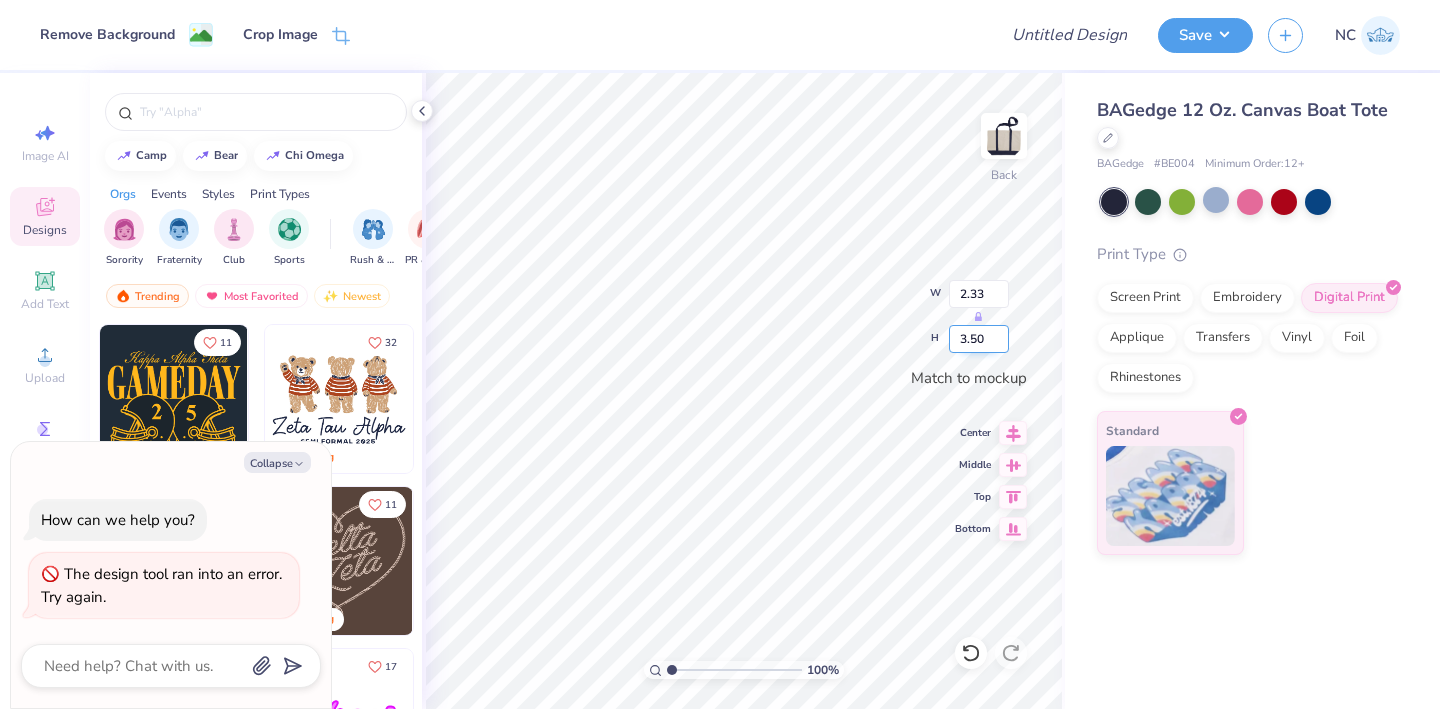 click on "3.50" at bounding box center (979, 339) 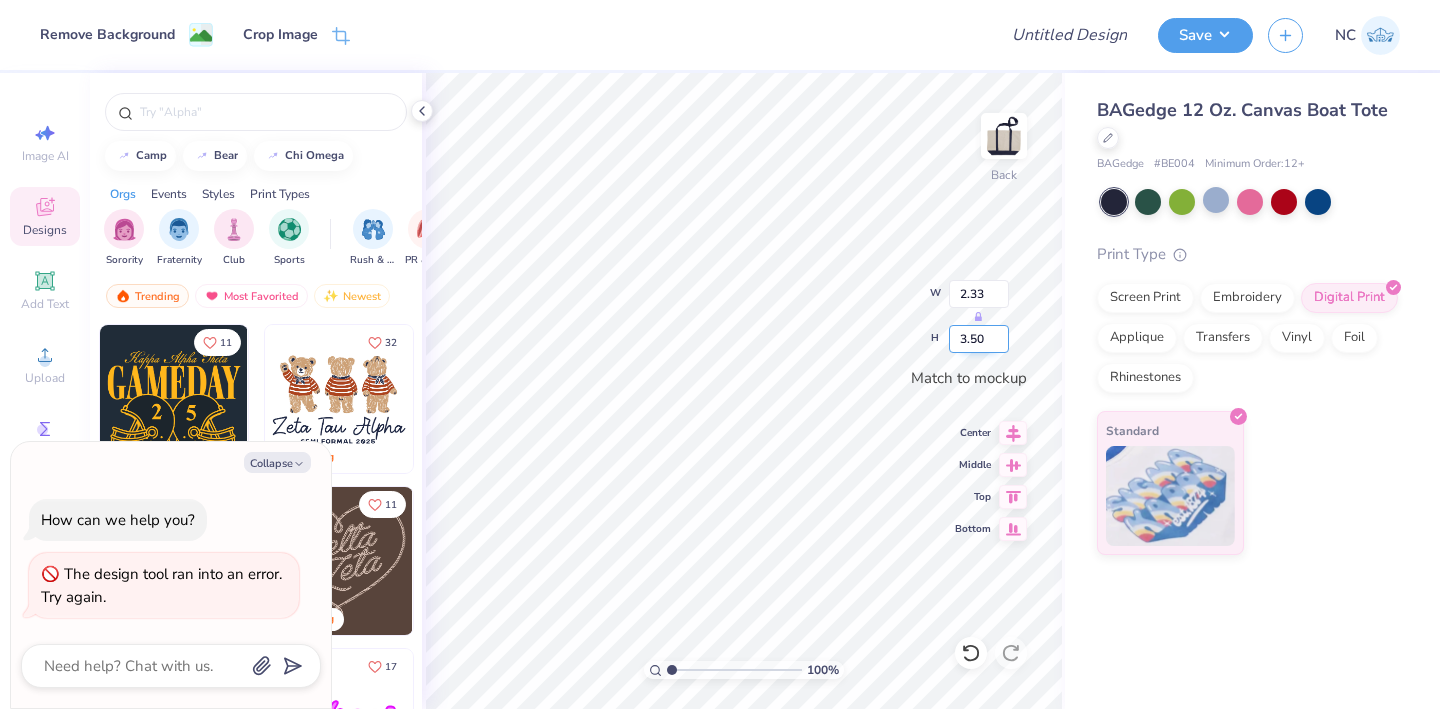 click on "3.50" at bounding box center [979, 339] 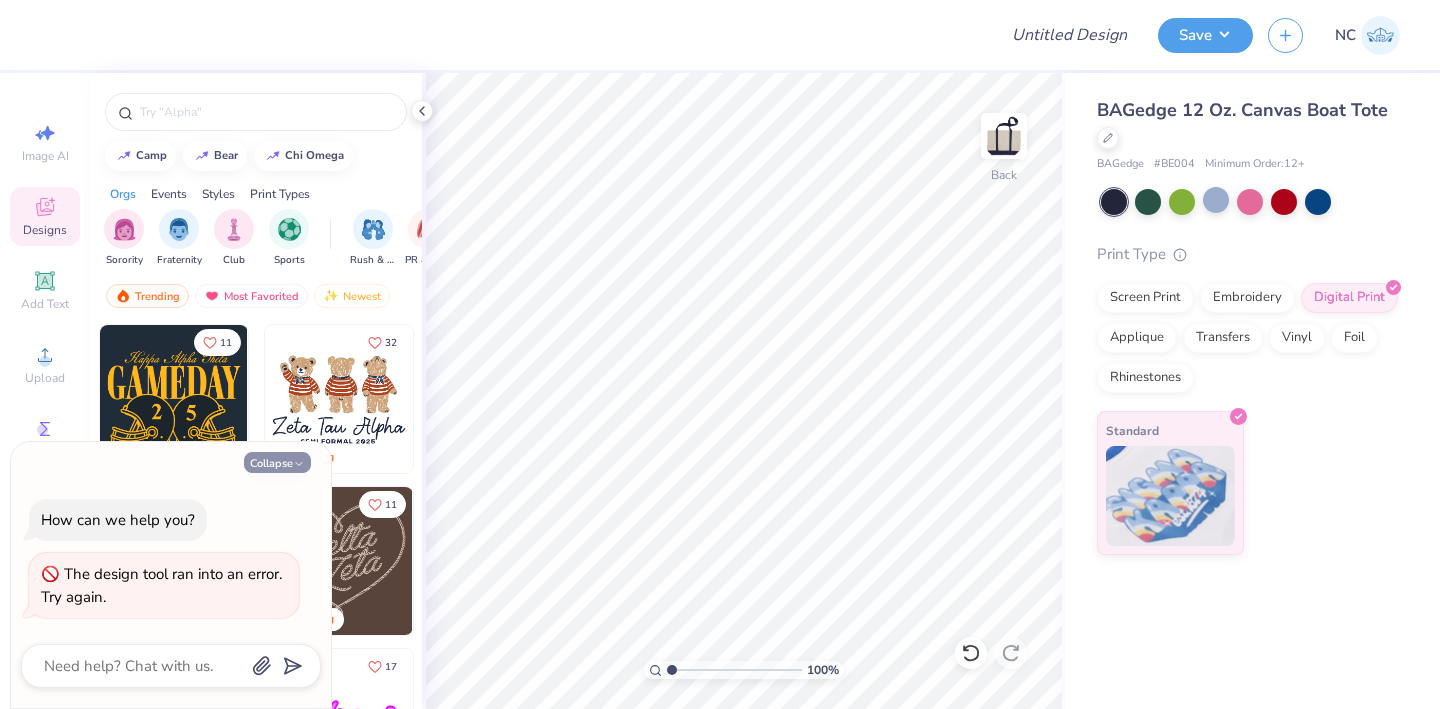 click on "Collapse" at bounding box center (277, 462) 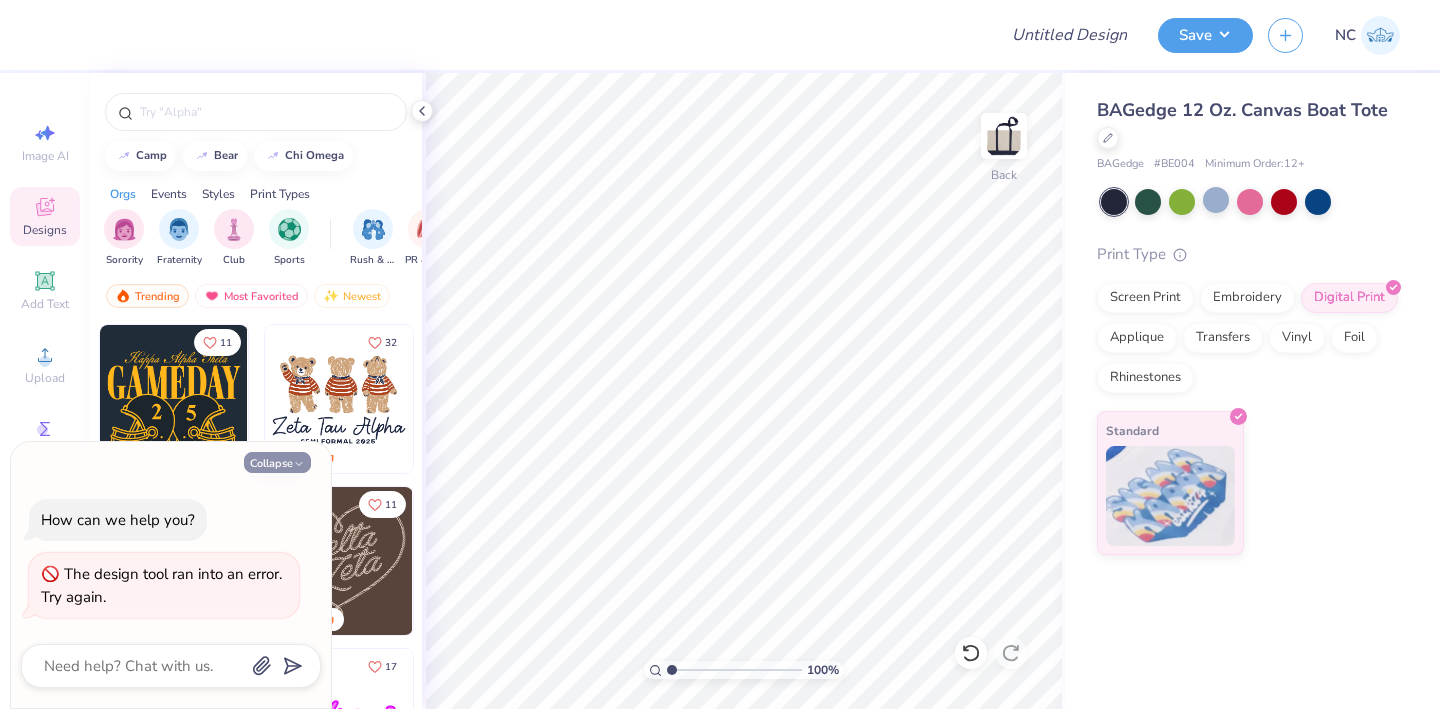 type on "x" 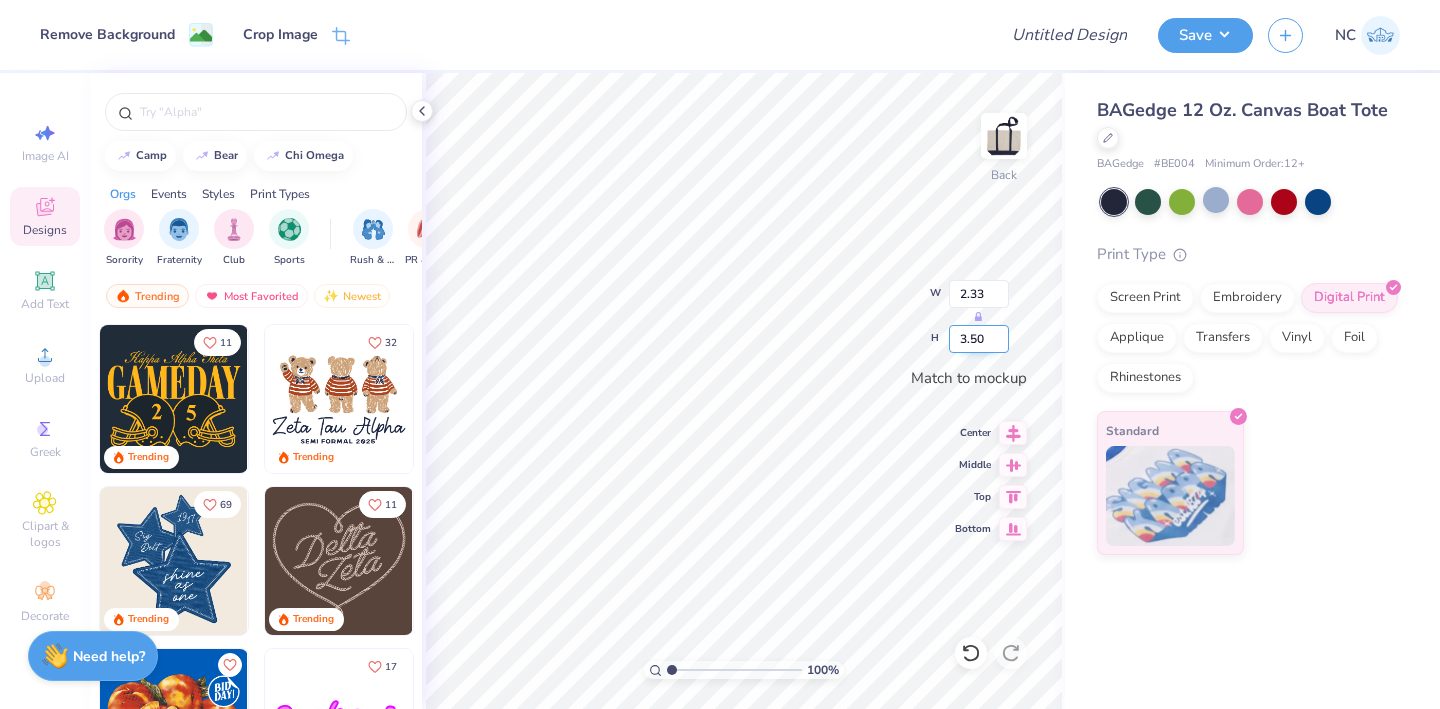 click on "3.50" at bounding box center [979, 339] 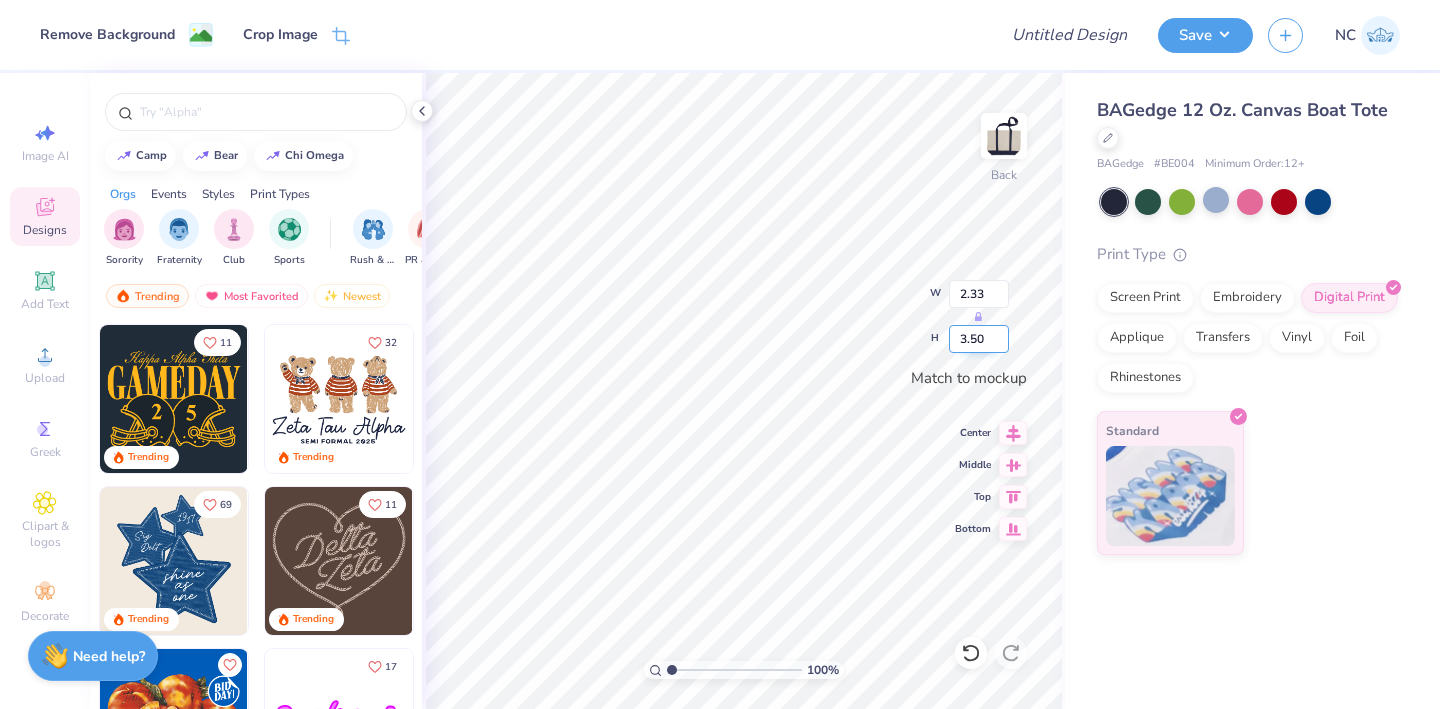type on "3.51" 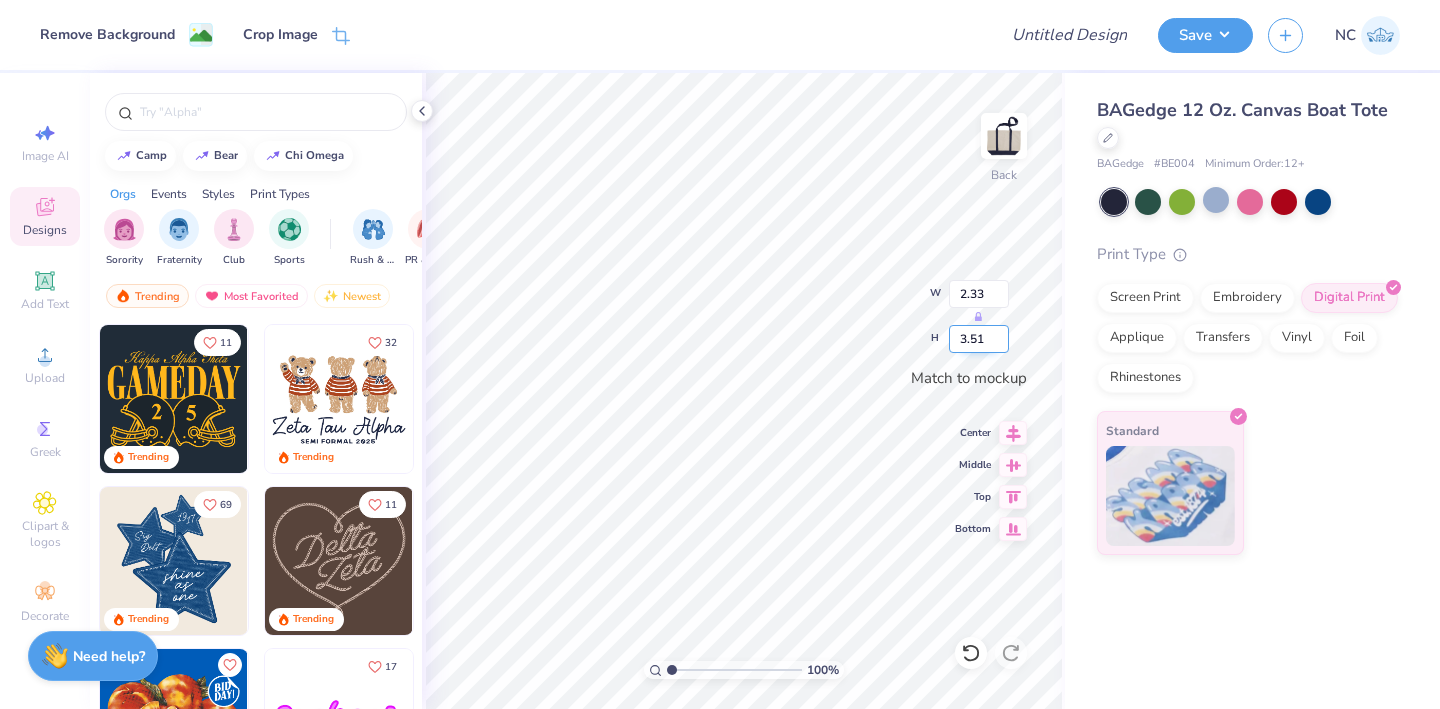 click on "3.51" at bounding box center (979, 339) 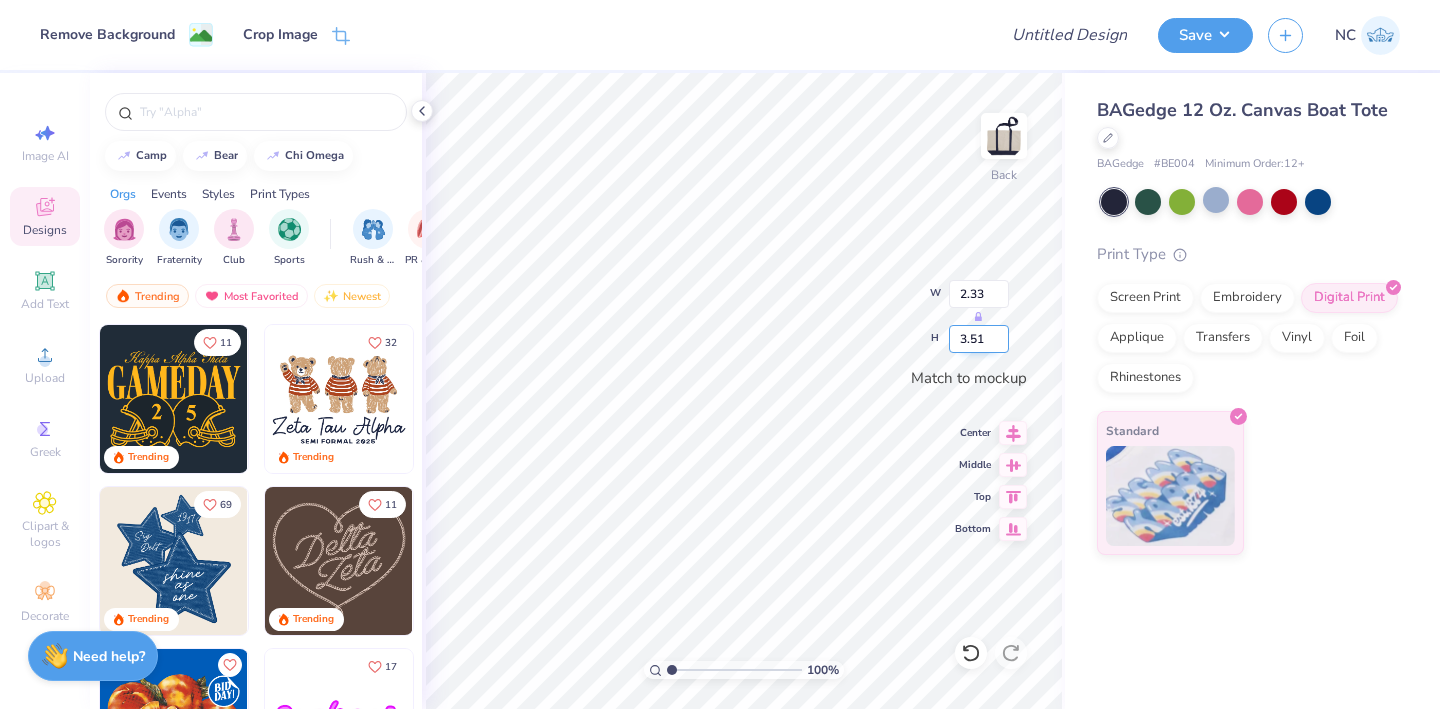 click on "3.51" at bounding box center [979, 339] 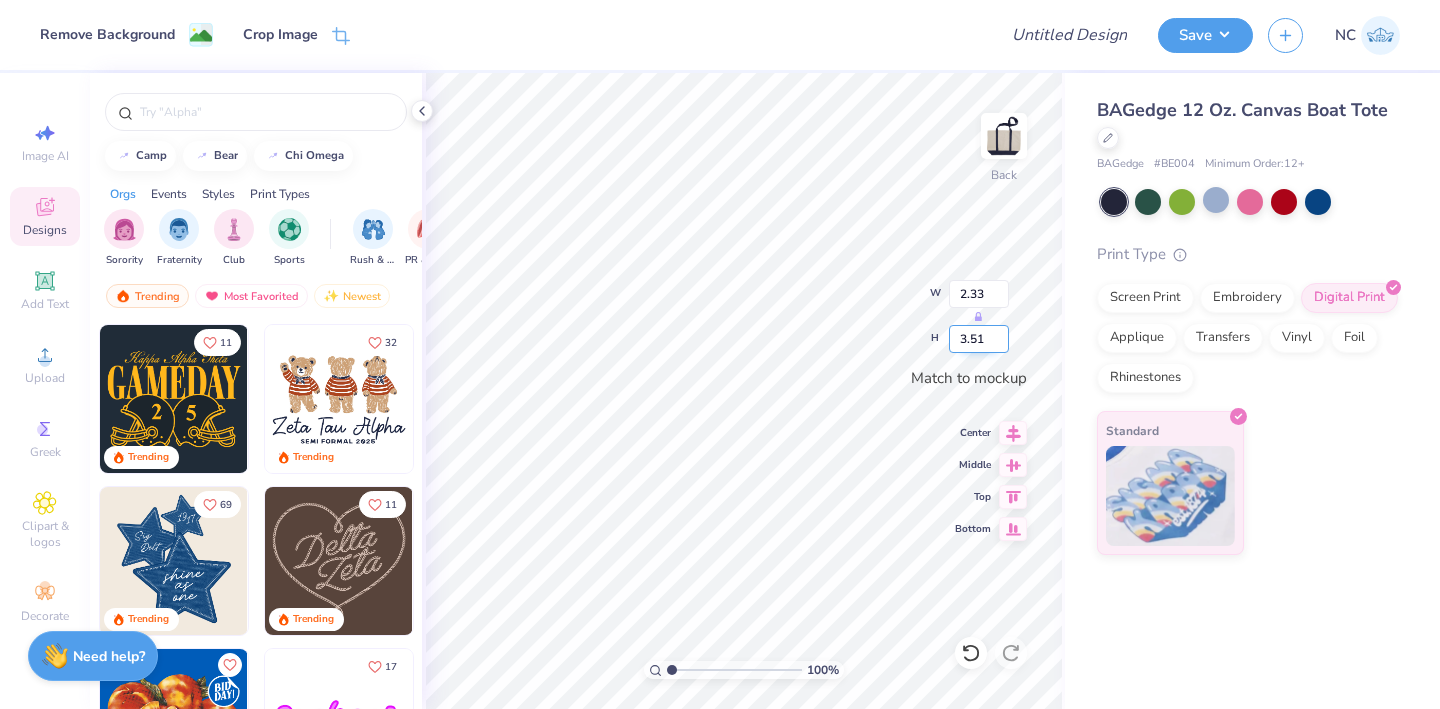 click on "3.51" at bounding box center [979, 339] 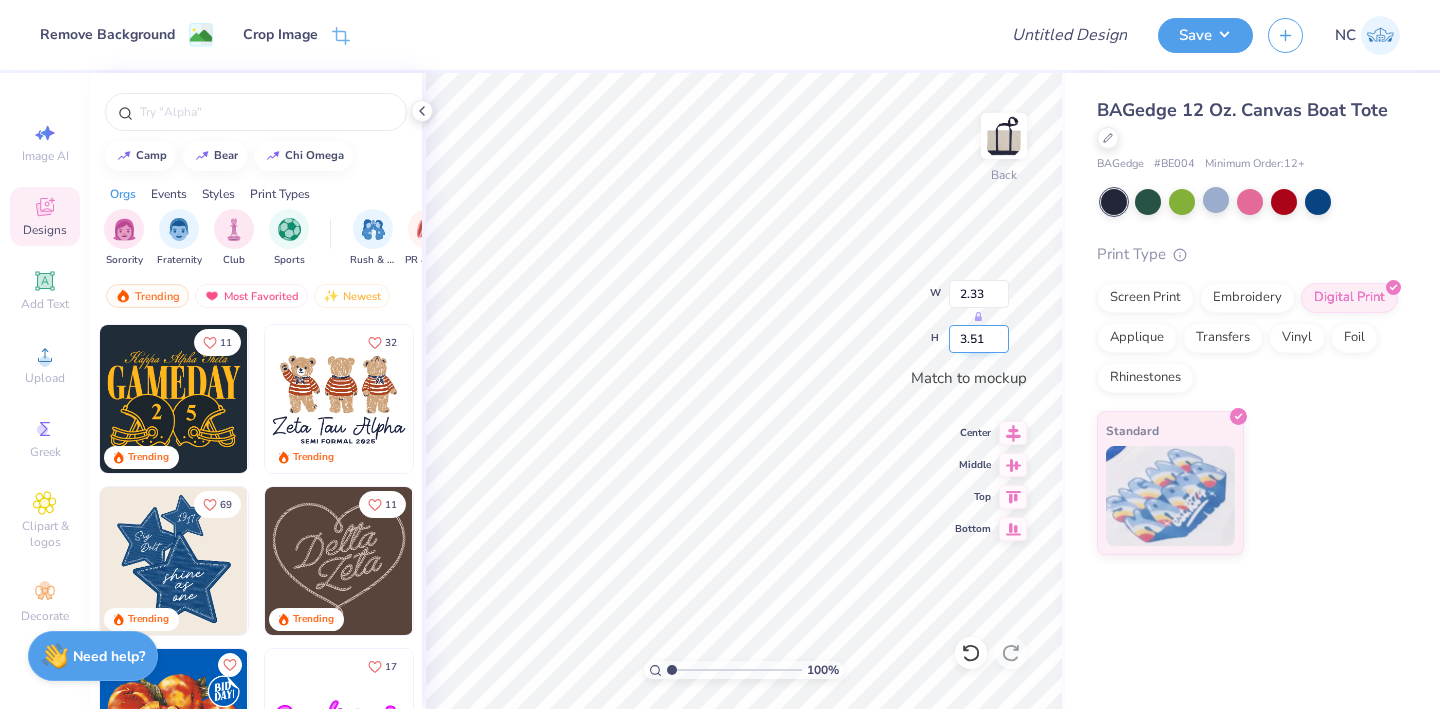 click on "3.51" at bounding box center (979, 339) 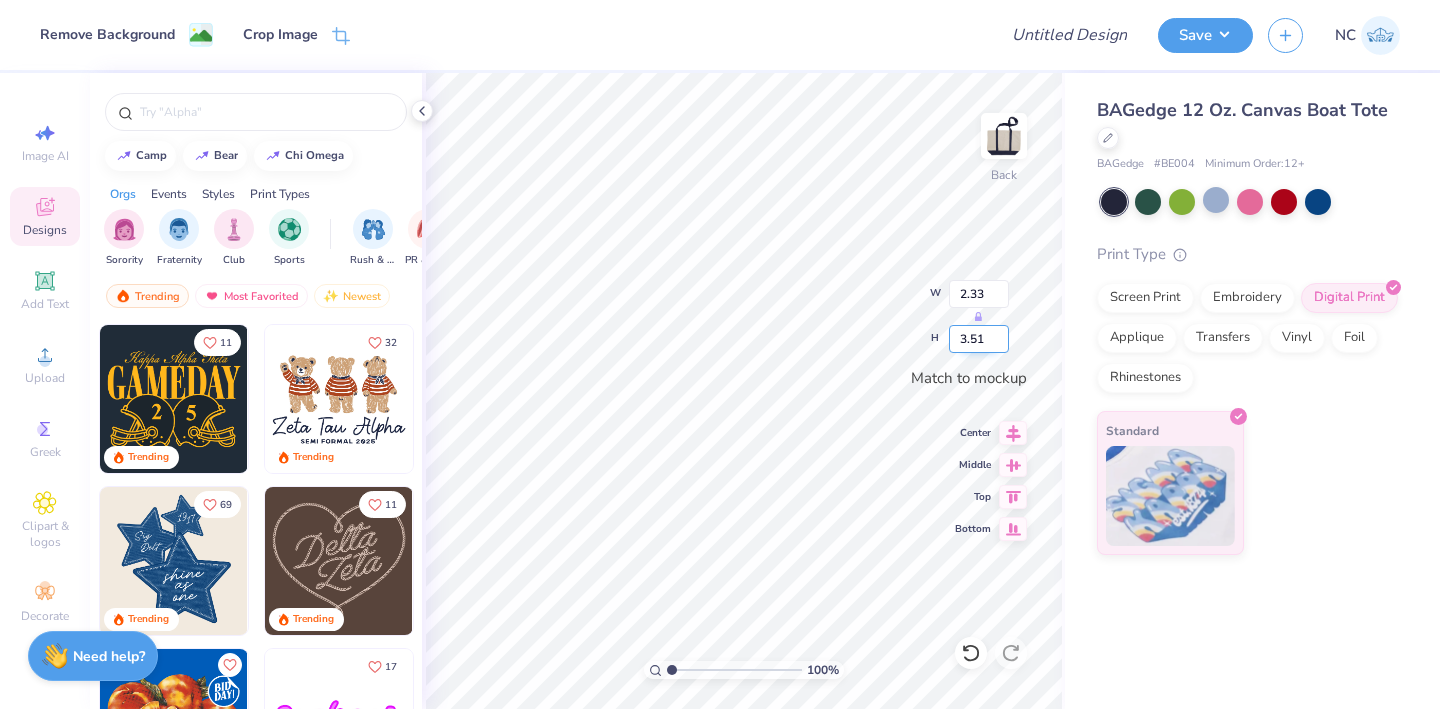 click on "3.51" at bounding box center [979, 339] 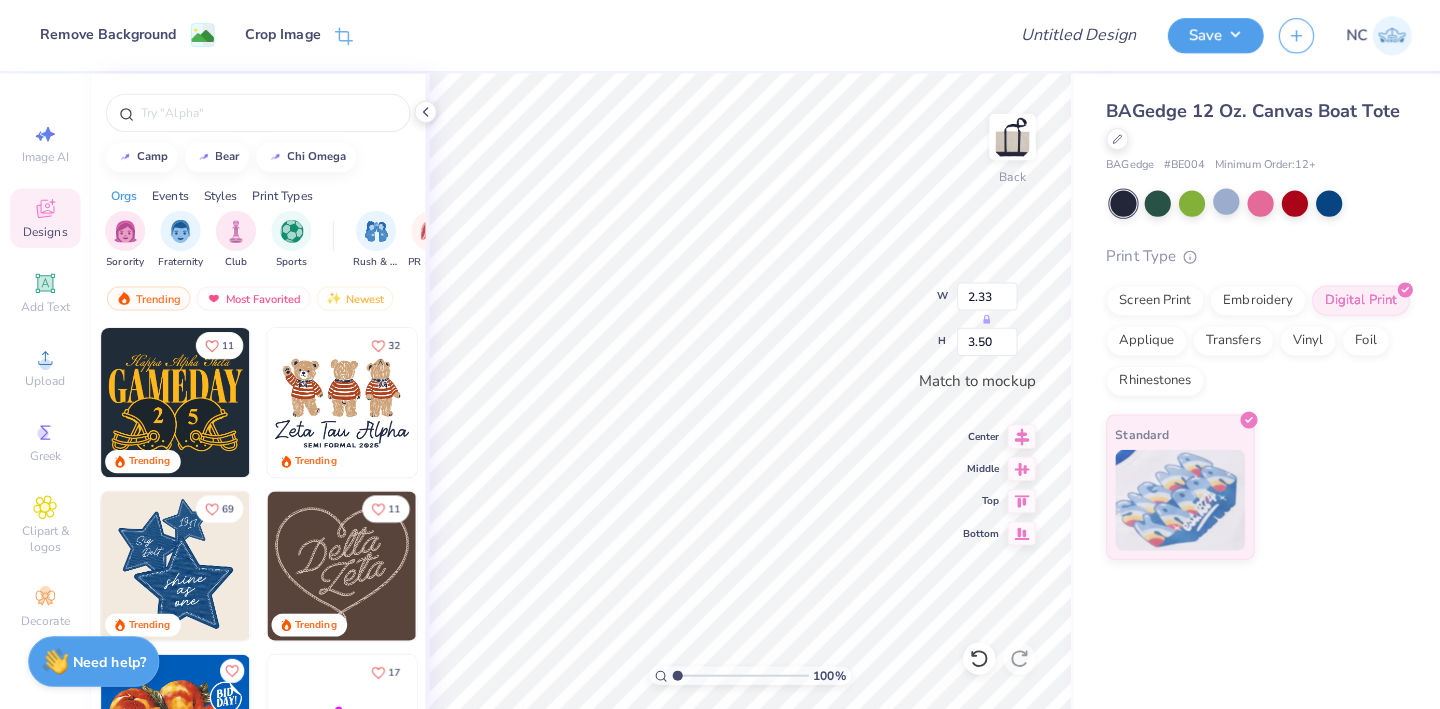 scroll, scrollTop: 0, scrollLeft: 0, axis: both 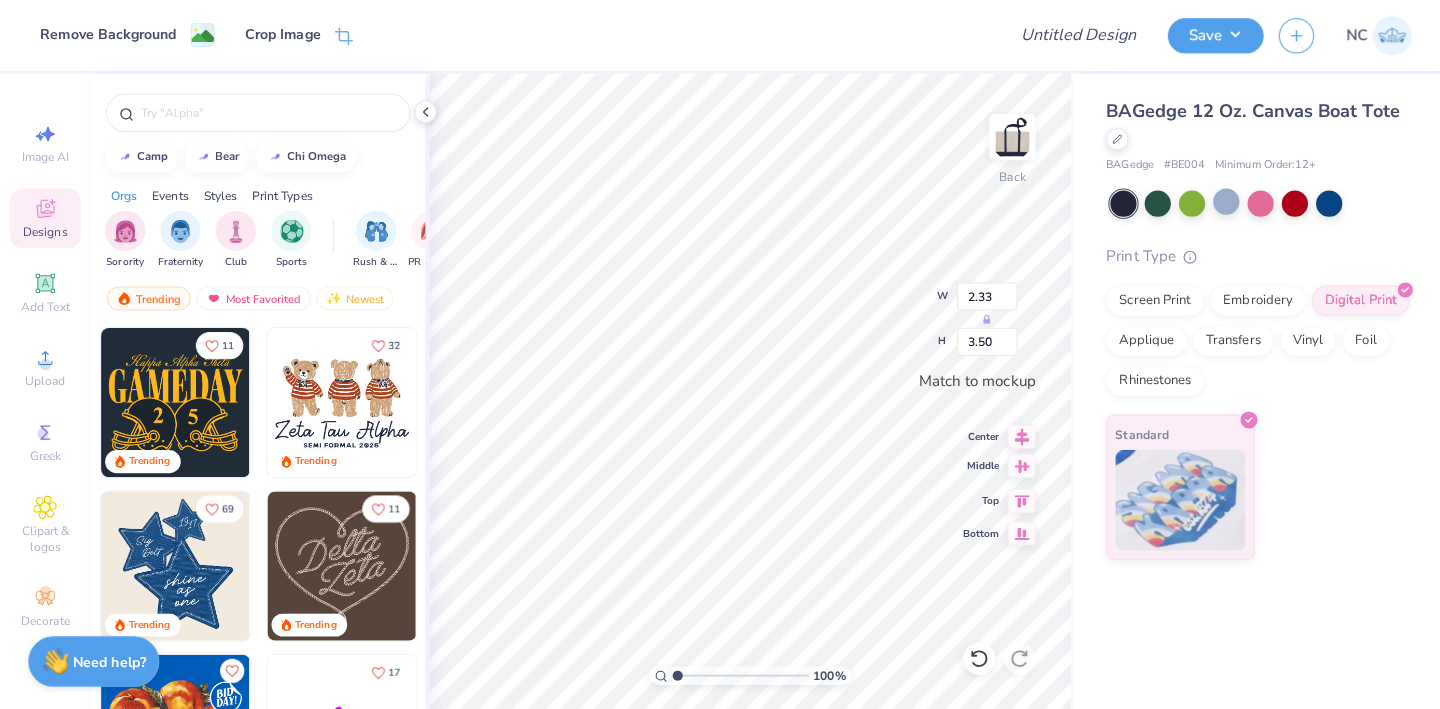click at bounding box center [1013, 462] 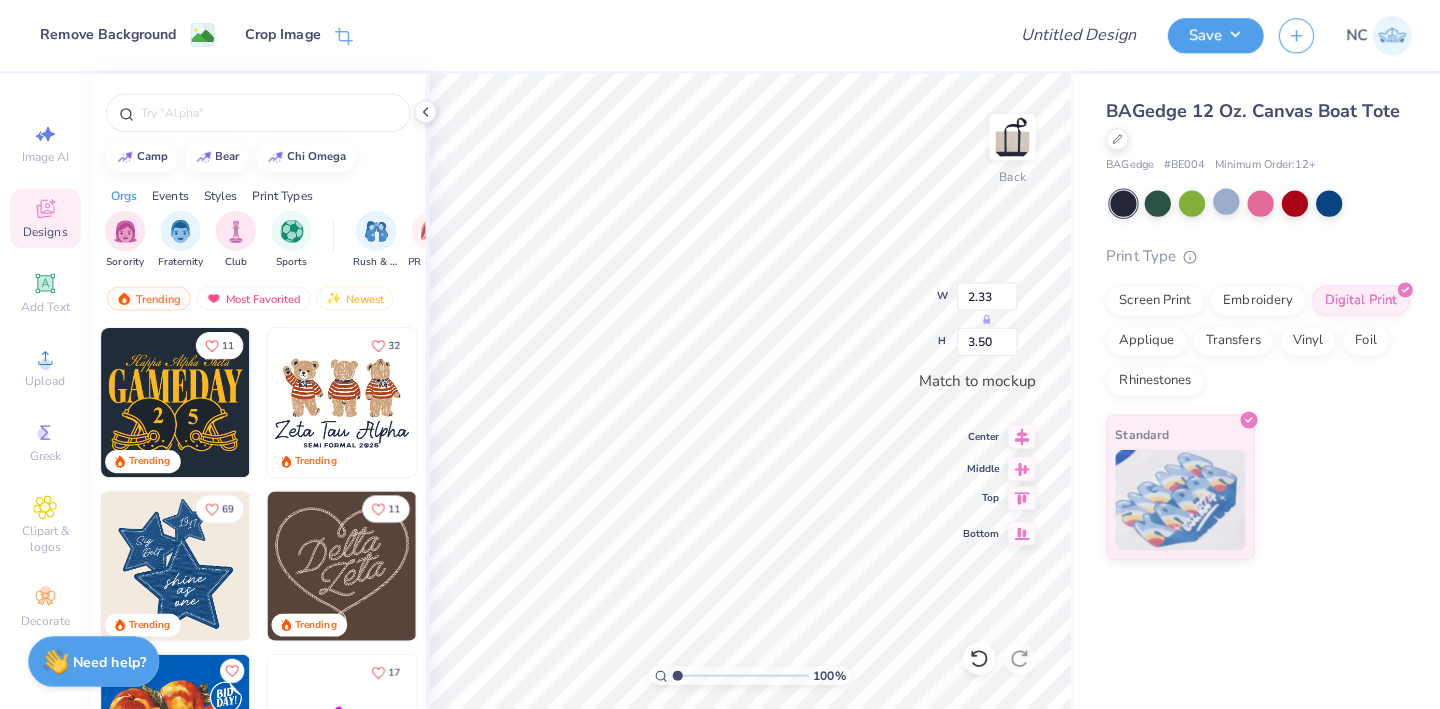 click 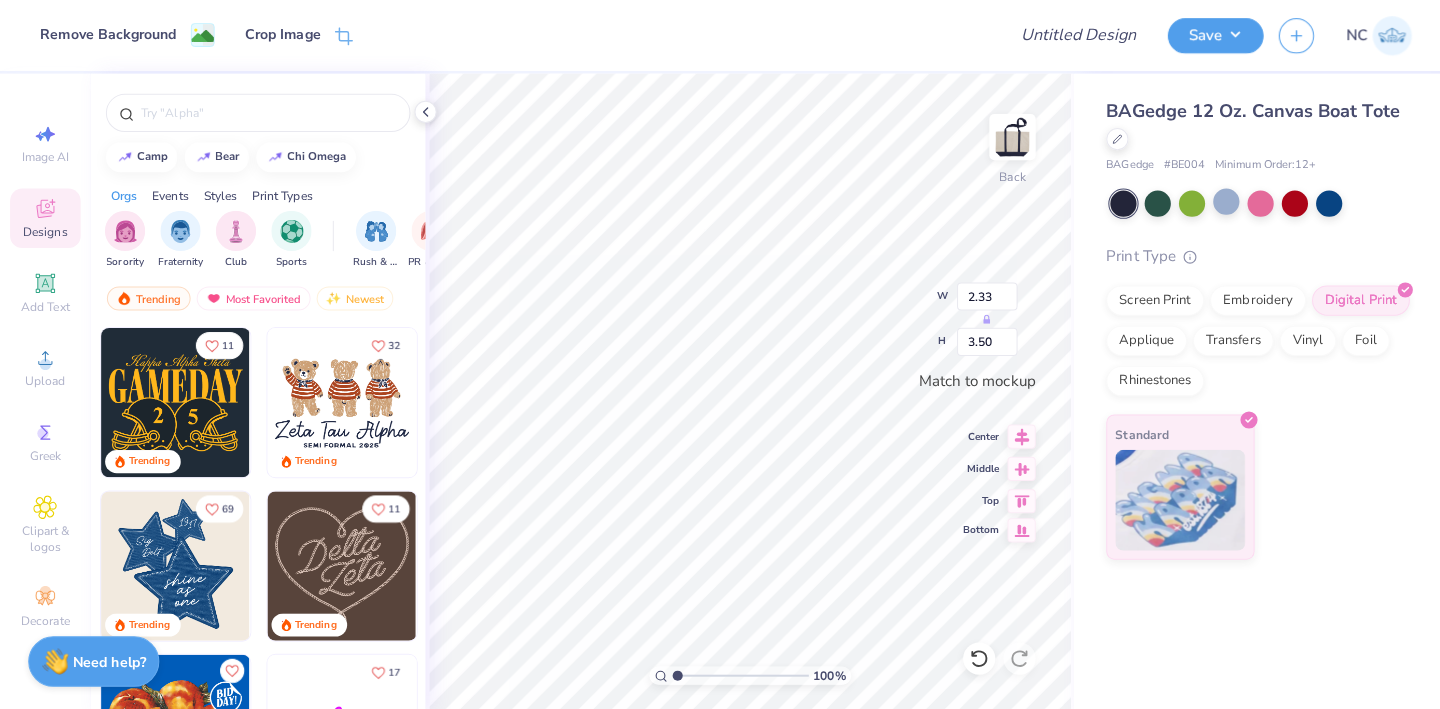 click at bounding box center [1013, 526] 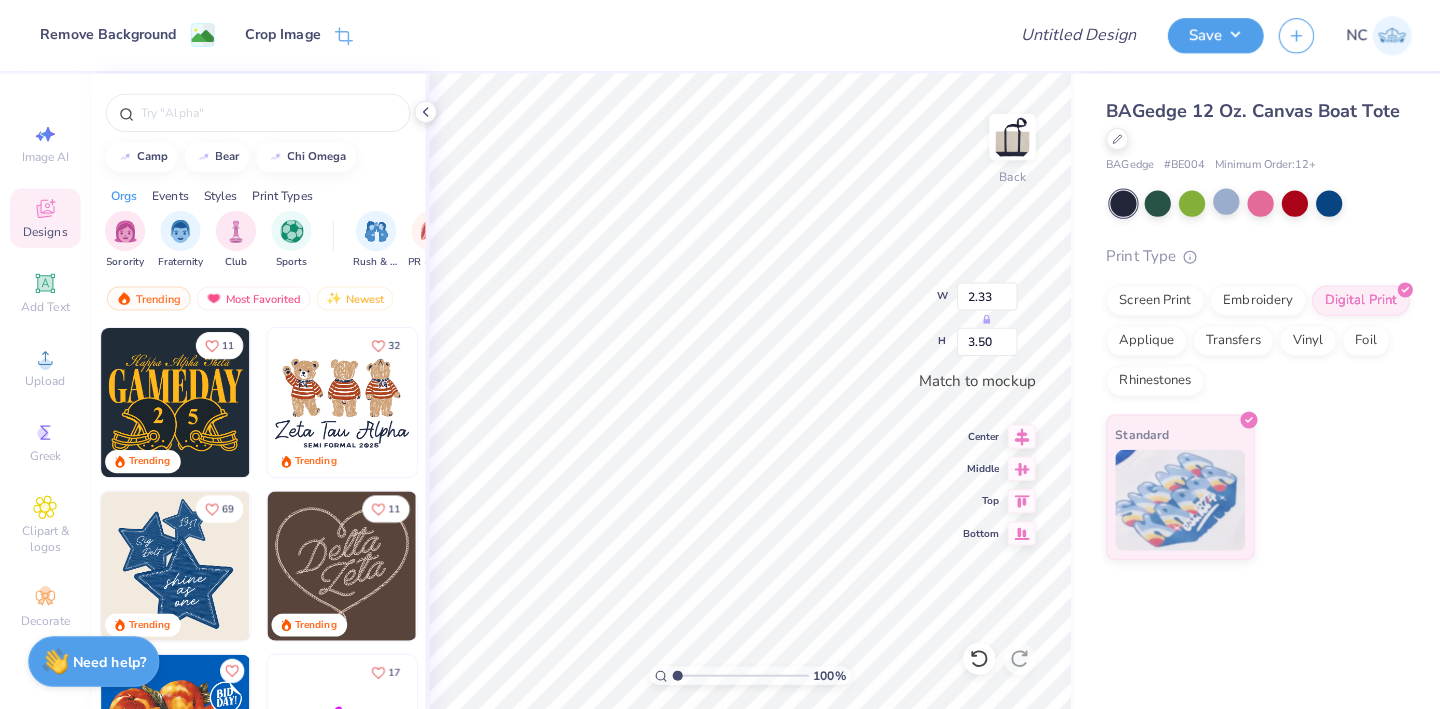 scroll, scrollTop: 0, scrollLeft: 0, axis: both 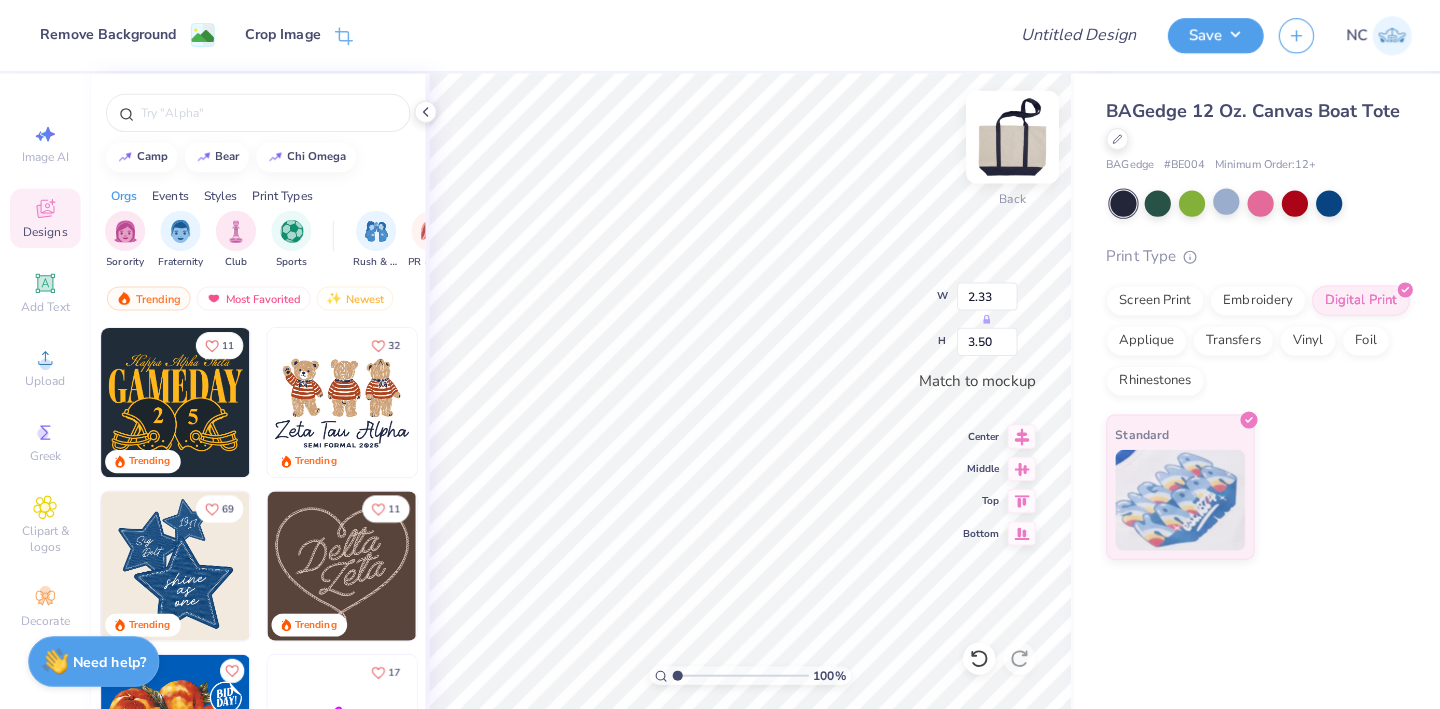 type on "2.34" 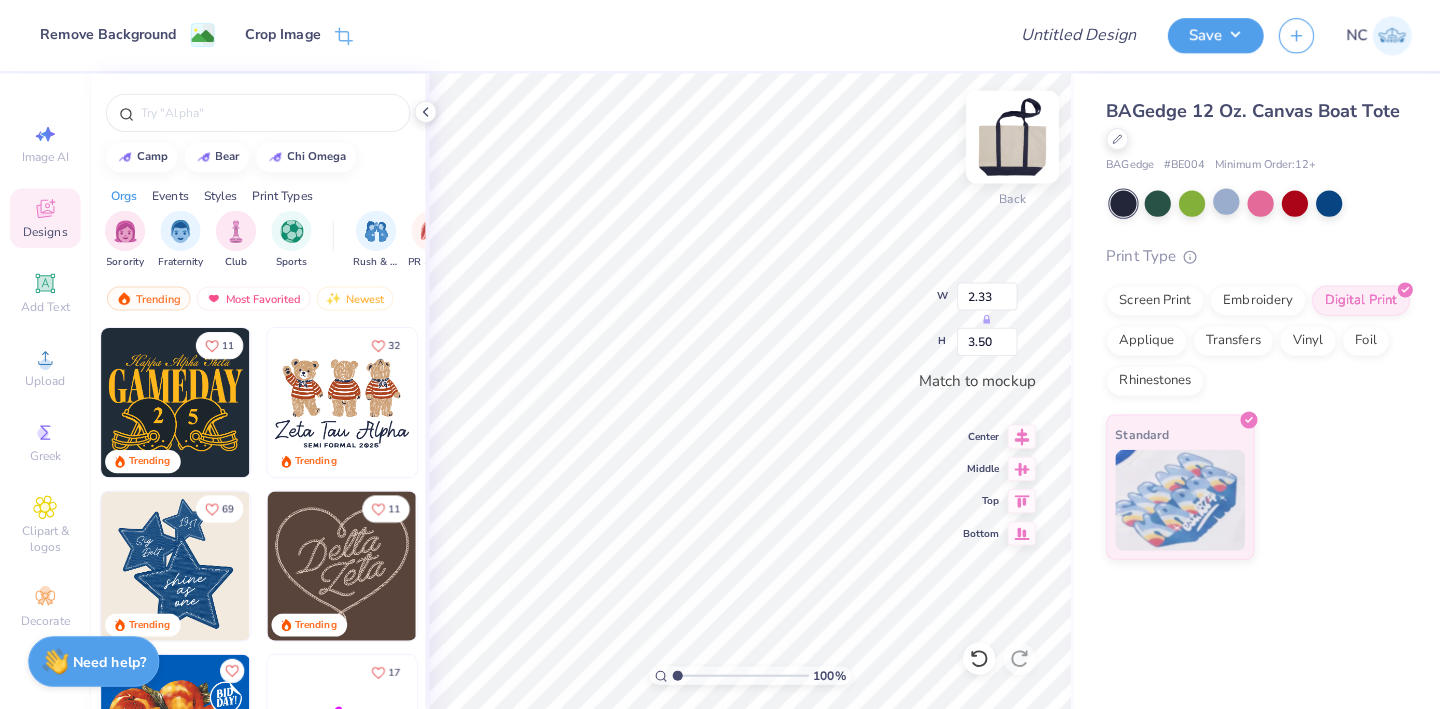 type on "3.51" 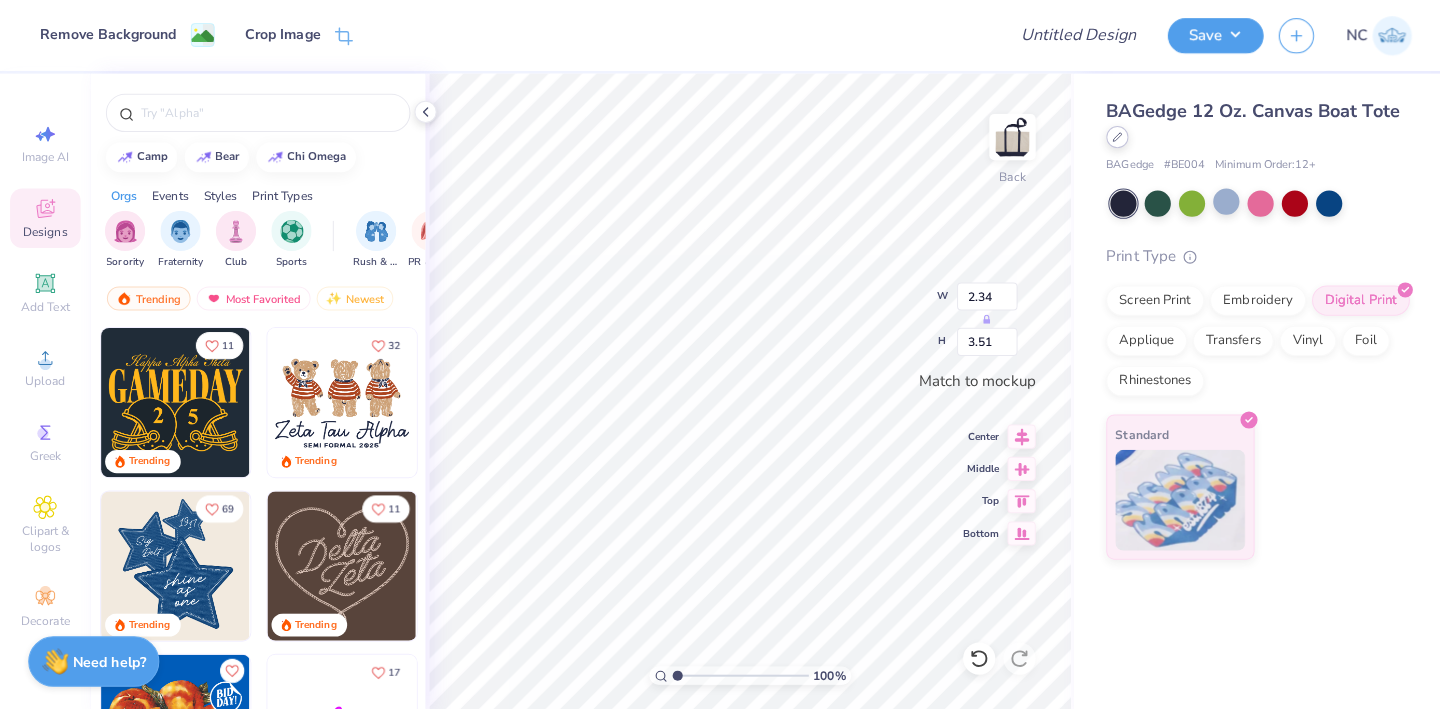 click 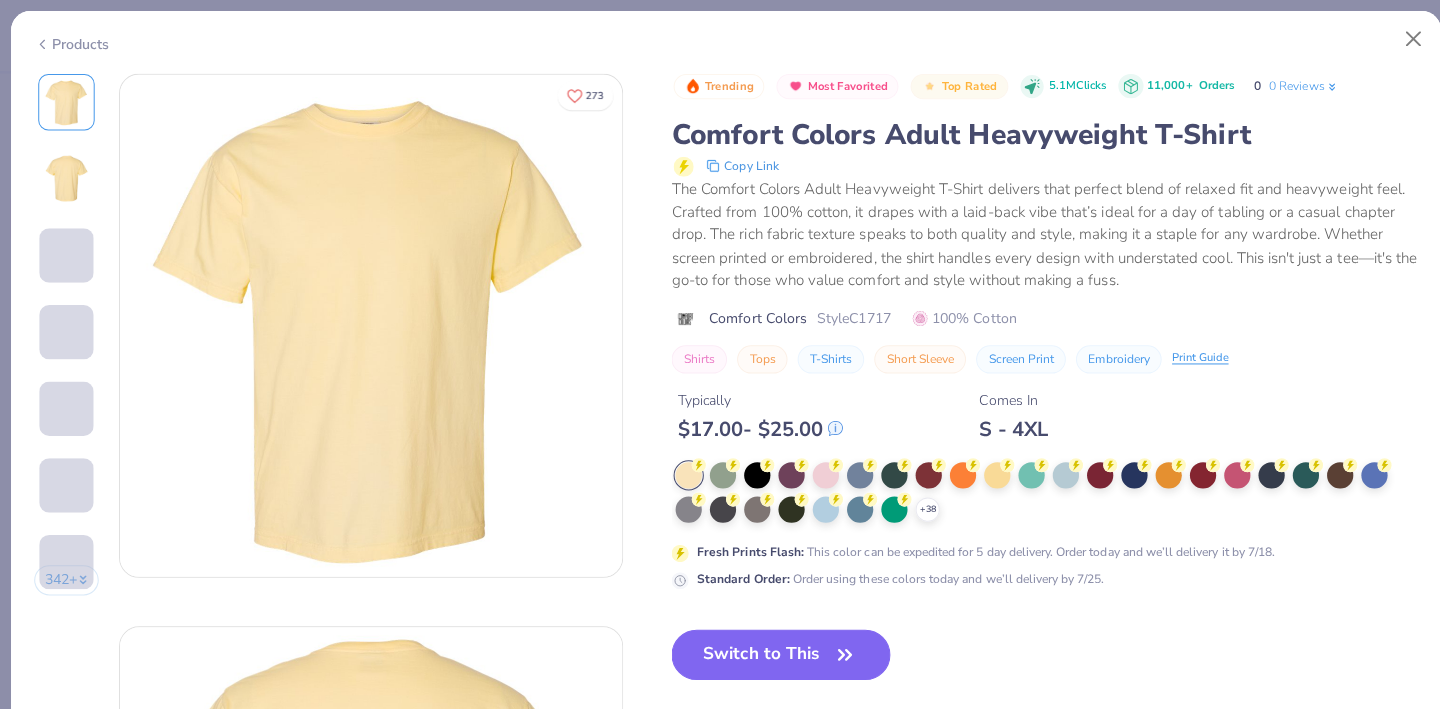 click at bounding box center [1402, 39] 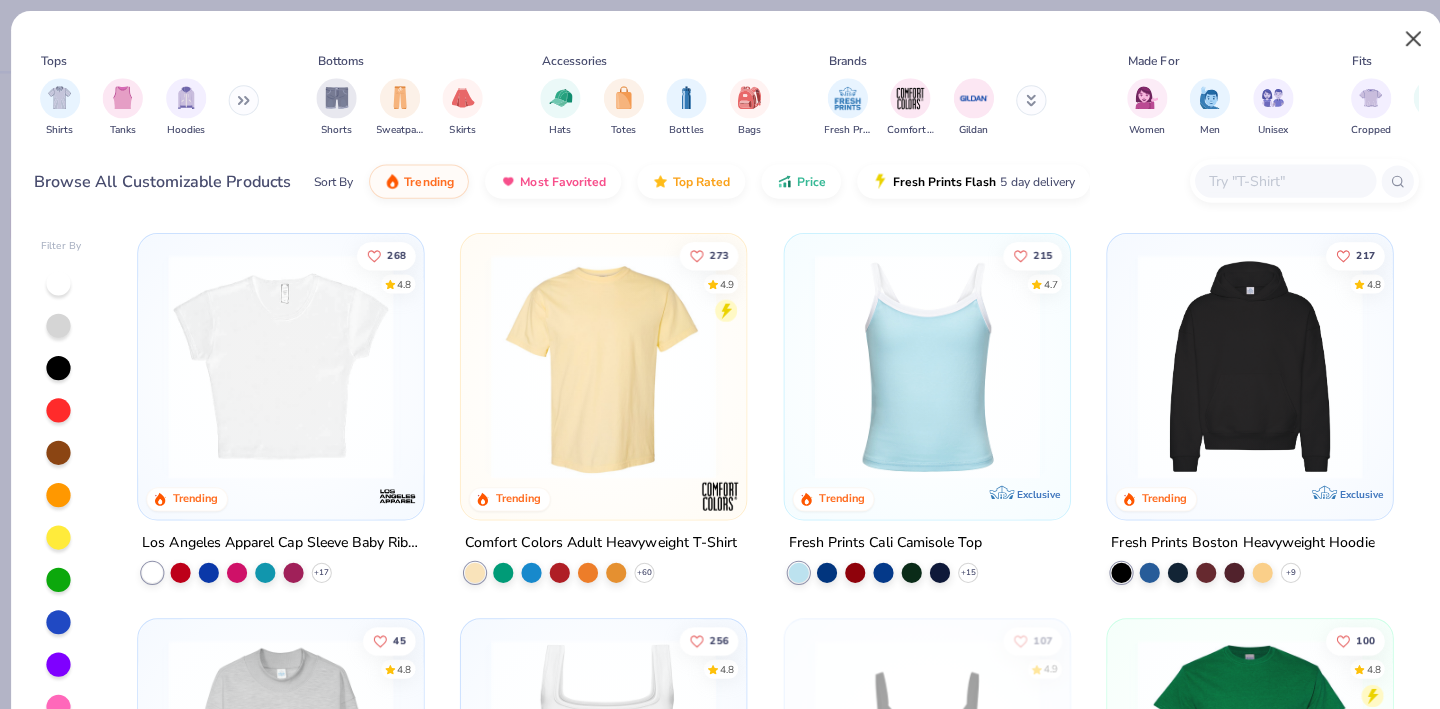 click at bounding box center (1402, 39) 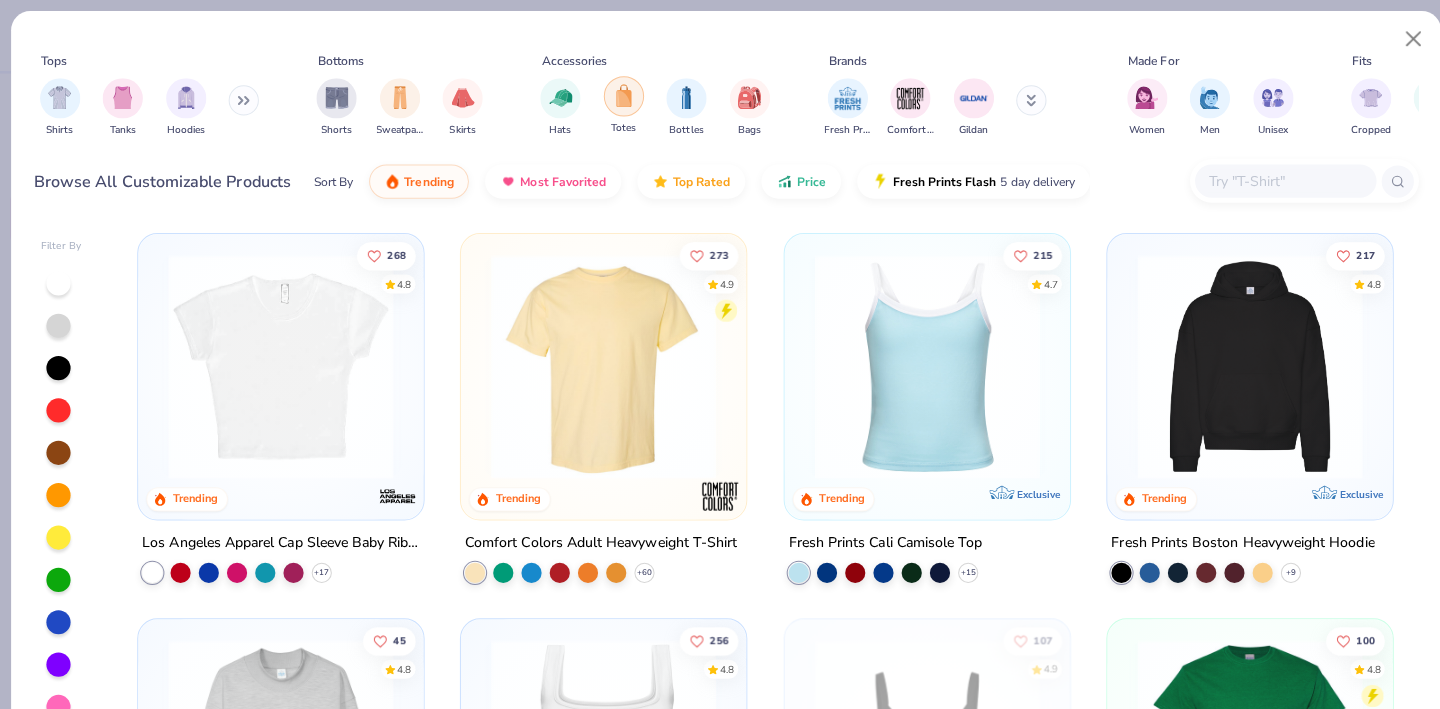 scroll, scrollTop: 0, scrollLeft: 0, axis: both 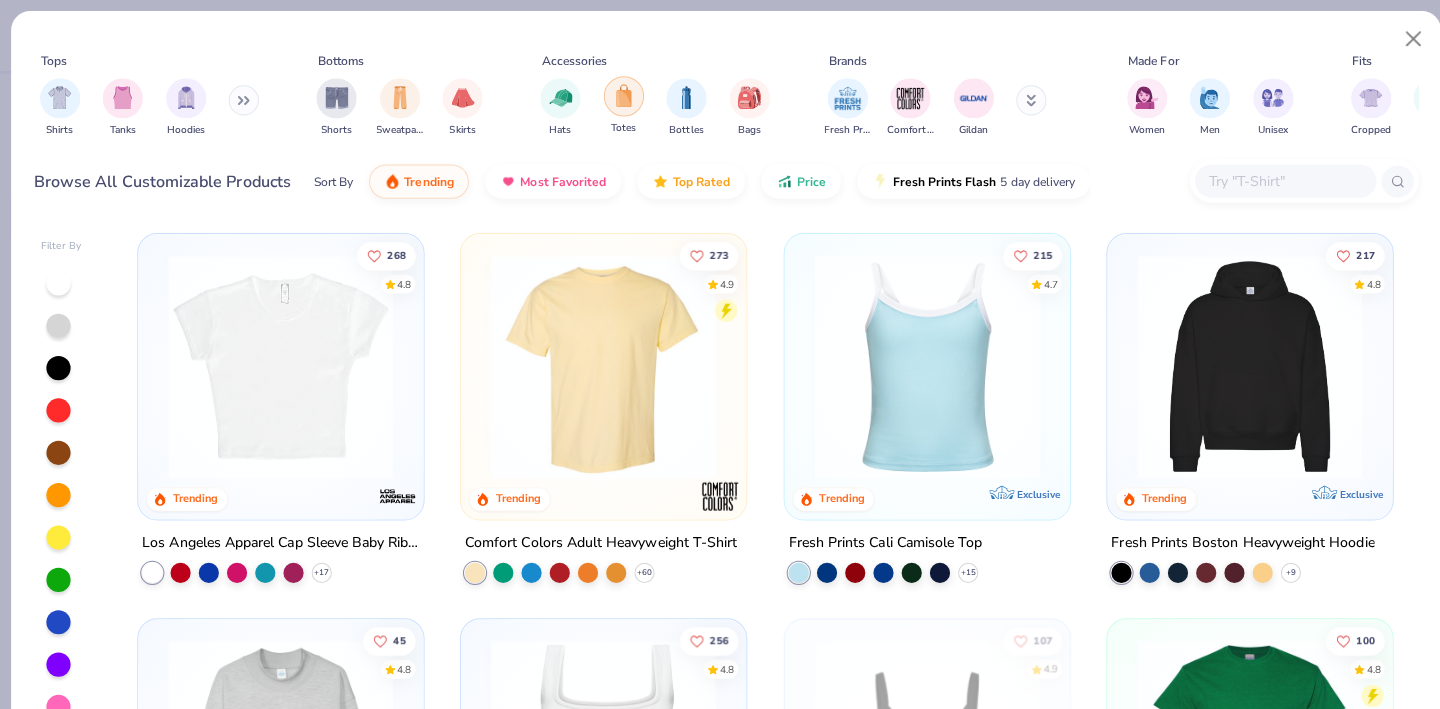 click at bounding box center (619, 95) 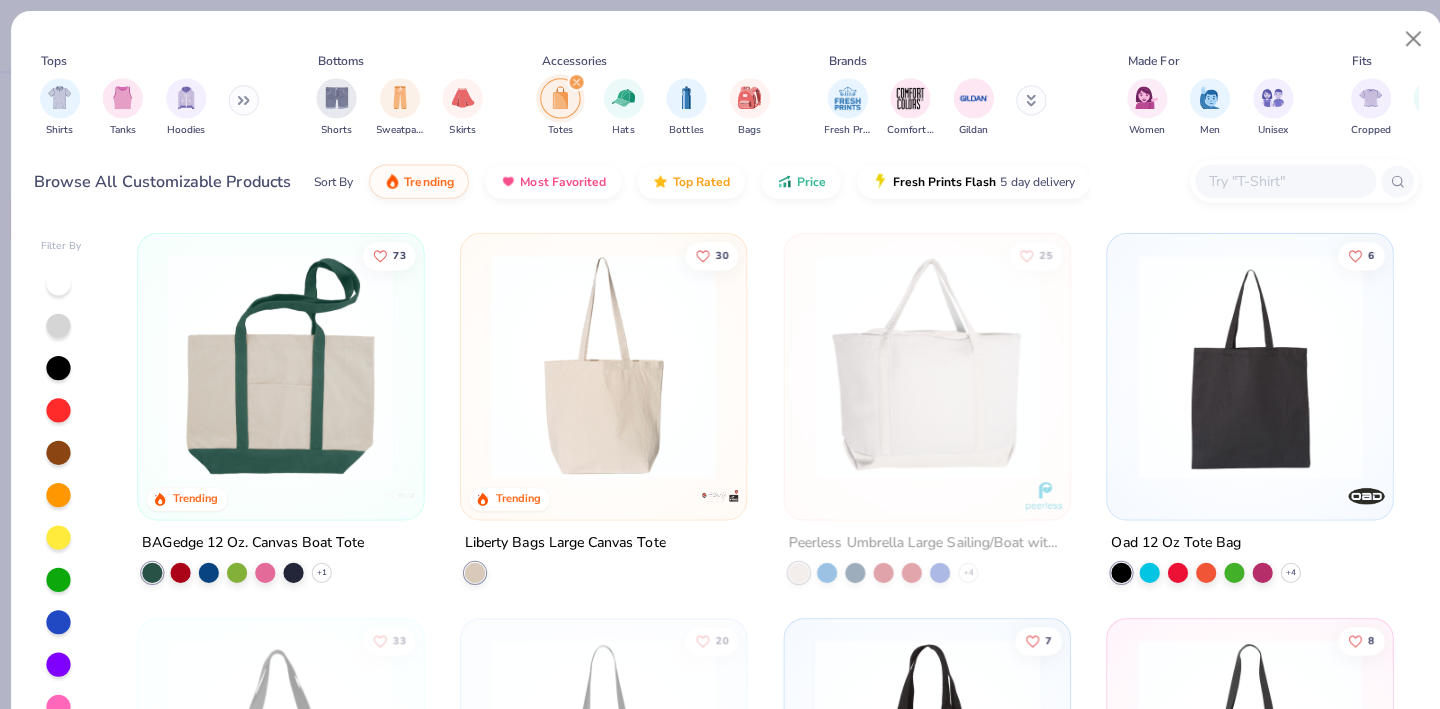 click at bounding box center (598, 363) 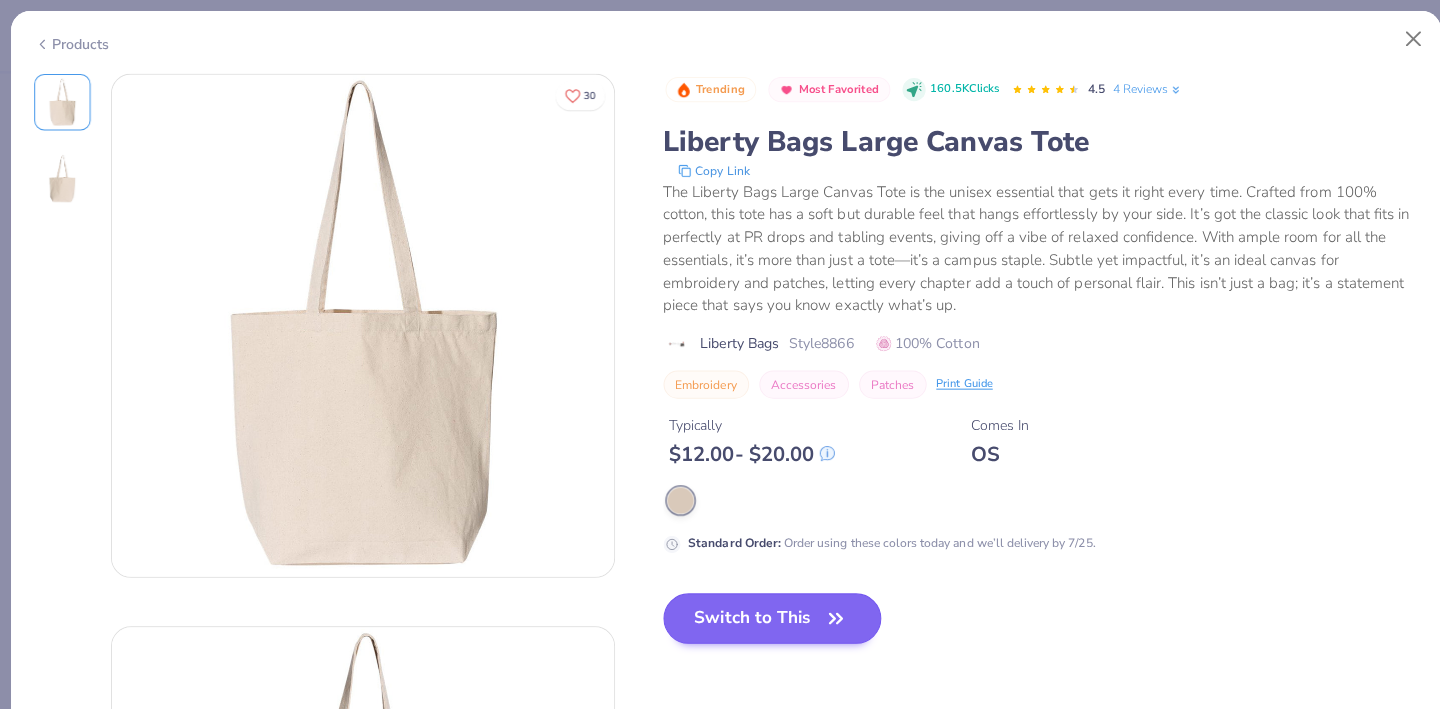 click 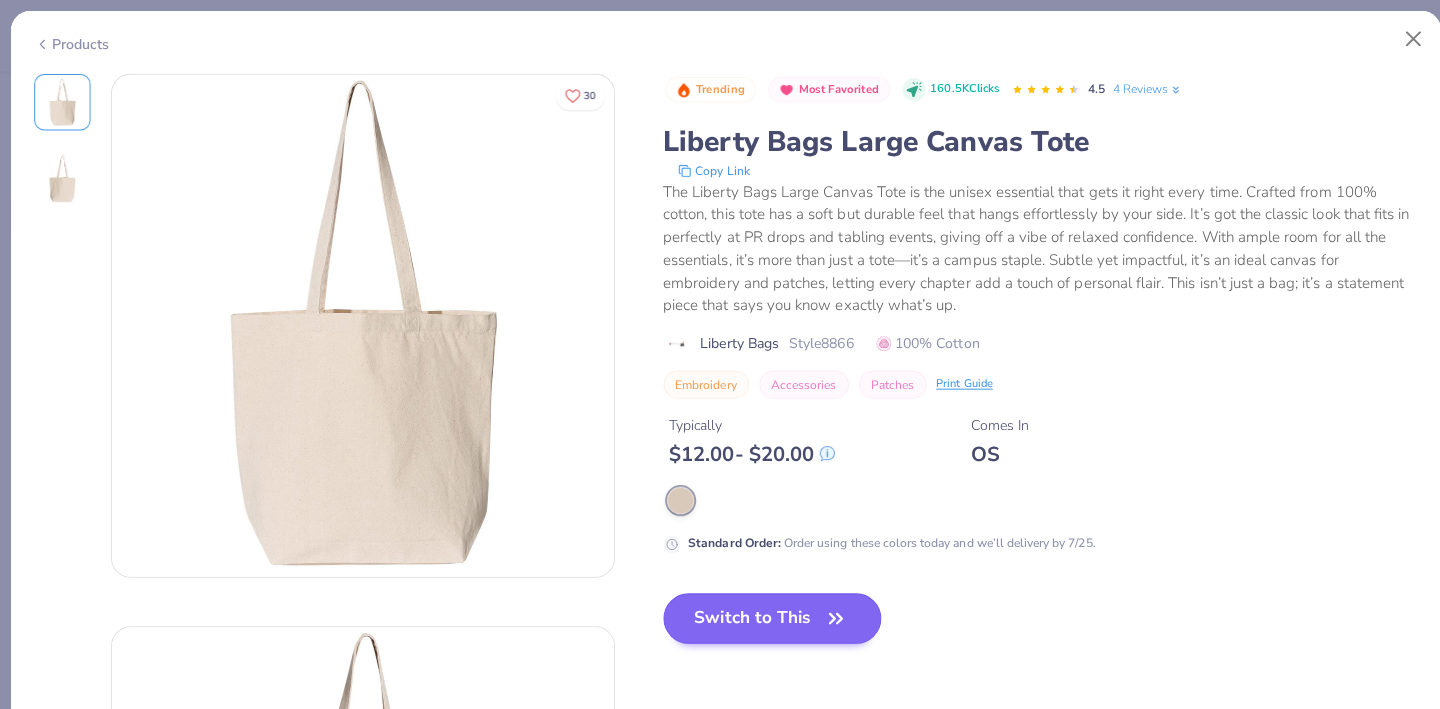 click on "Switch to This" at bounding box center [766, 613] 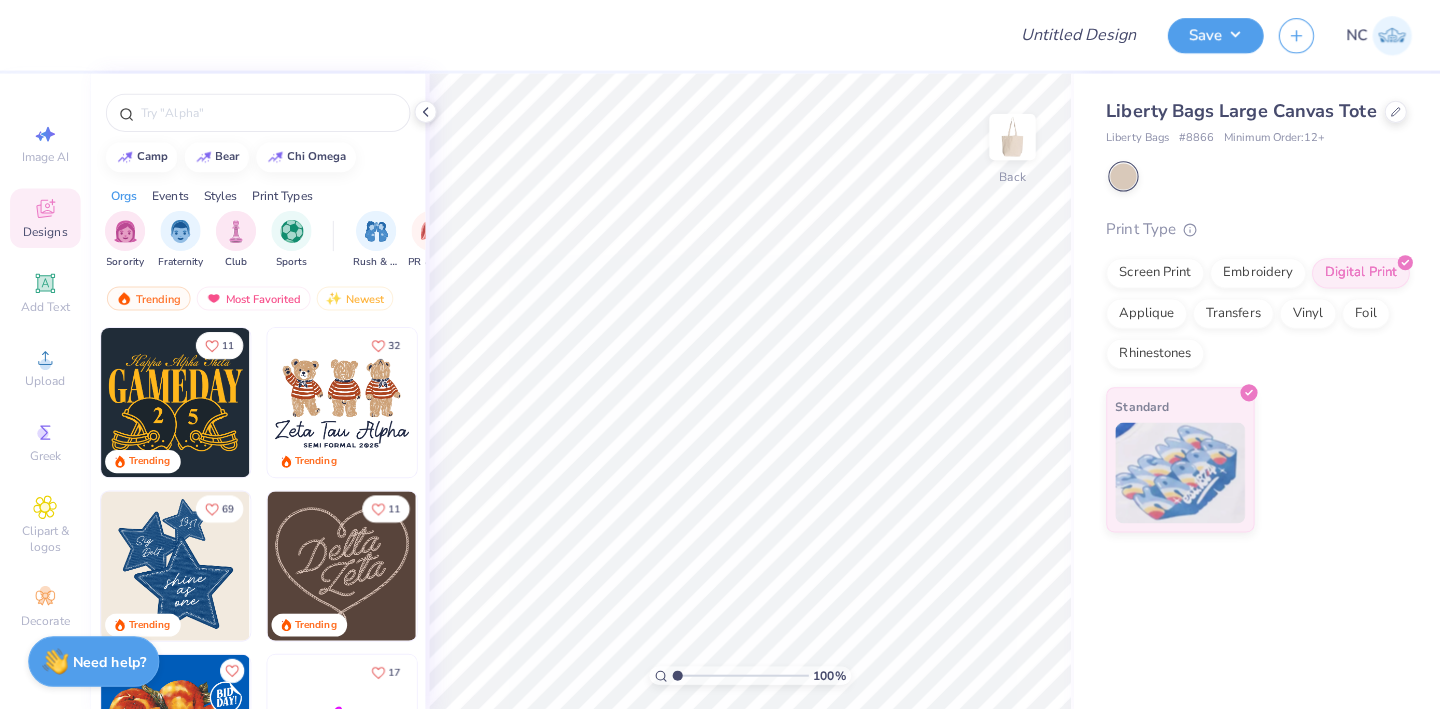 scroll, scrollTop: 0, scrollLeft: 0, axis: both 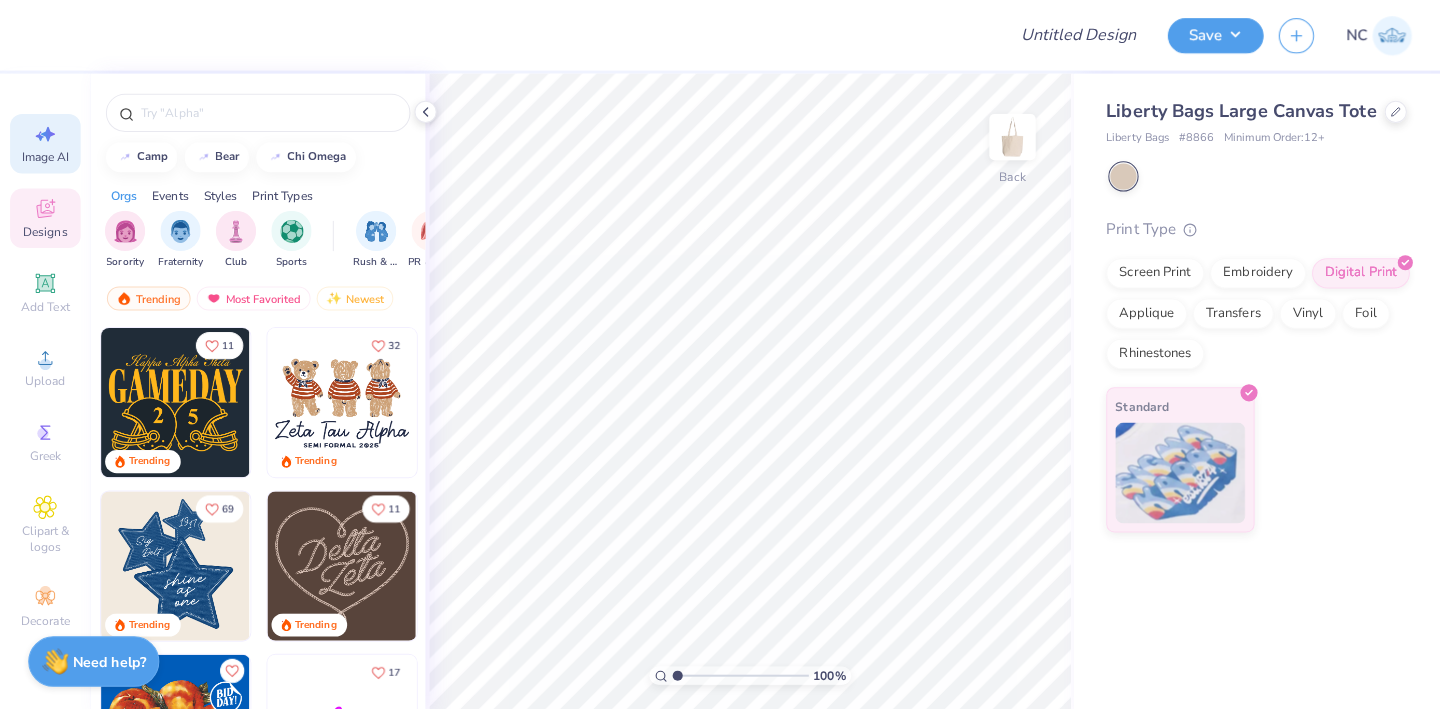 click on "Image AI" at bounding box center (45, 142) 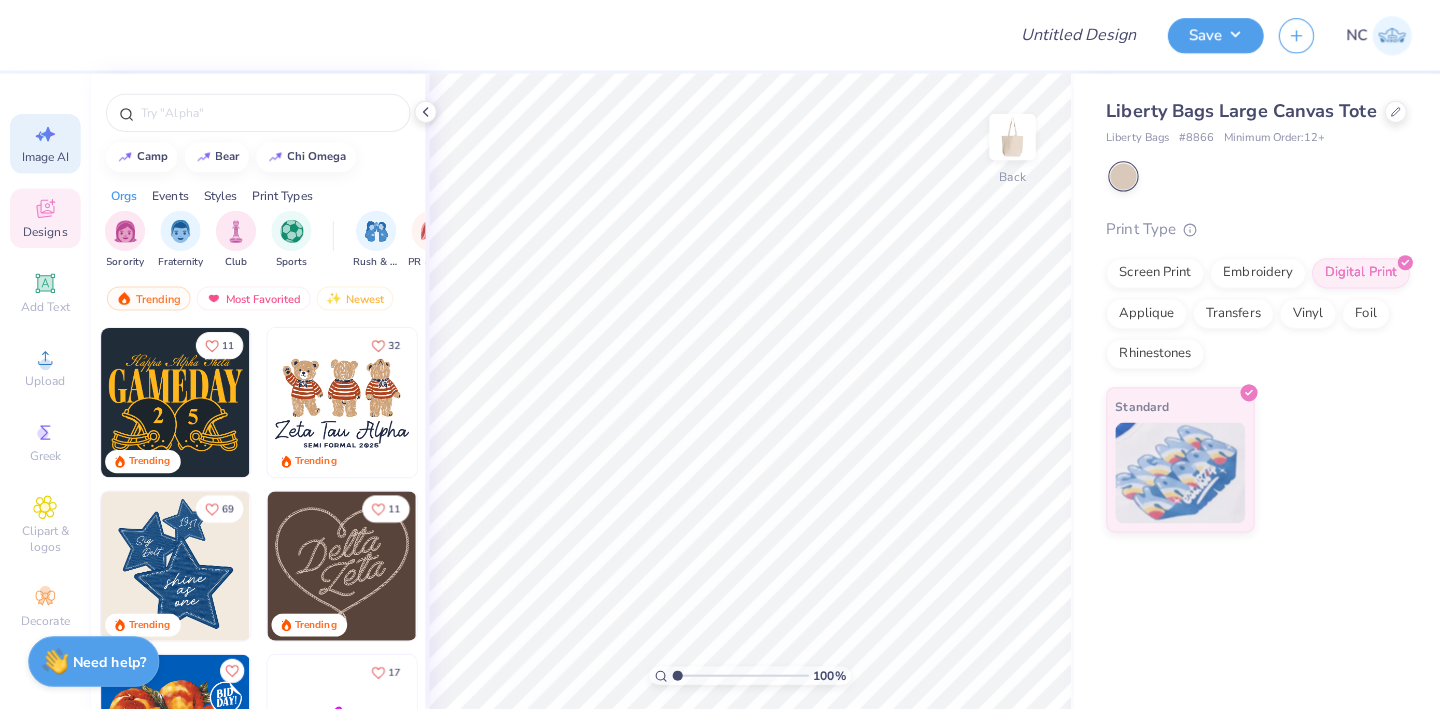 select on "4" 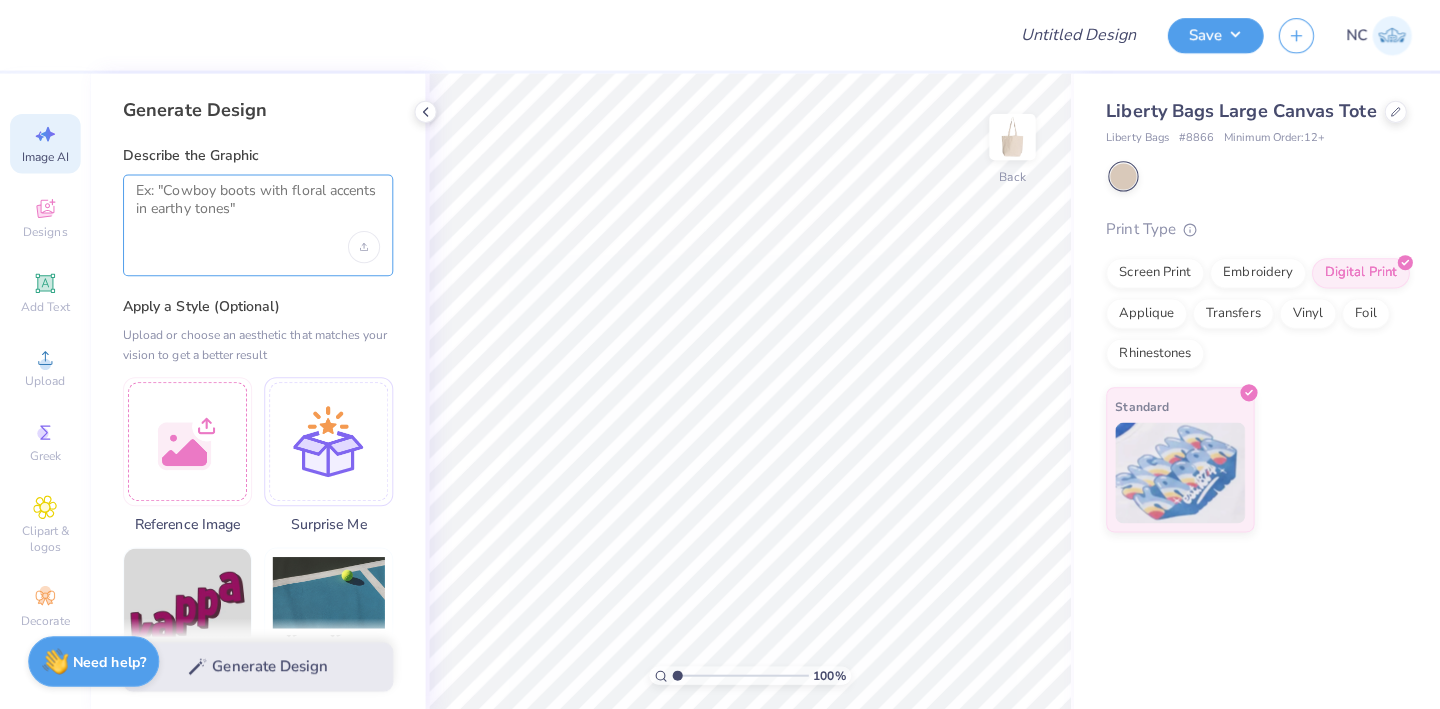 click at bounding box center [256, 205] 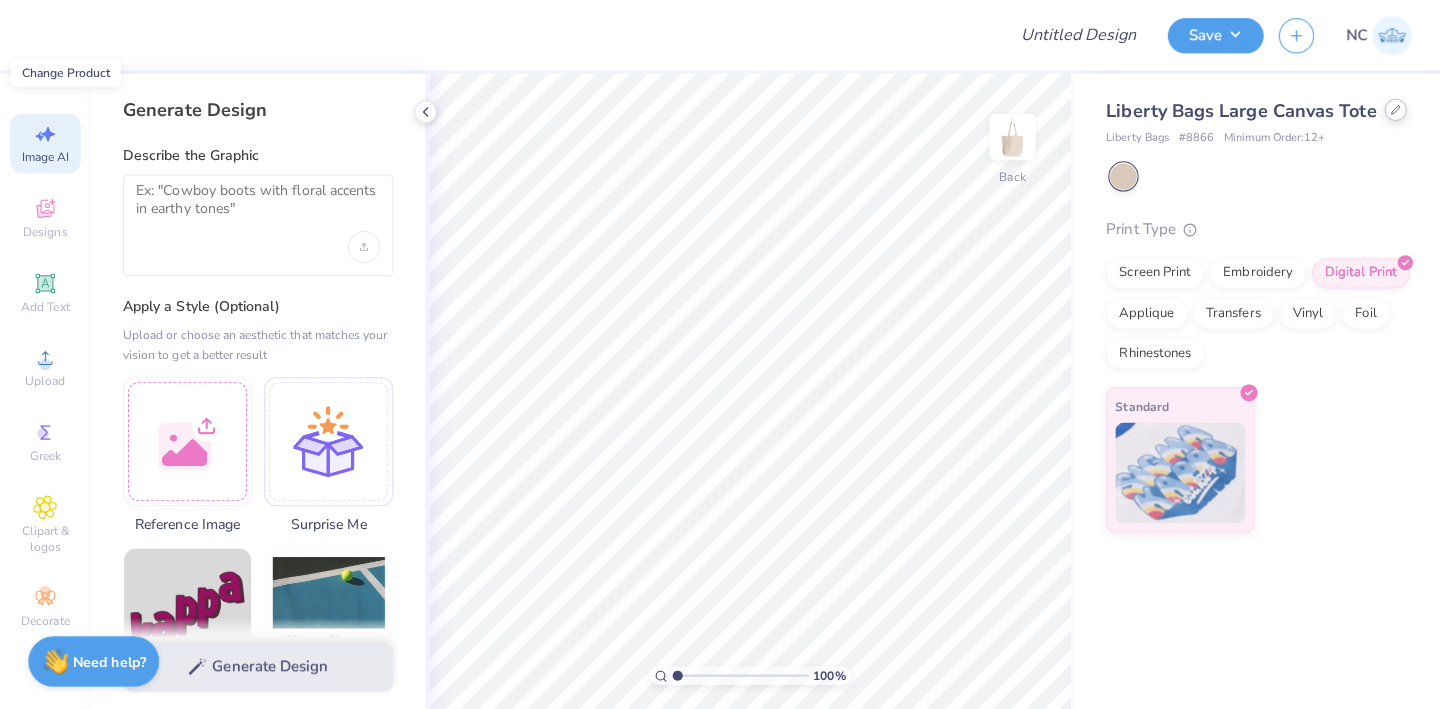 click 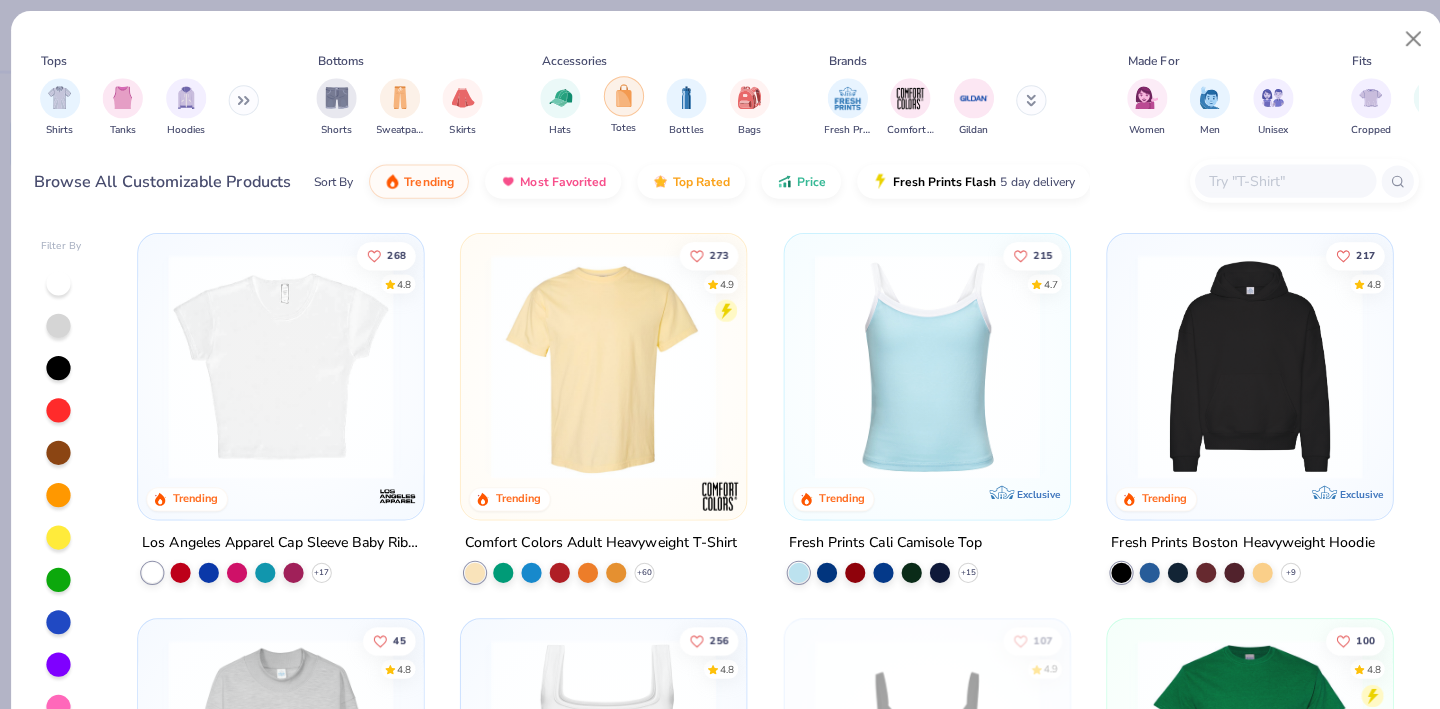 click at bounding box center (619, 95) 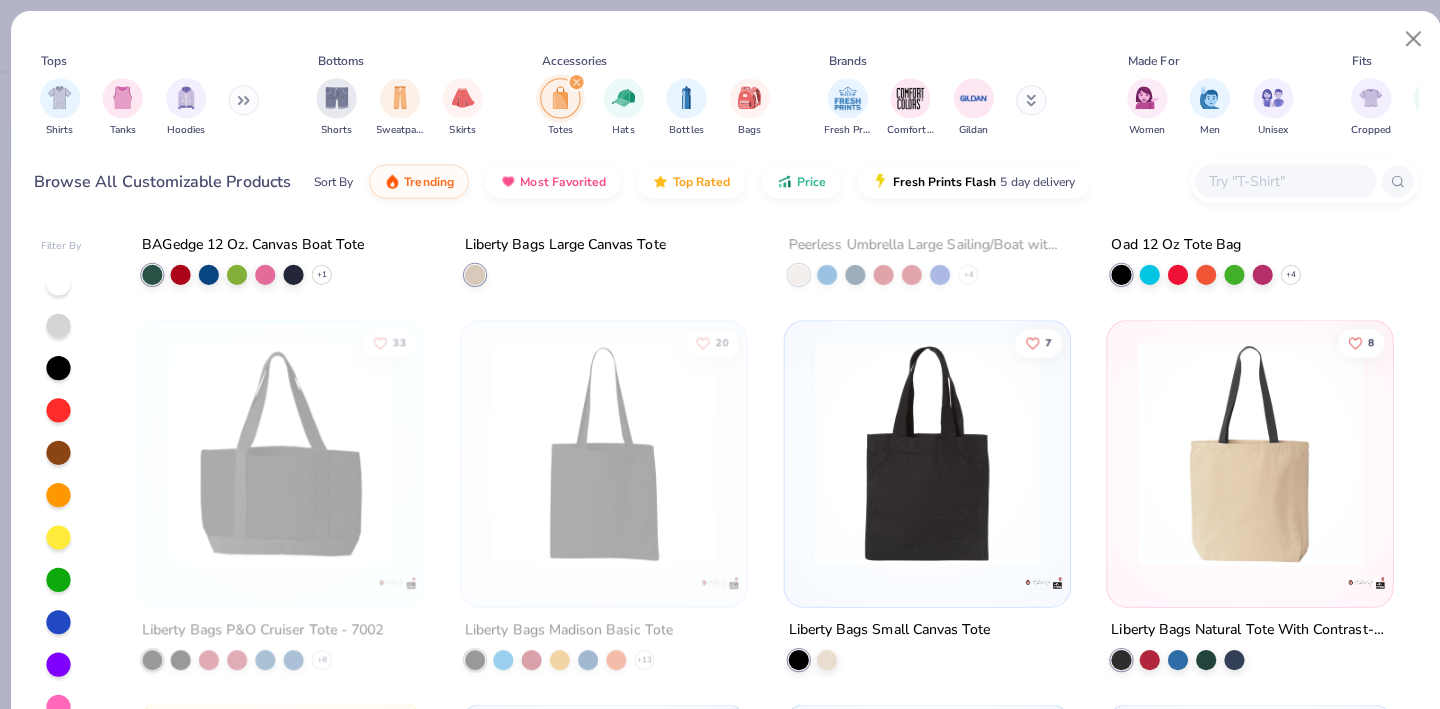 scroll, scrollTop: 122, scrollLeft: 0, axis: vertical 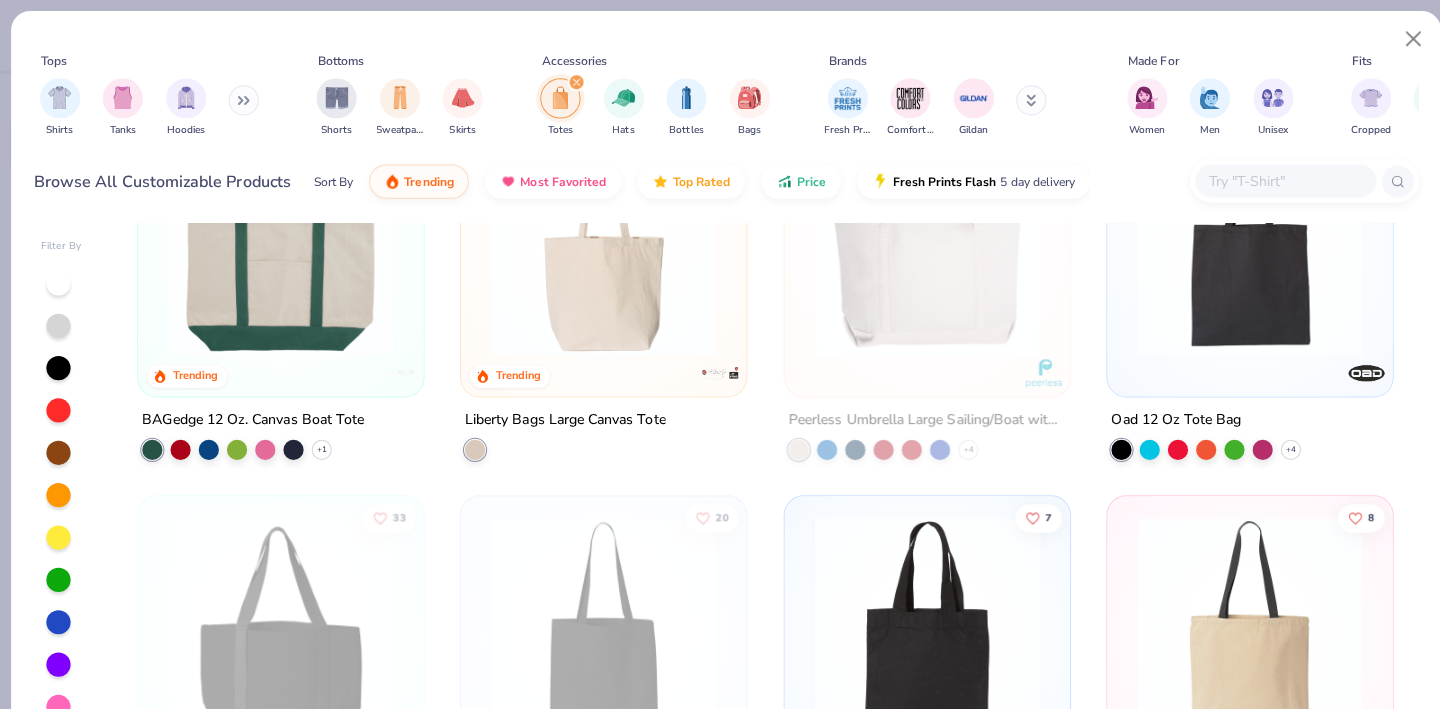 click at bounding box center [278, 241] 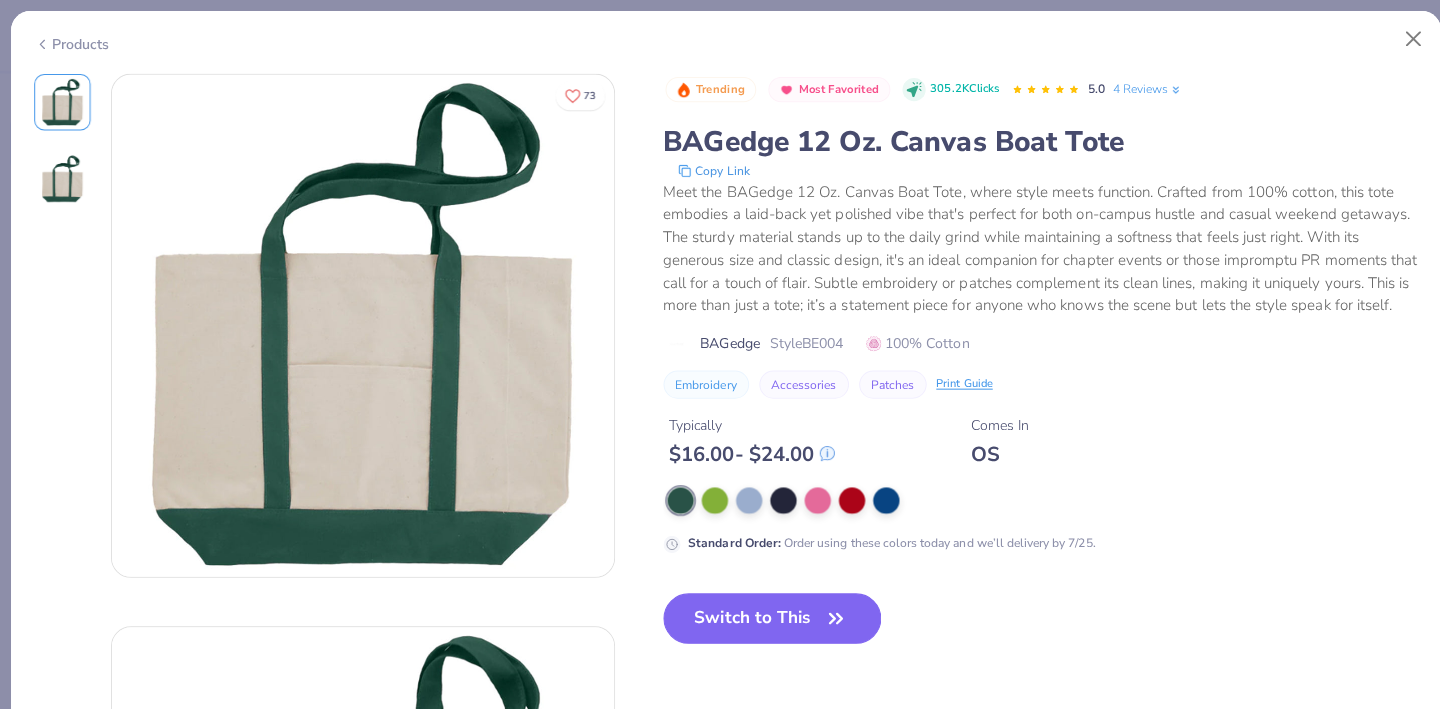 drag, startPoint x: 633, startPoint y: 544, endPoint x: 683, endPoint y: 546, distance: 50.039986 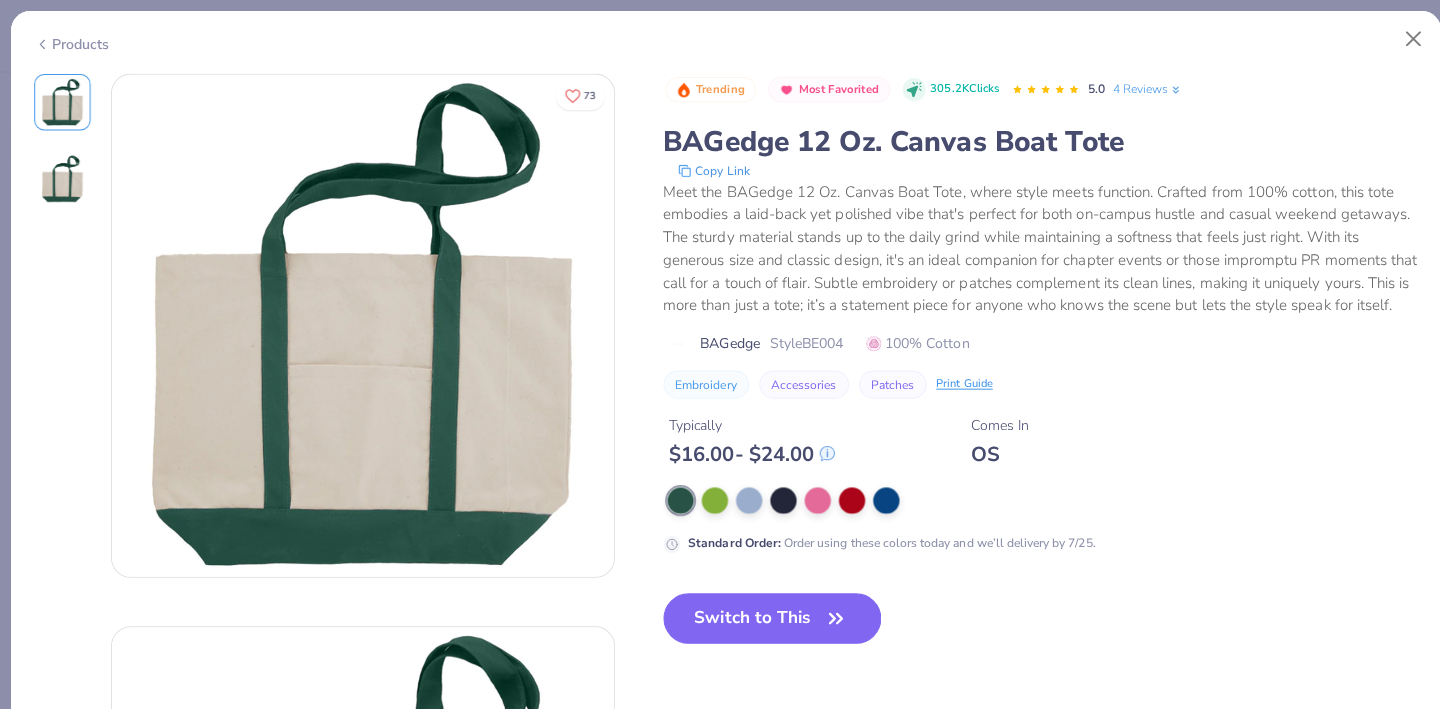 click on "Standard Order :" at bounding box center (729, 538) 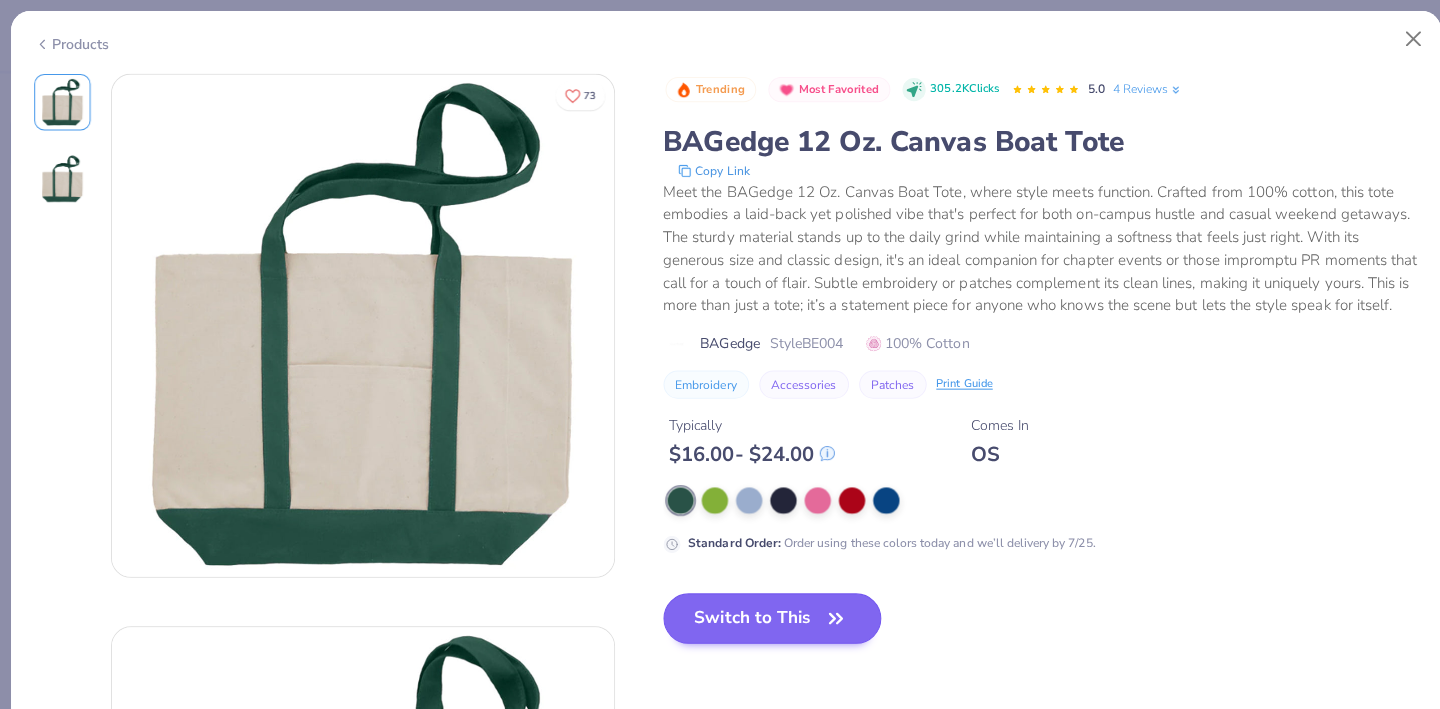 click on "Switch to This" at bounding box center [766, 613] 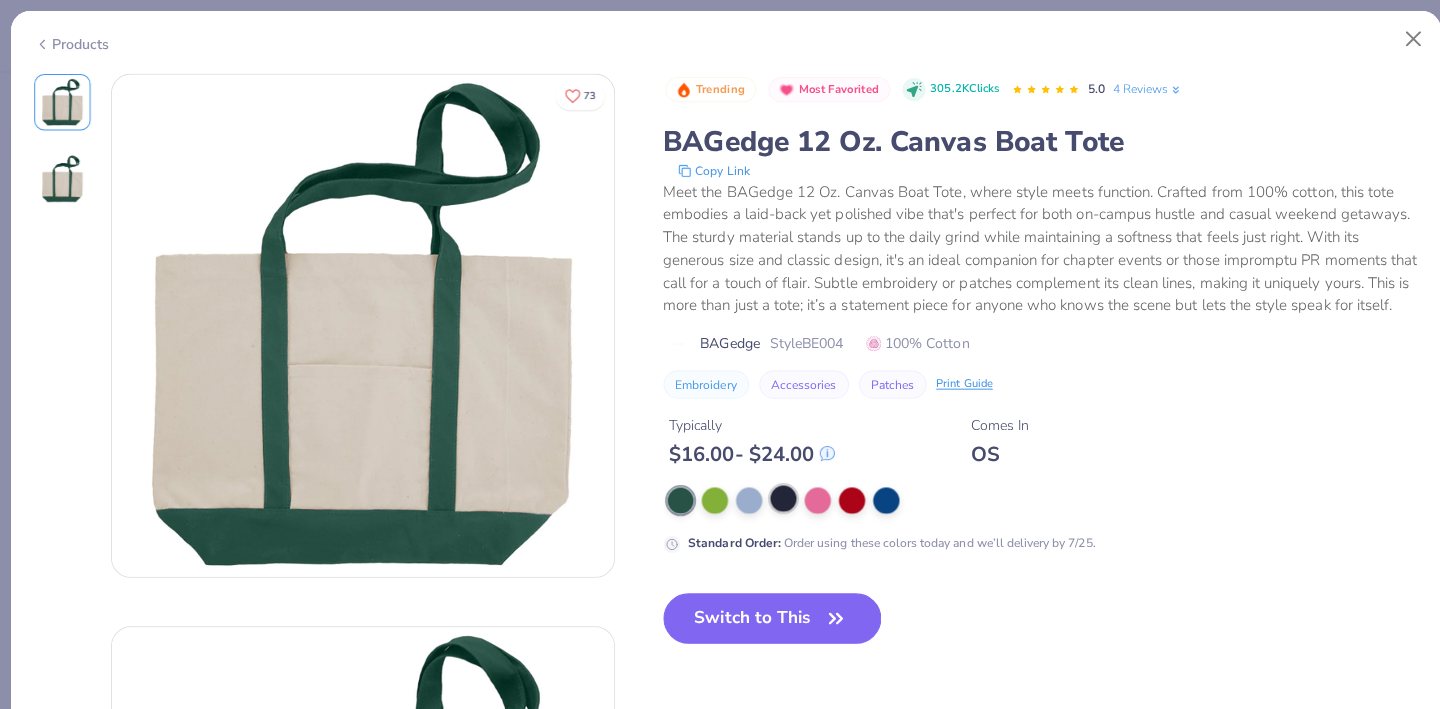 click at bounding box center (777, 494) 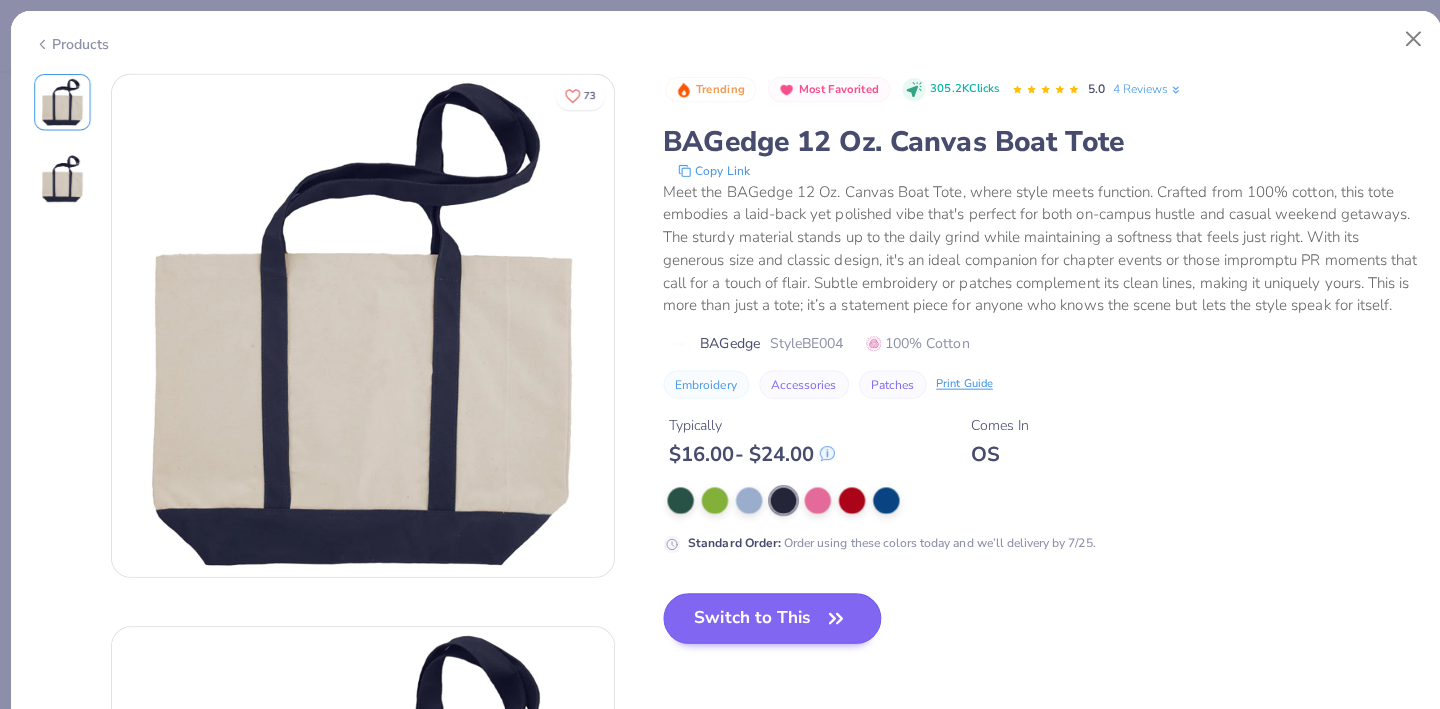 drag, startPoint x: 693, startPoint y: 632, endPoint x: 686, endPoint y: 602, distance: 30.805843 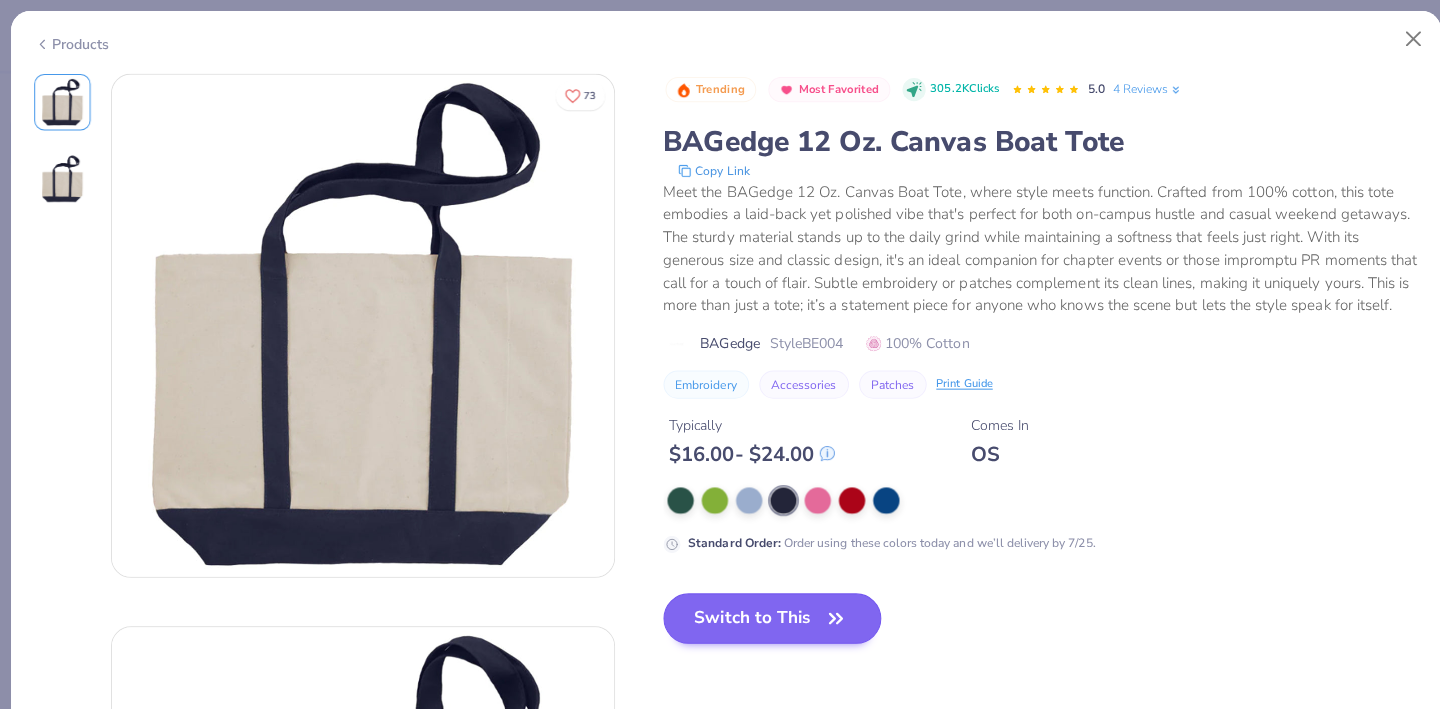 click on "Switch to This" at bounding box center (766, 613) 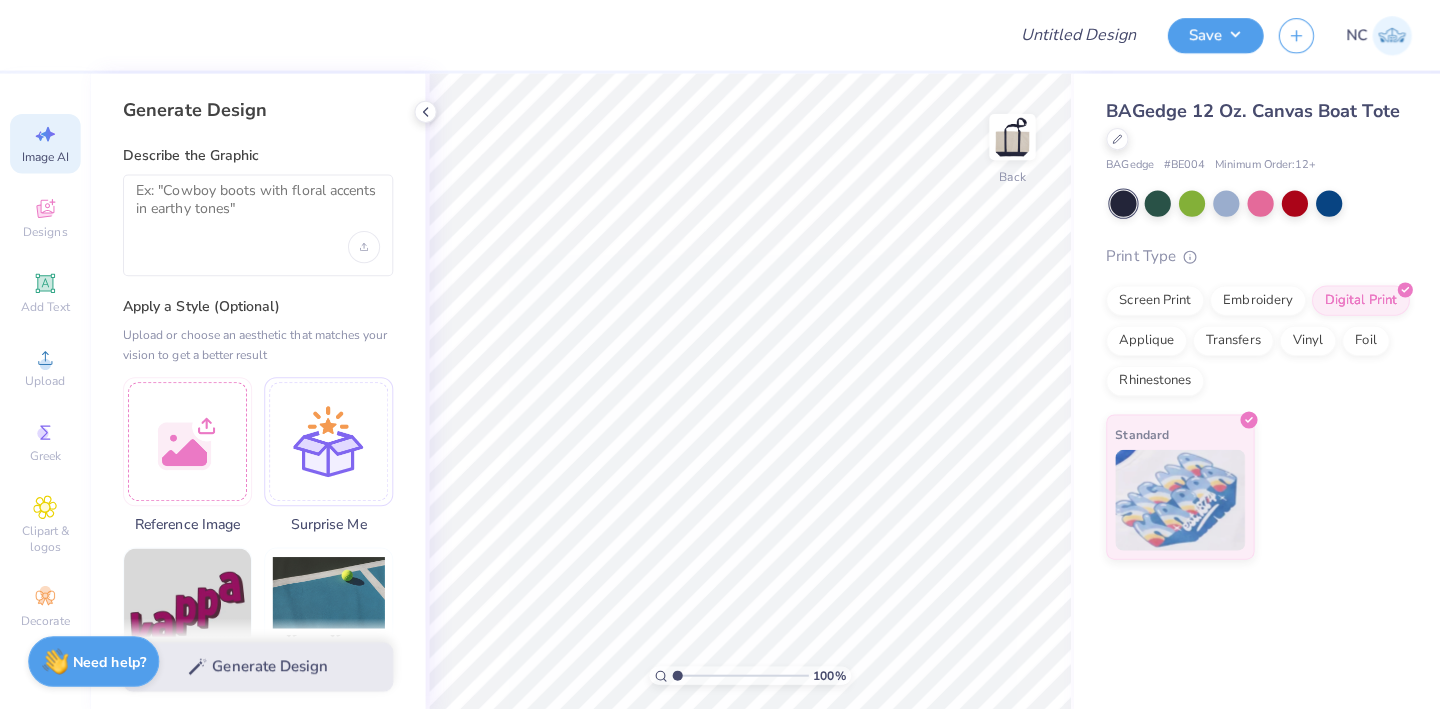 click at bounding box center [518, 35] 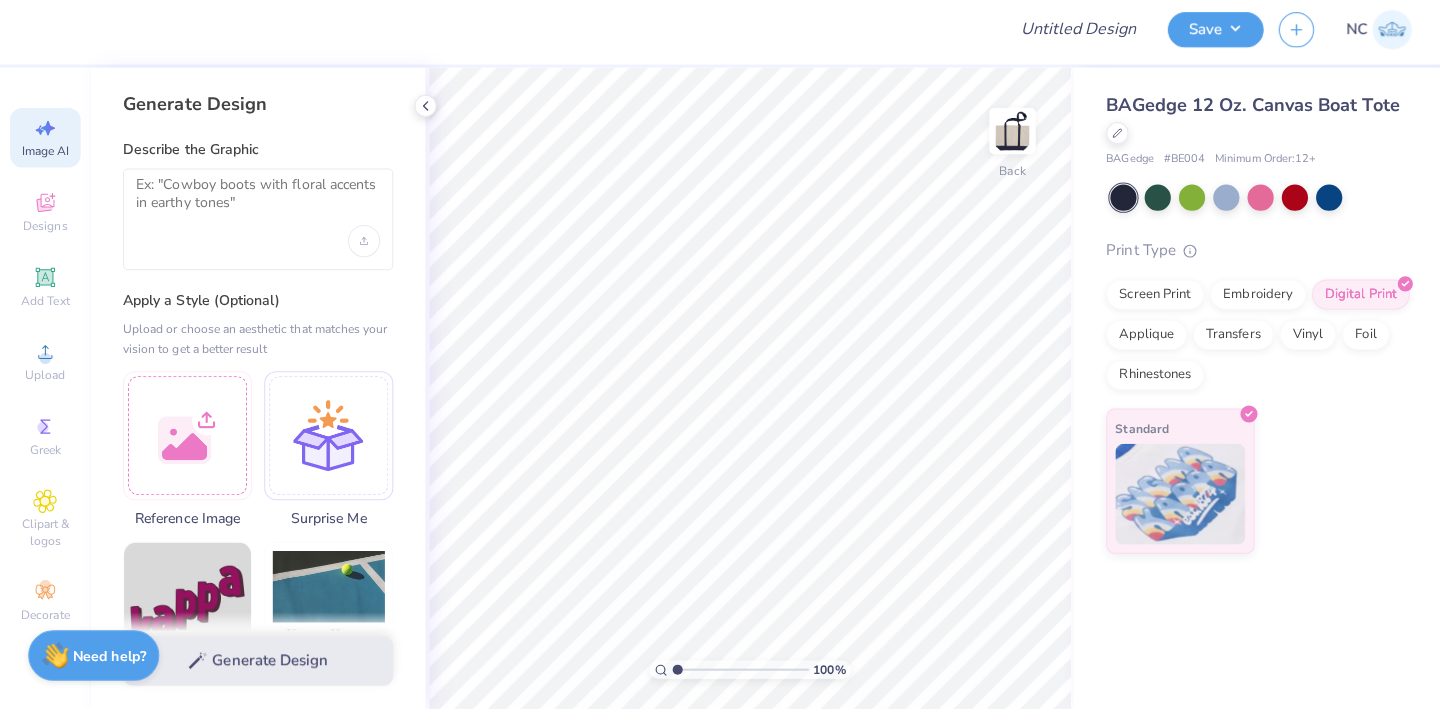 scroll, scrollTop: 0, scrollLeft: 0, axis: both 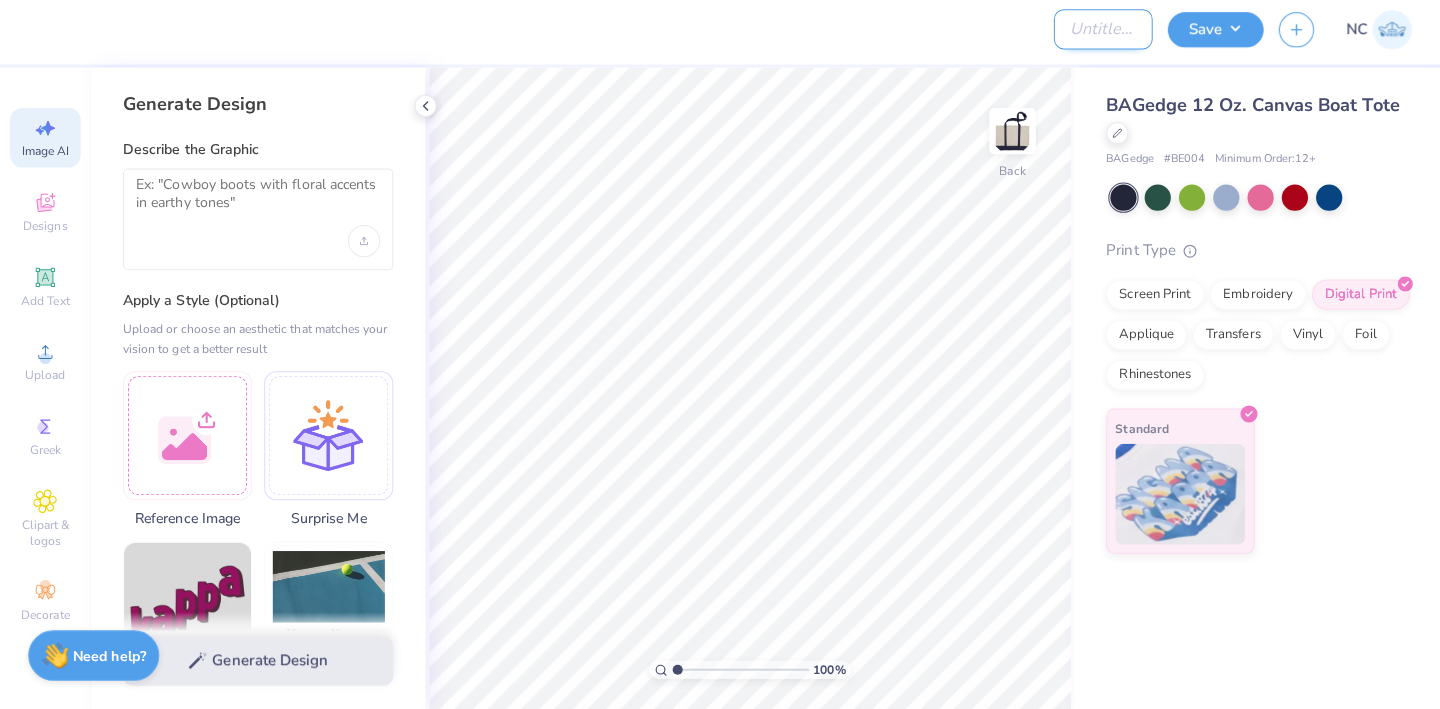 click on "Design Title" at bounding box center (1094, 35) 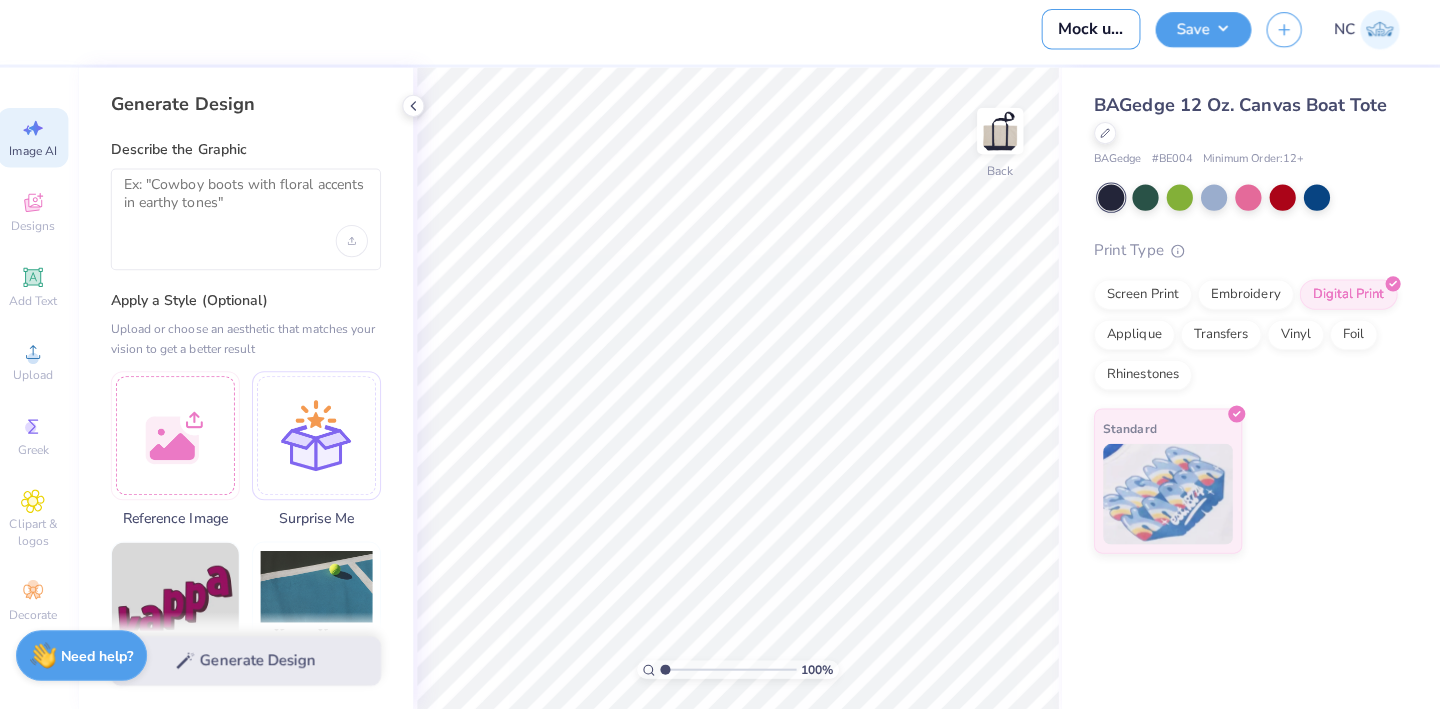 scroll, scrollTop: 0, scrollLeft: 0, axis: both 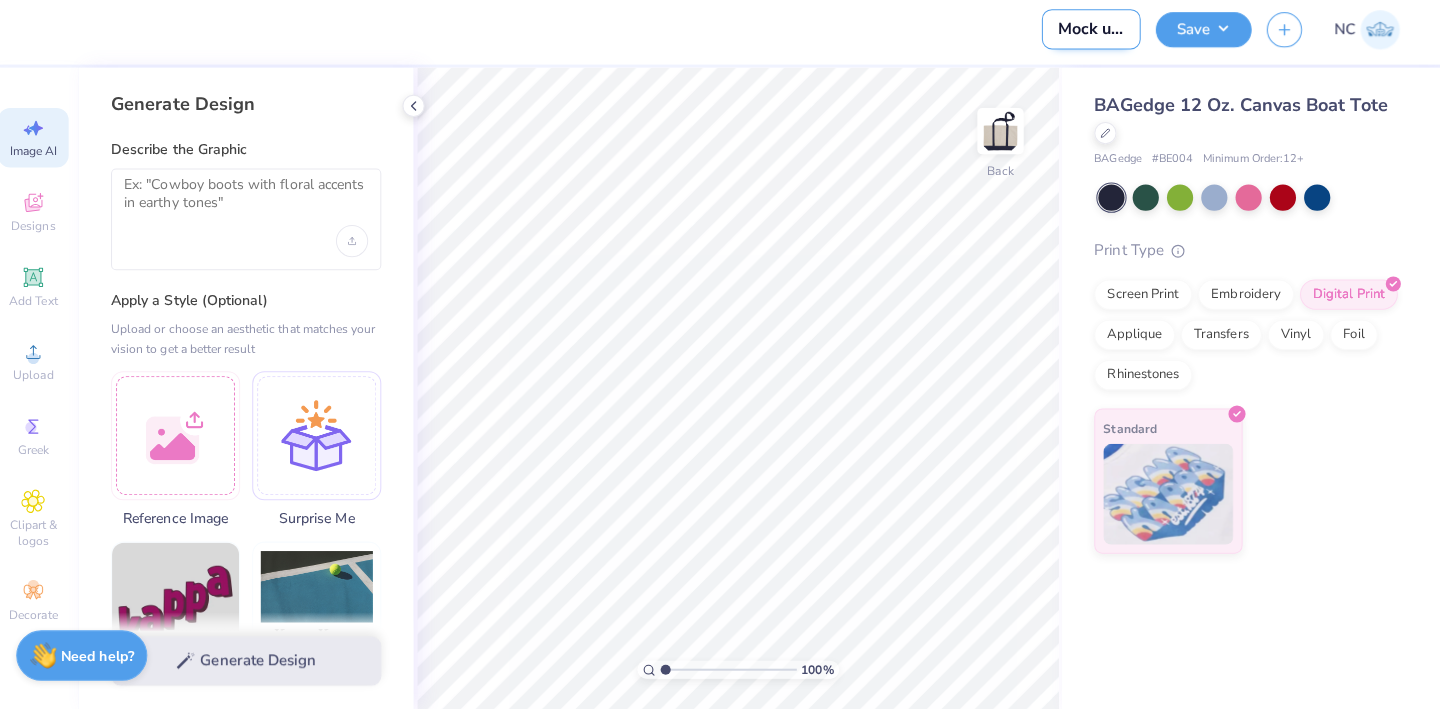 click on "Mock up 1" at bounding box center [1094, 35] 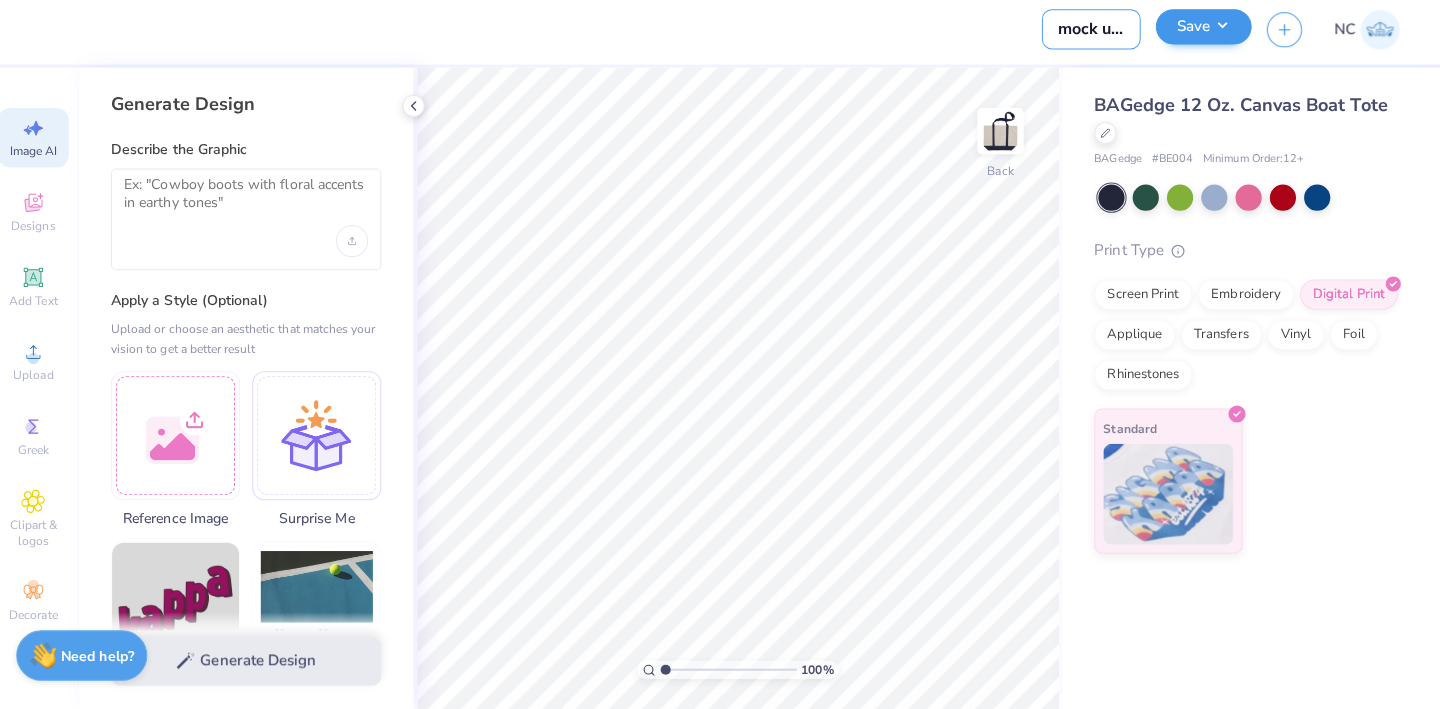 type on "mock up 1" 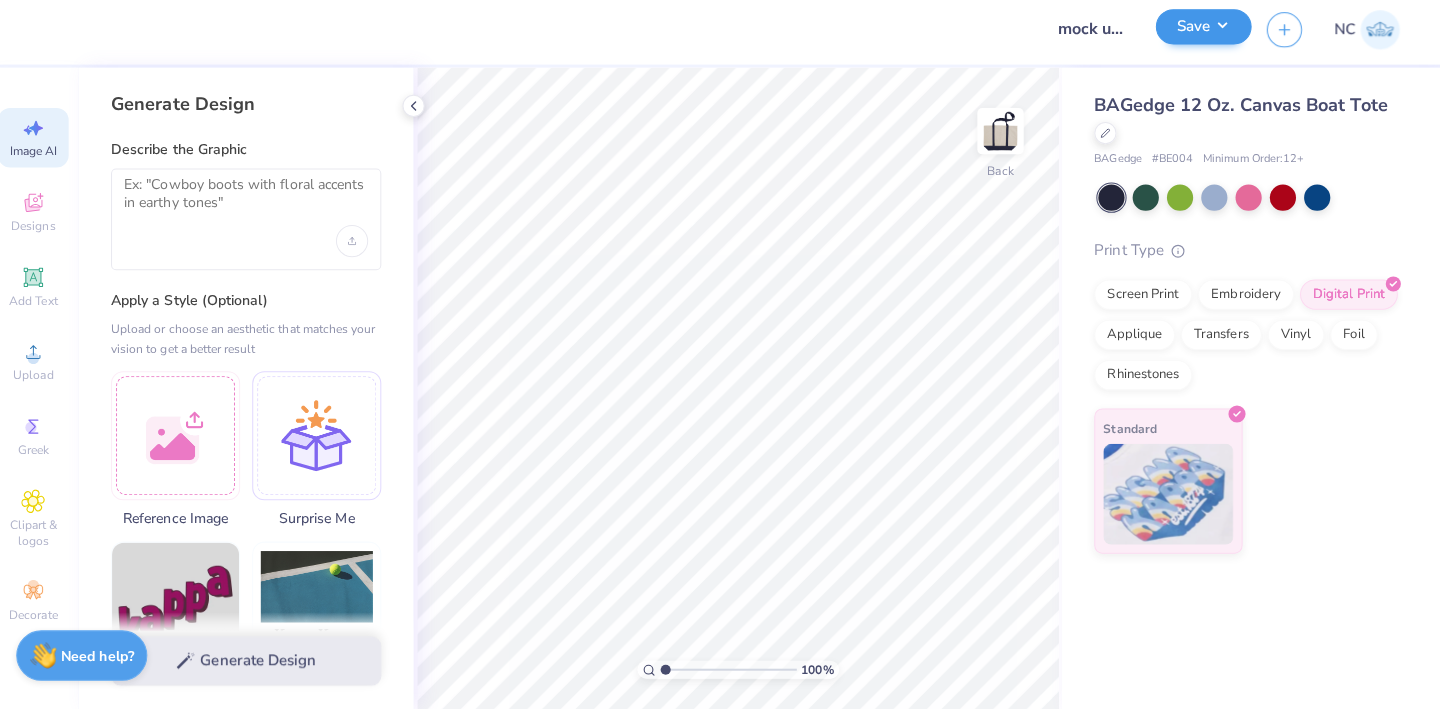 click on "Save" at bounding box center [1205, 32] 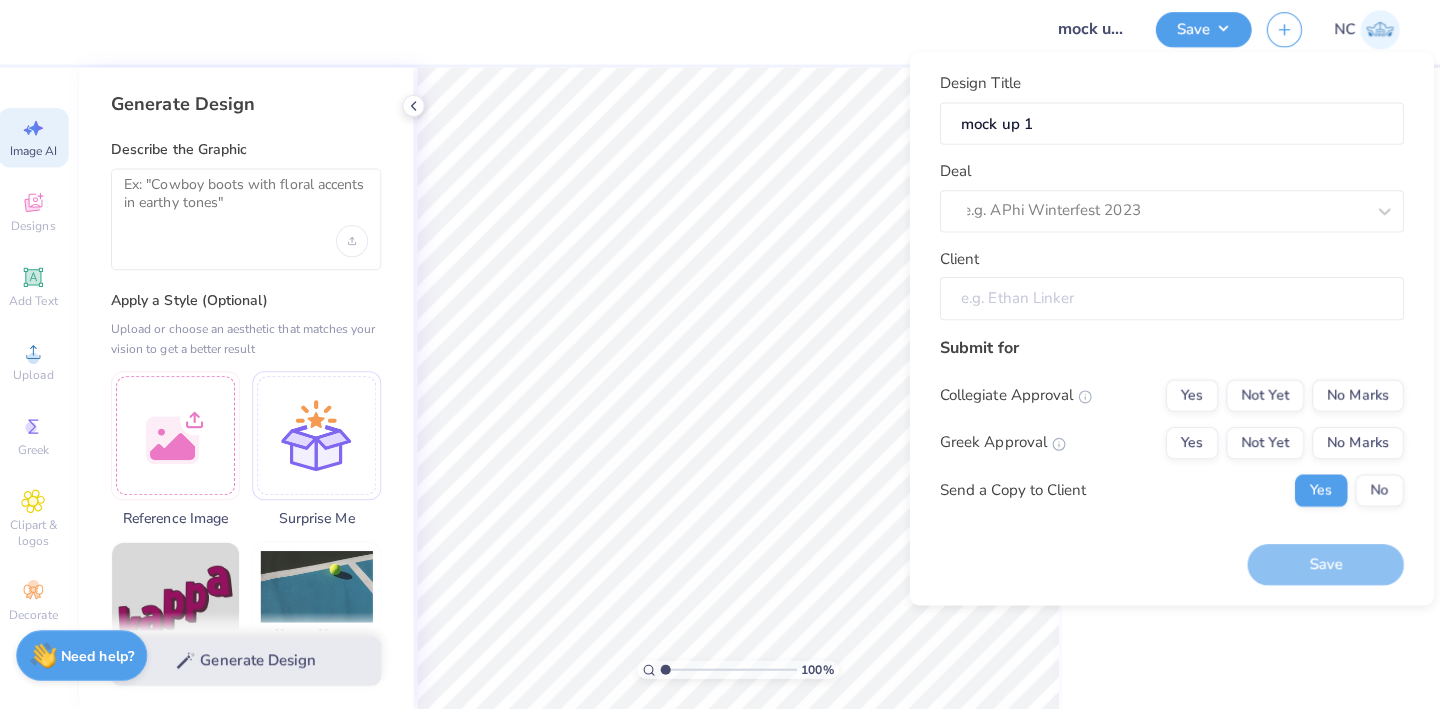 click on "Client" at bounding box center (1174, 302) 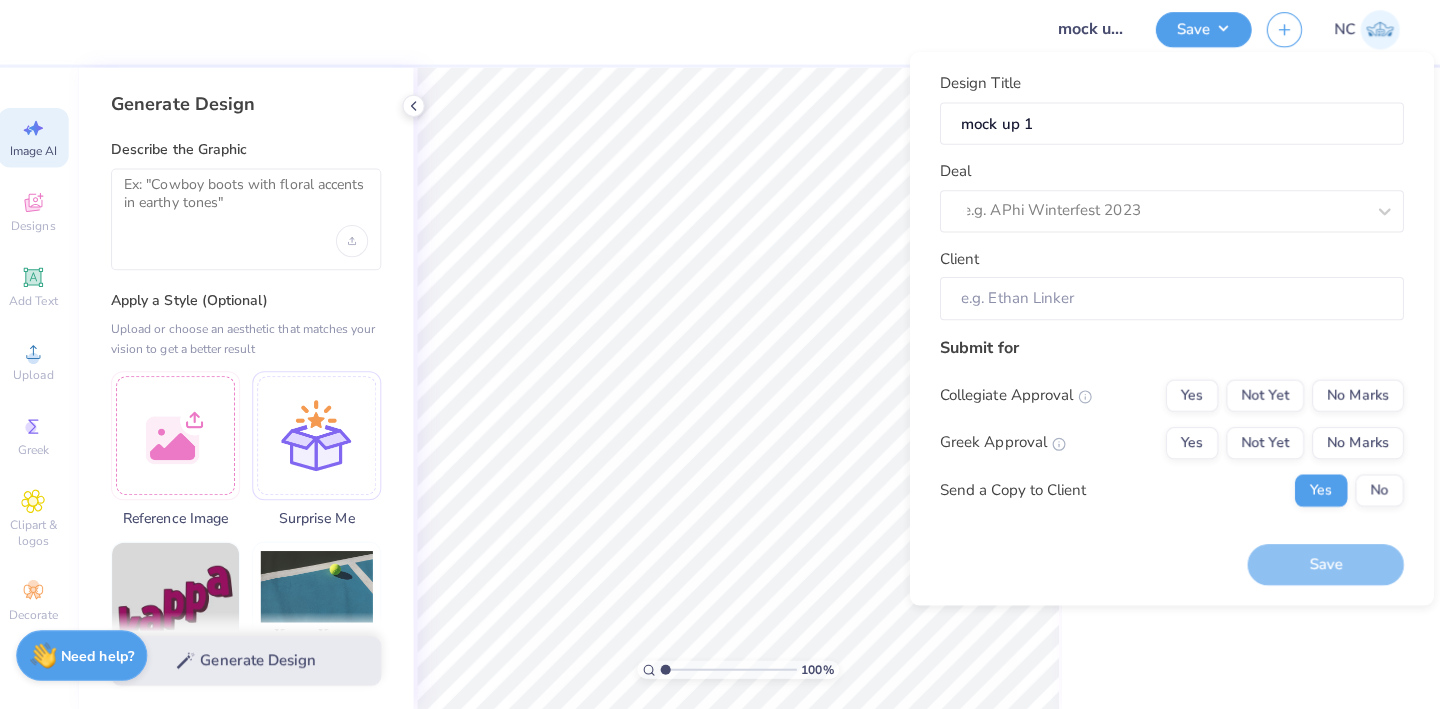 click on "Design Title mock up 1 Deal e.g. APhi Winterfest 2023 Client" at bounding box center [1174, 201] 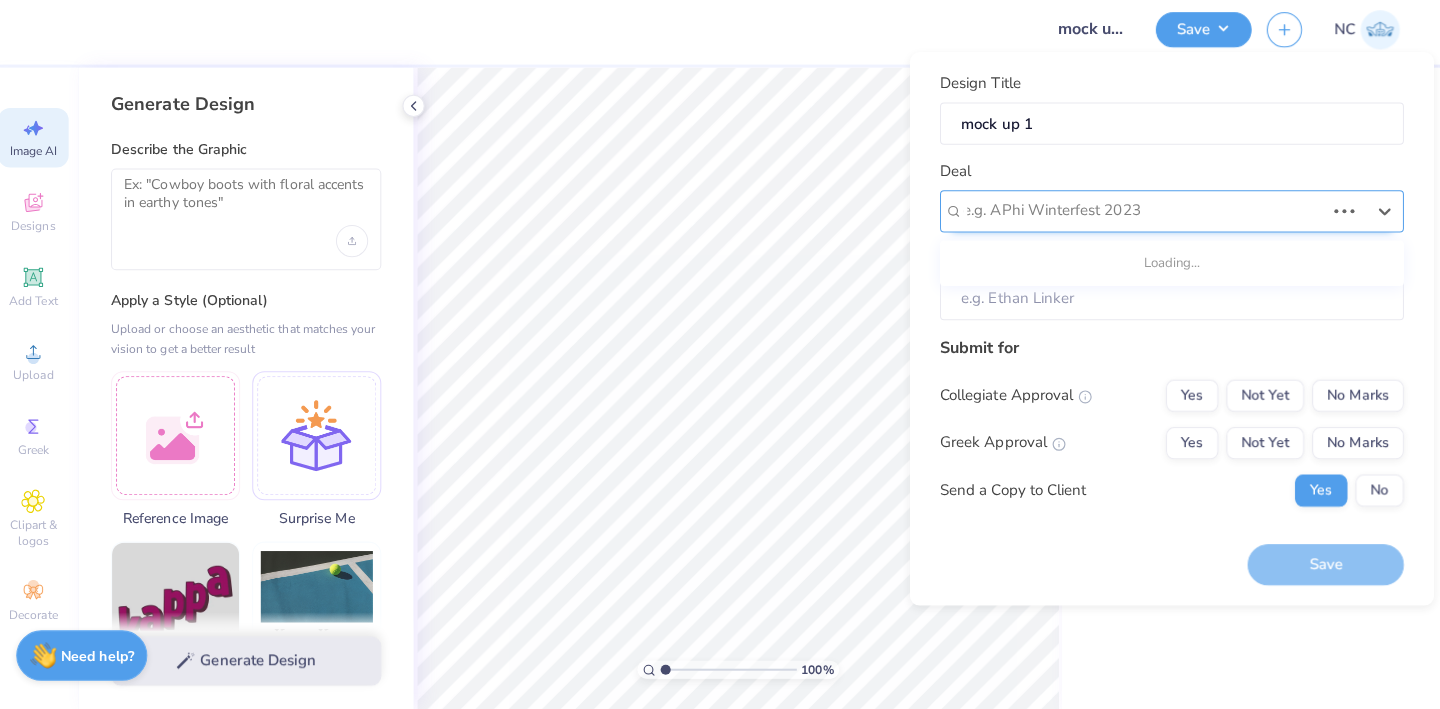 click at bounding box center [1146, 215] 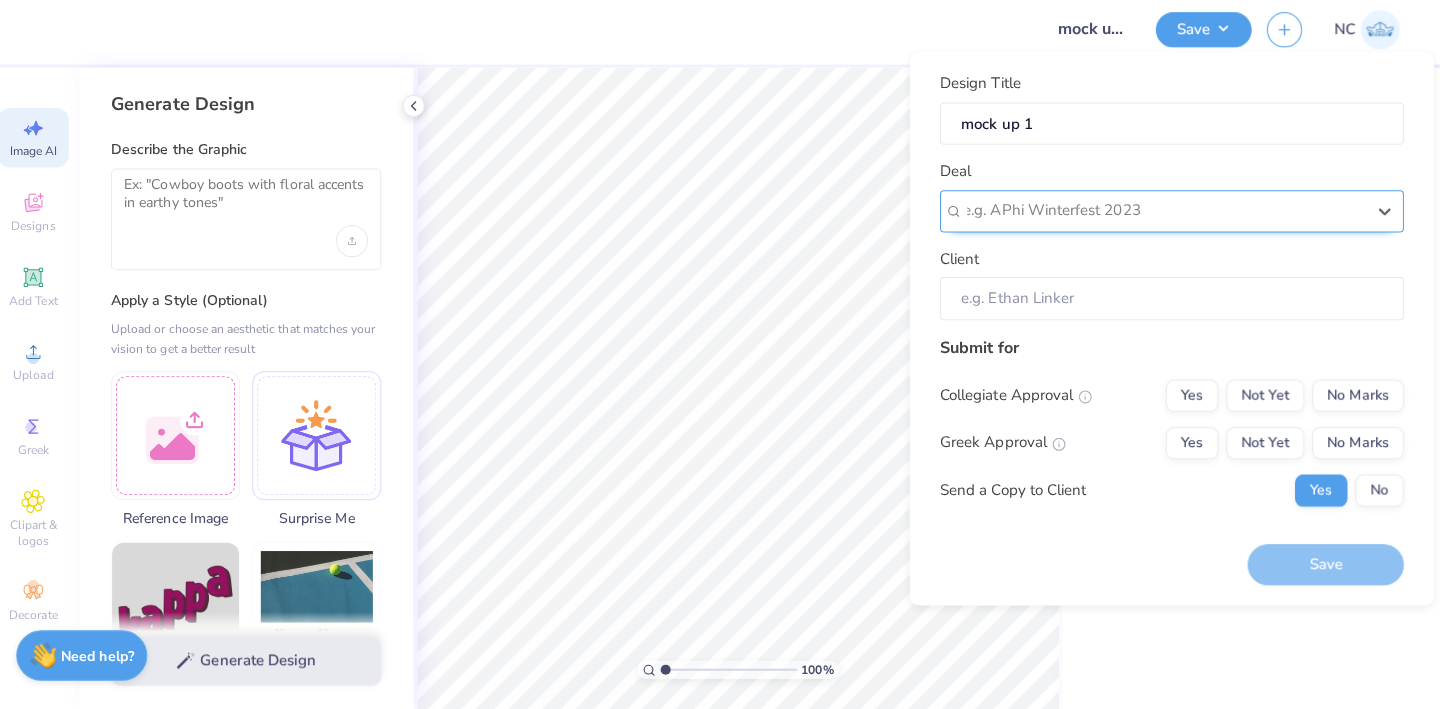click at bounding box center [1166, 215] 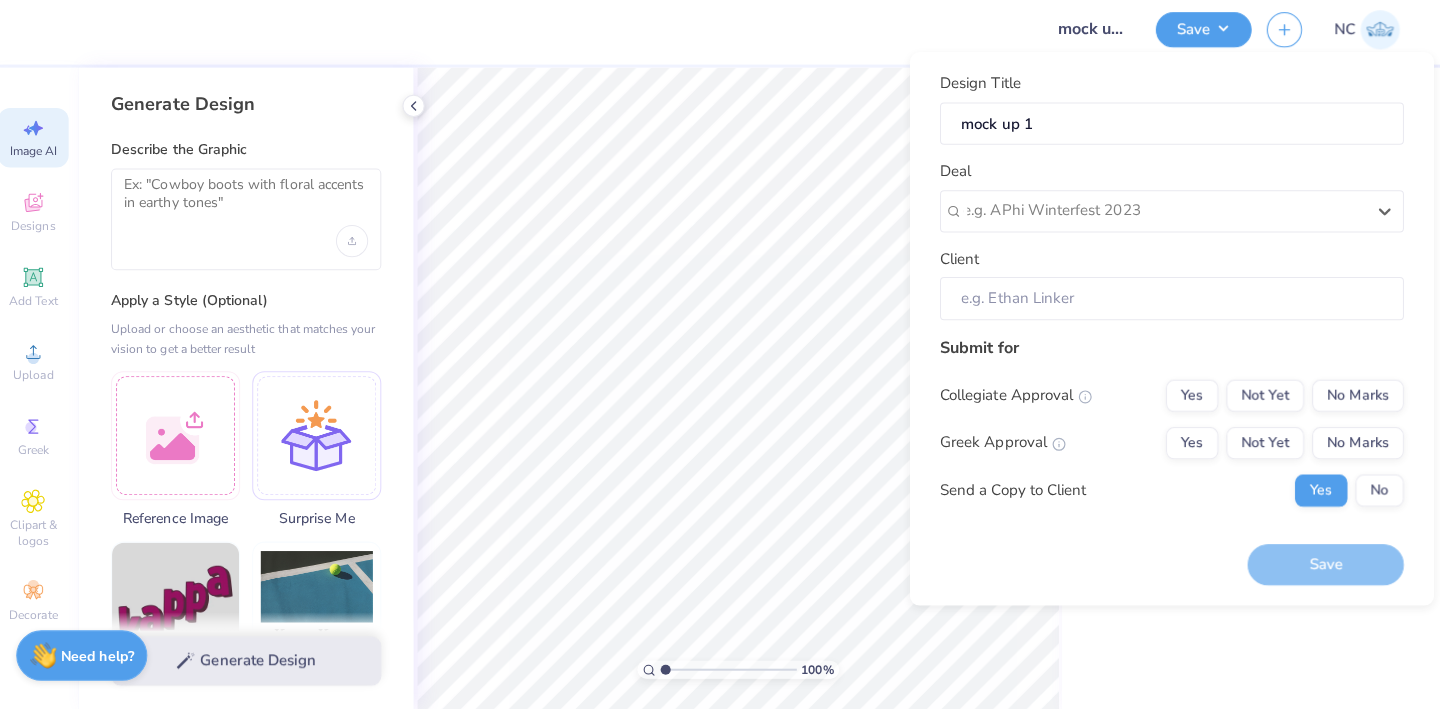 click at bounding box center [542, 35] 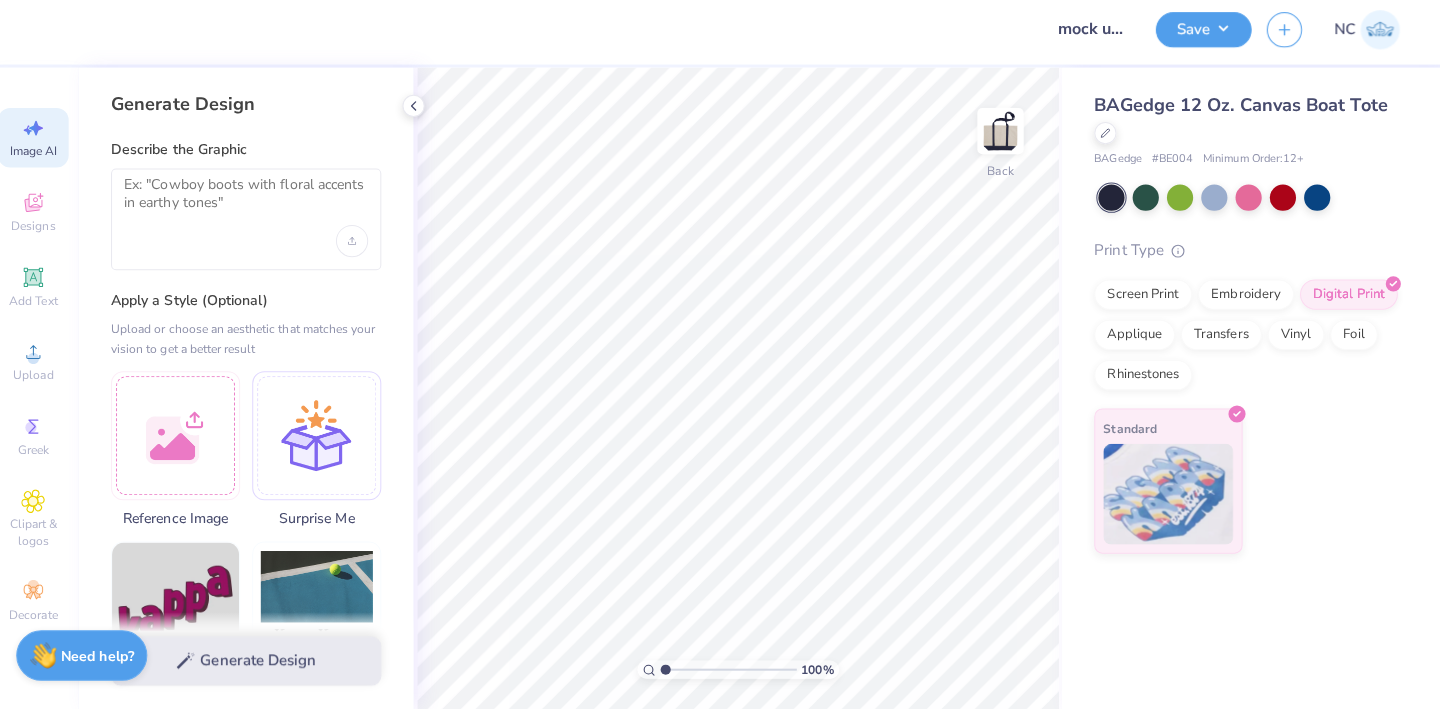 scroll, scrollTop: 0, scrollLeft: 0, axis: both 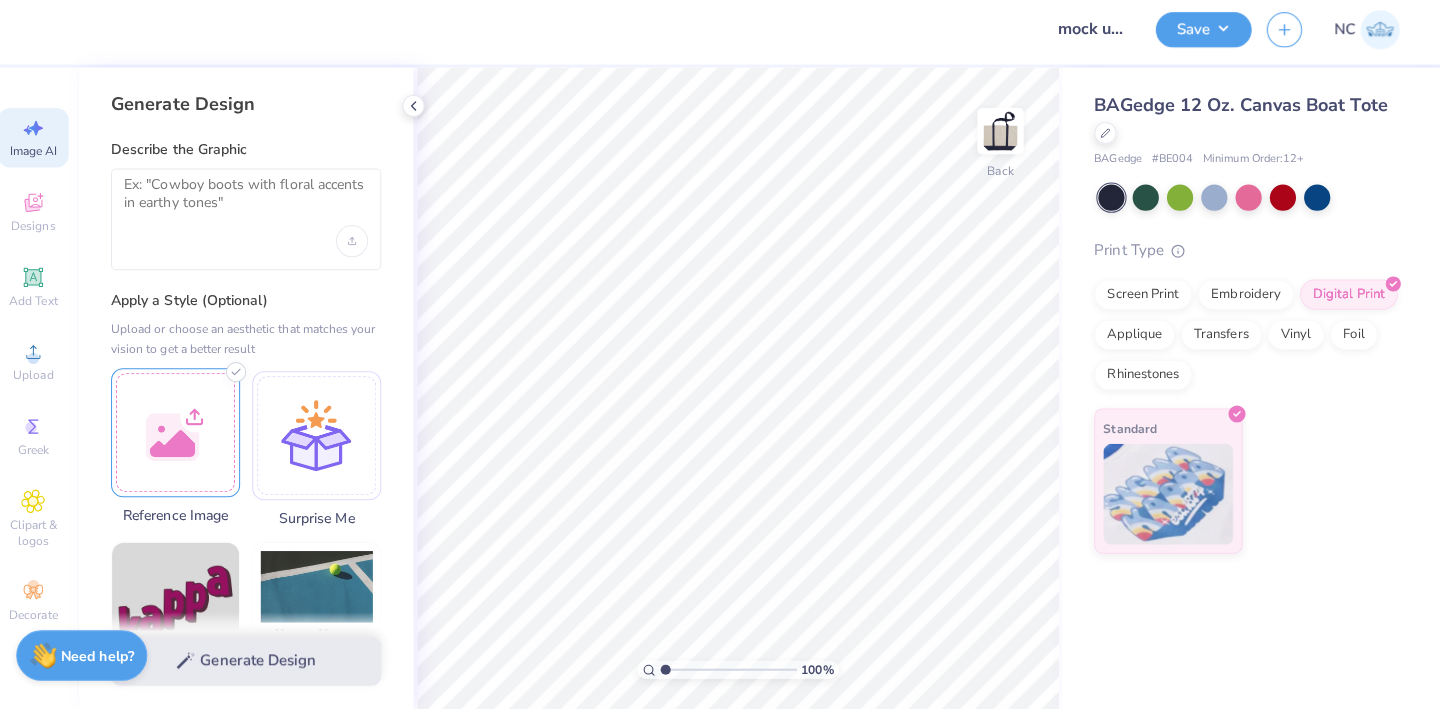 click at bounding box center [186, 435] 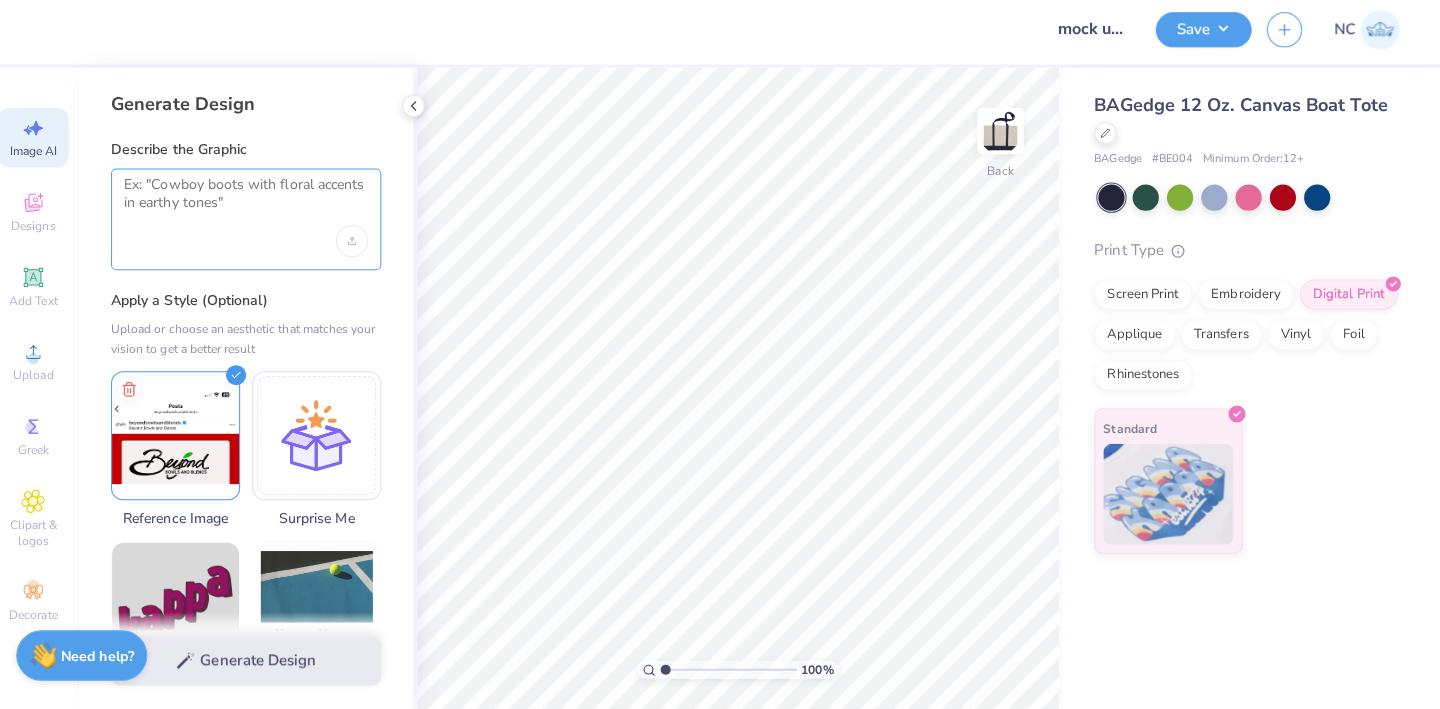 click at bounding box center (256, 205) 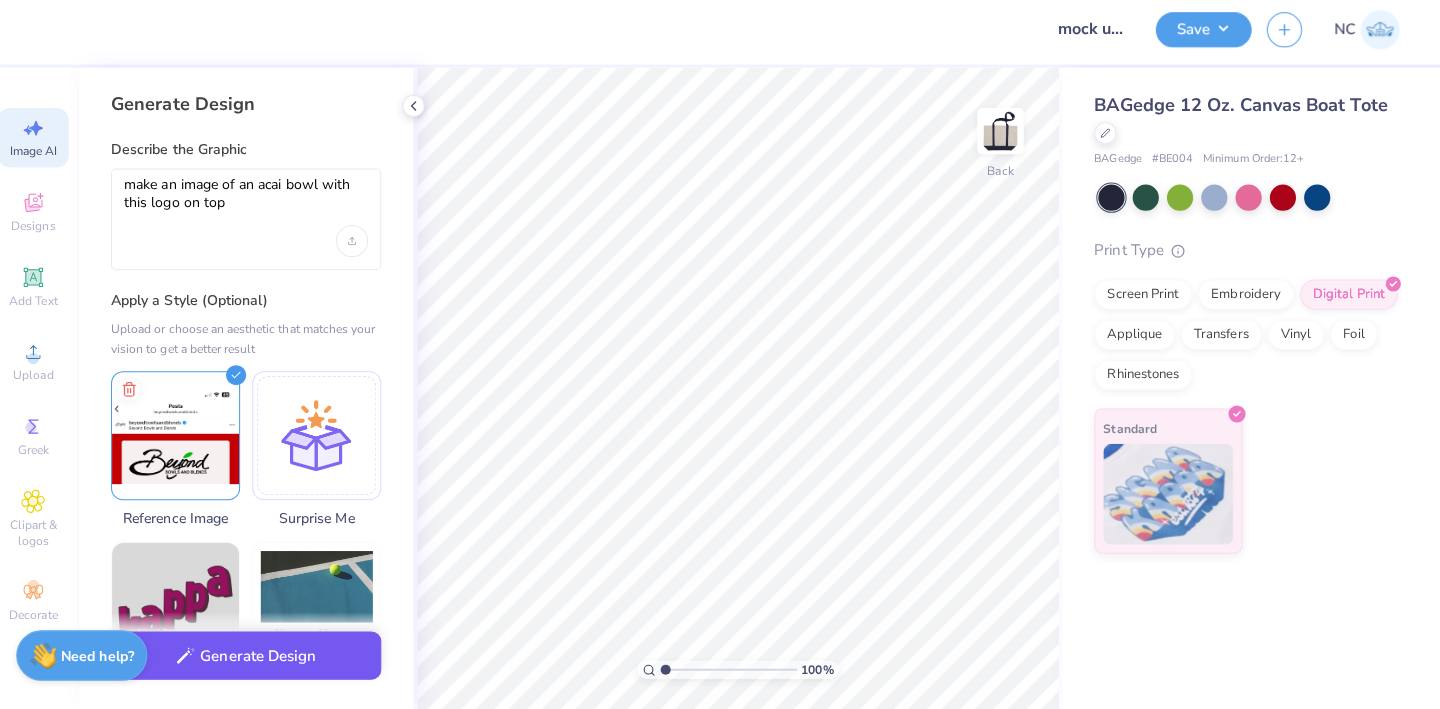 click on "Generate Design" at bounding box center (256, 656) 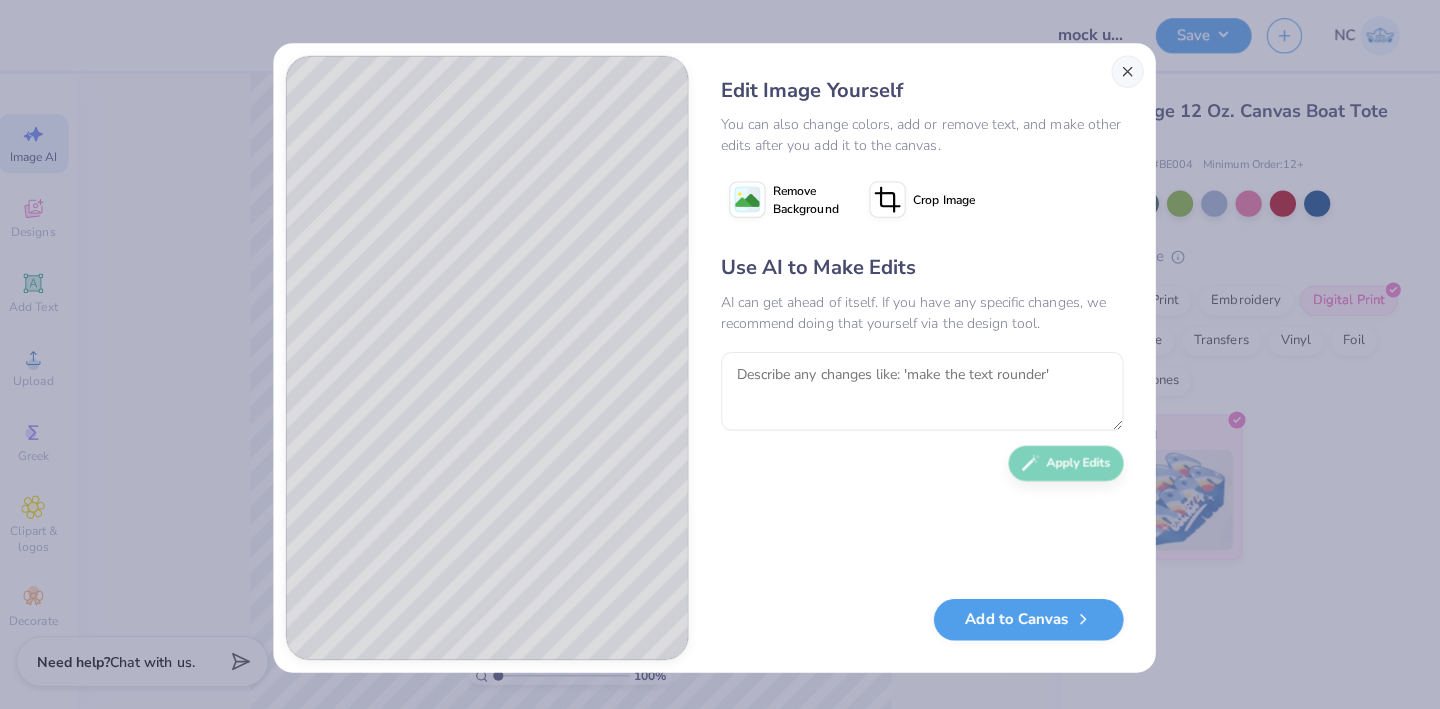 click at bounding box center (1130, 71) 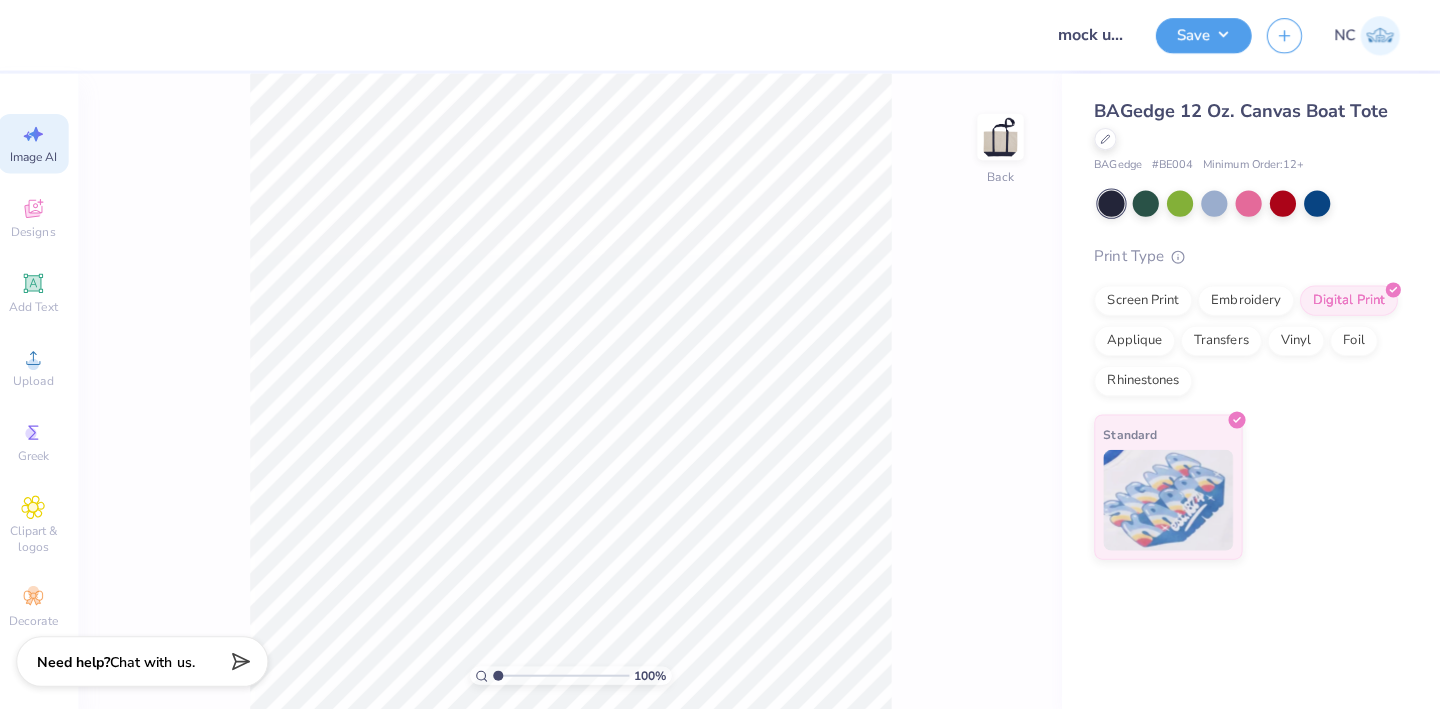 click on "Image AI" at bounding box center [45, 142] 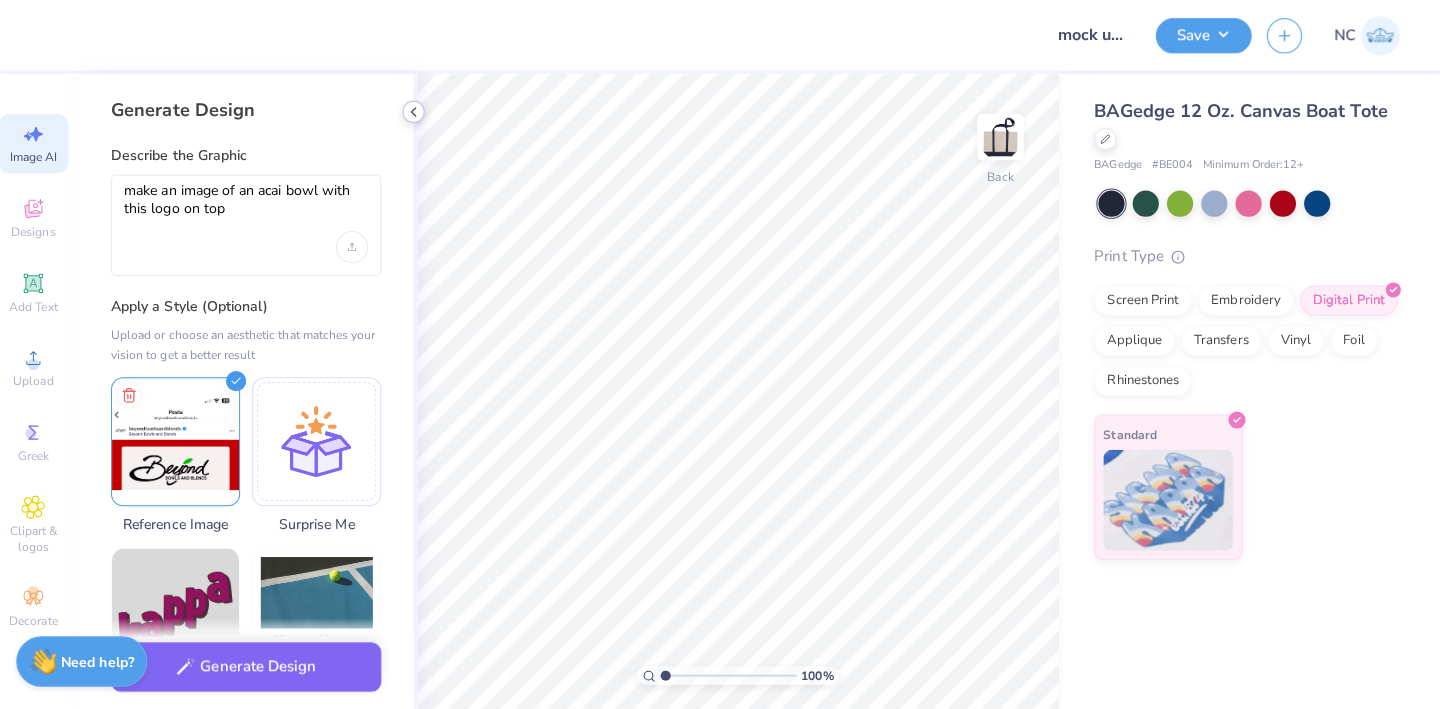 click at bounding box center (422, 111) 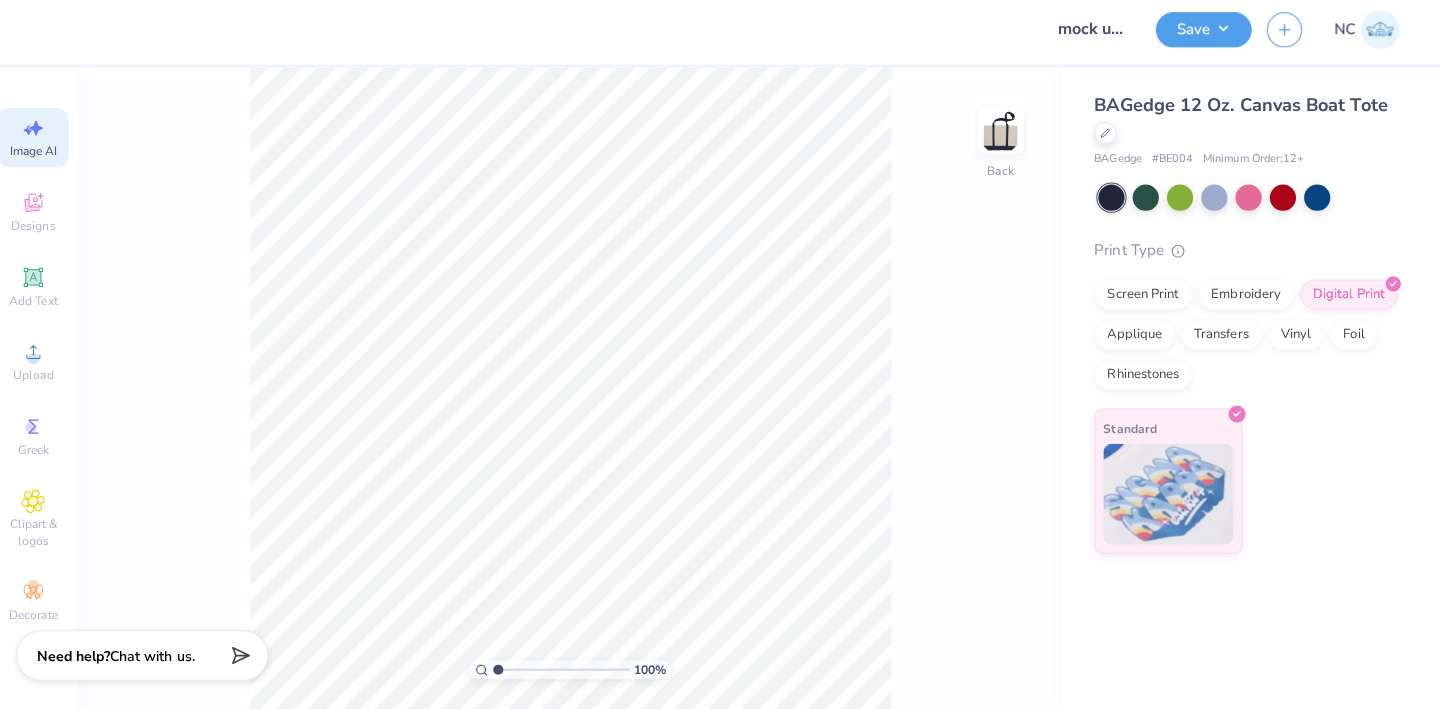 scroll, scrollTop: 0, scrollLeft: 0, axis: both 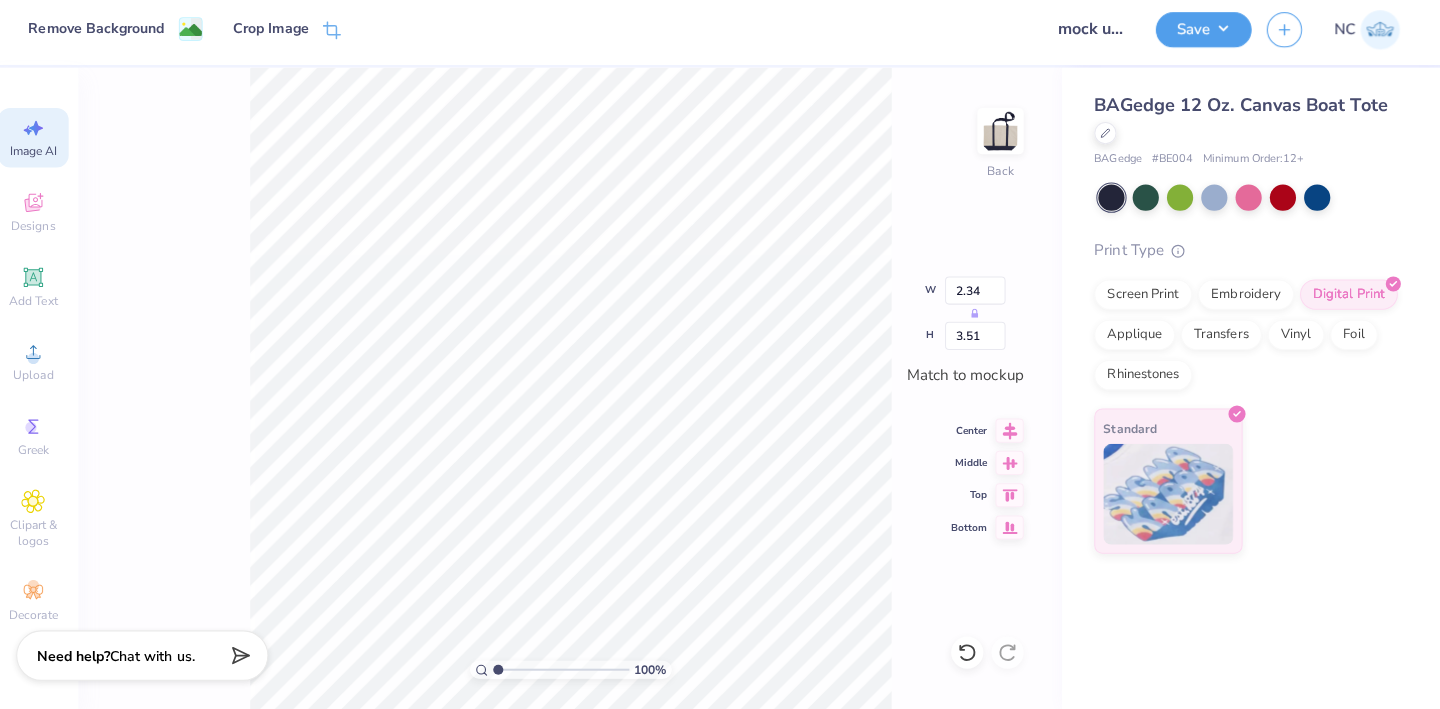 click on "100  % Back W 2.34 H 3.51 Match to mockup Center Middle Top Bottom" at bounding box center (577, 391) 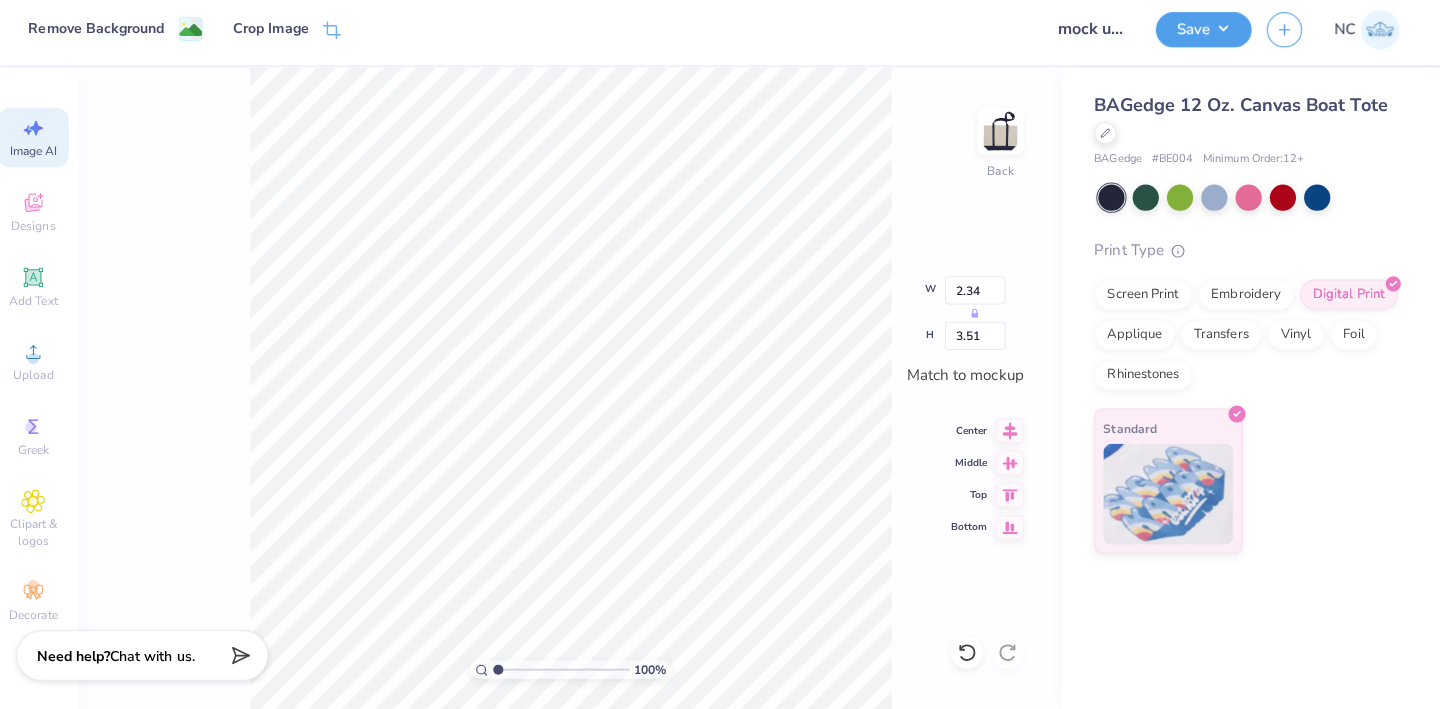 scroll, scrollTop: 0, scrollLeft: 0, axis: both 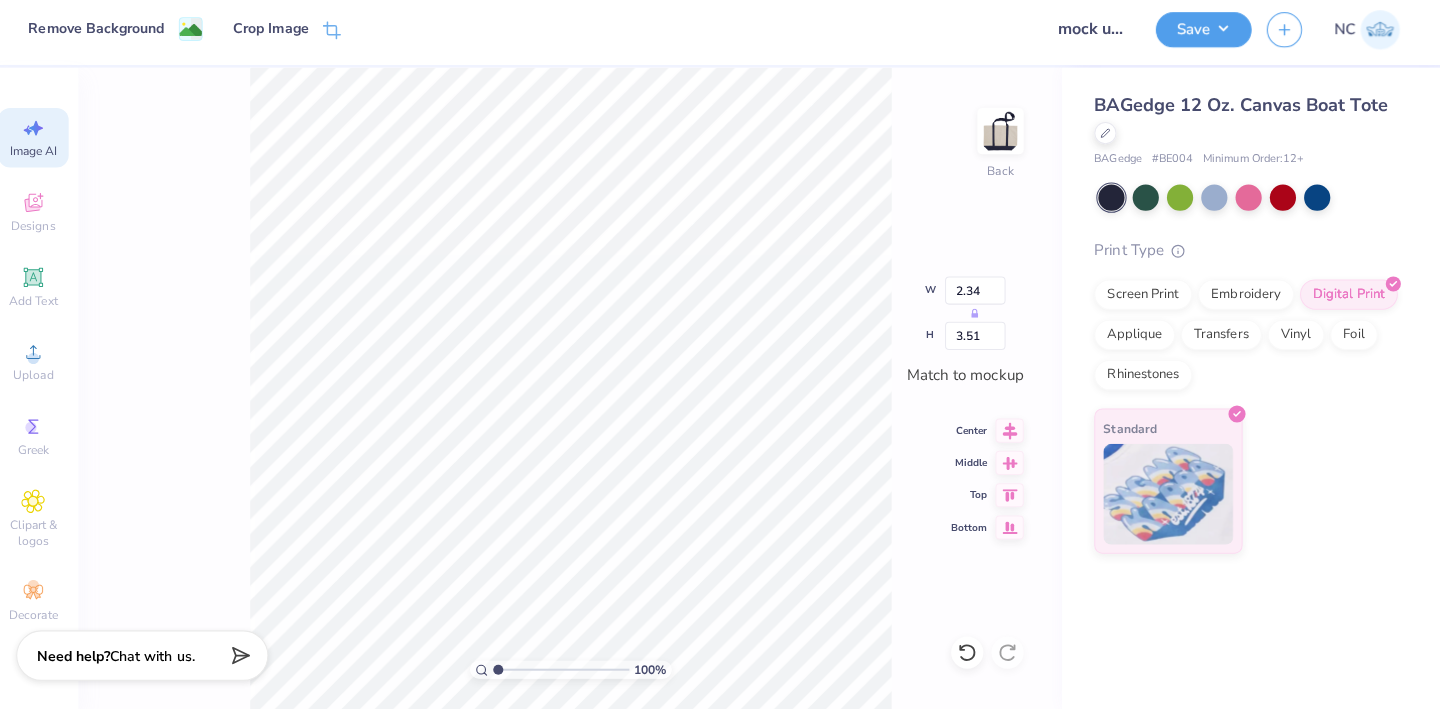 click on "100  % Back W 2.34 H 3.51 Match to mockup Center Middle Top Bottom" at bounding box center (577, 391) 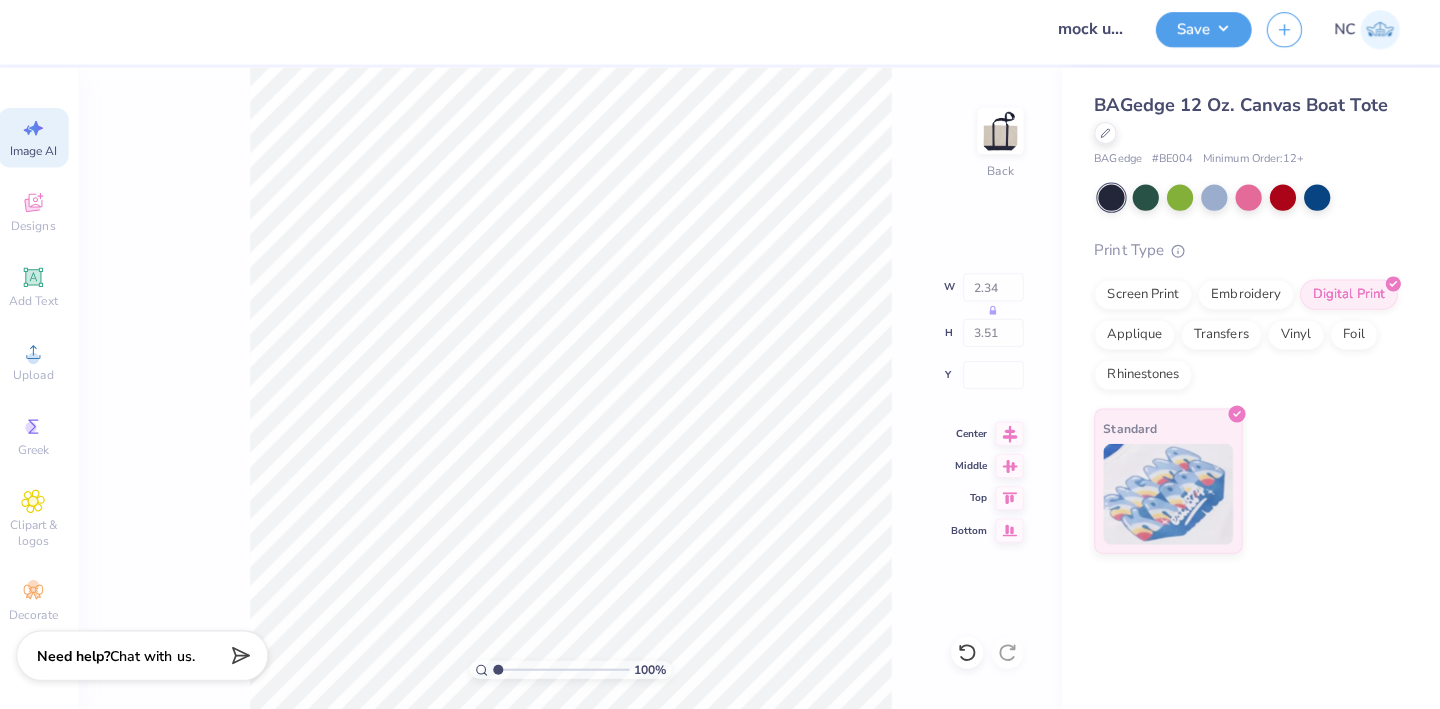 click on "100 % Back W 2.34 H 3.51 Y Center Middle Top Bottom" at bounding box center [577, 391] 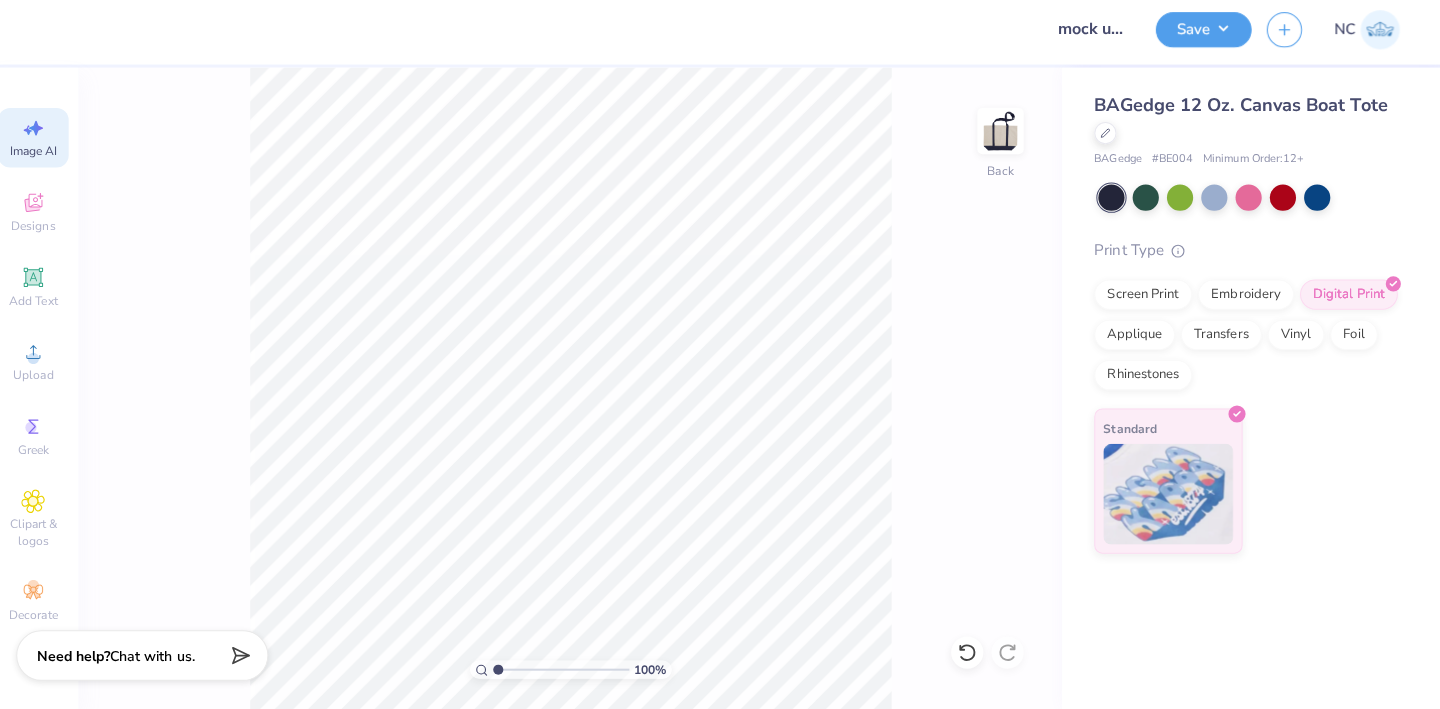 scroll, scrollTop: 0, scrollLeft: 0, axis: both 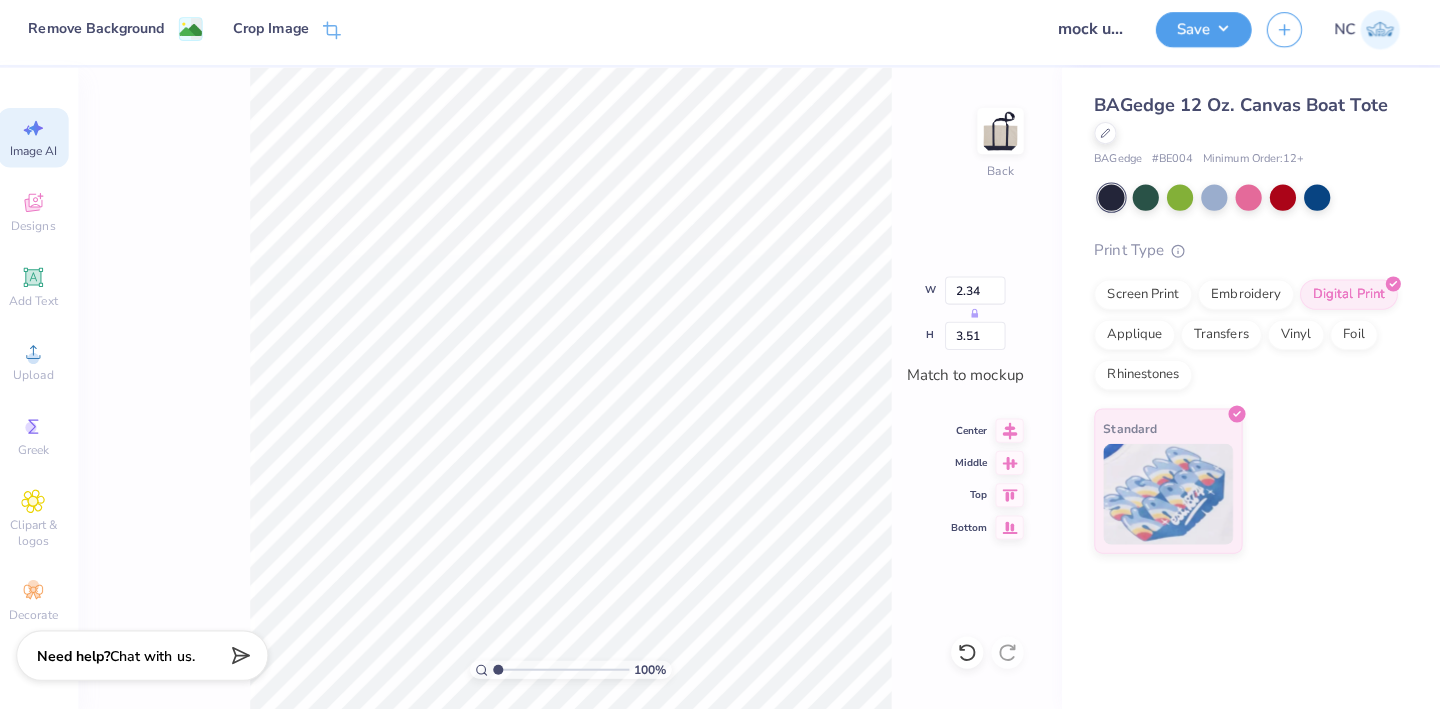 click on "100  % Back W 2.34 H 3.51 Match to mockup Center Middle Top Bottom" at bounding box center (577, 391) 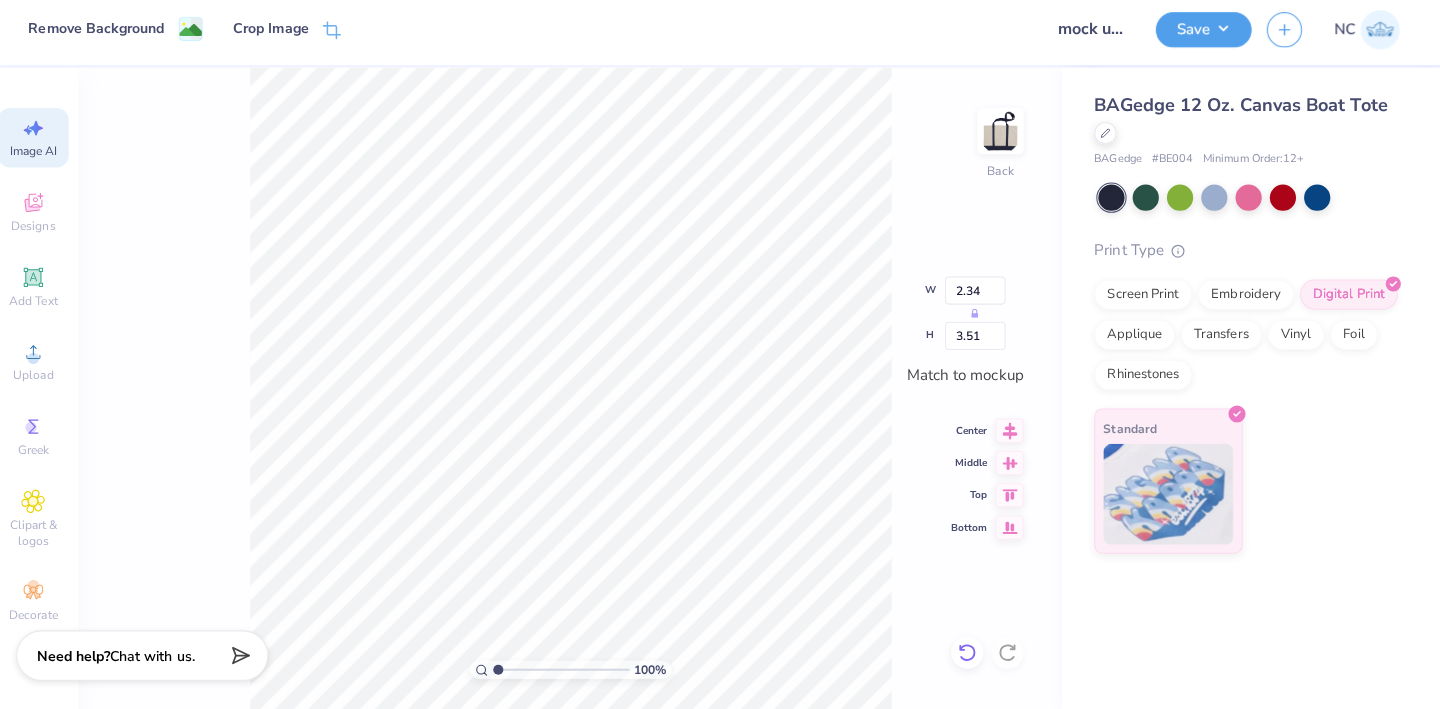 click 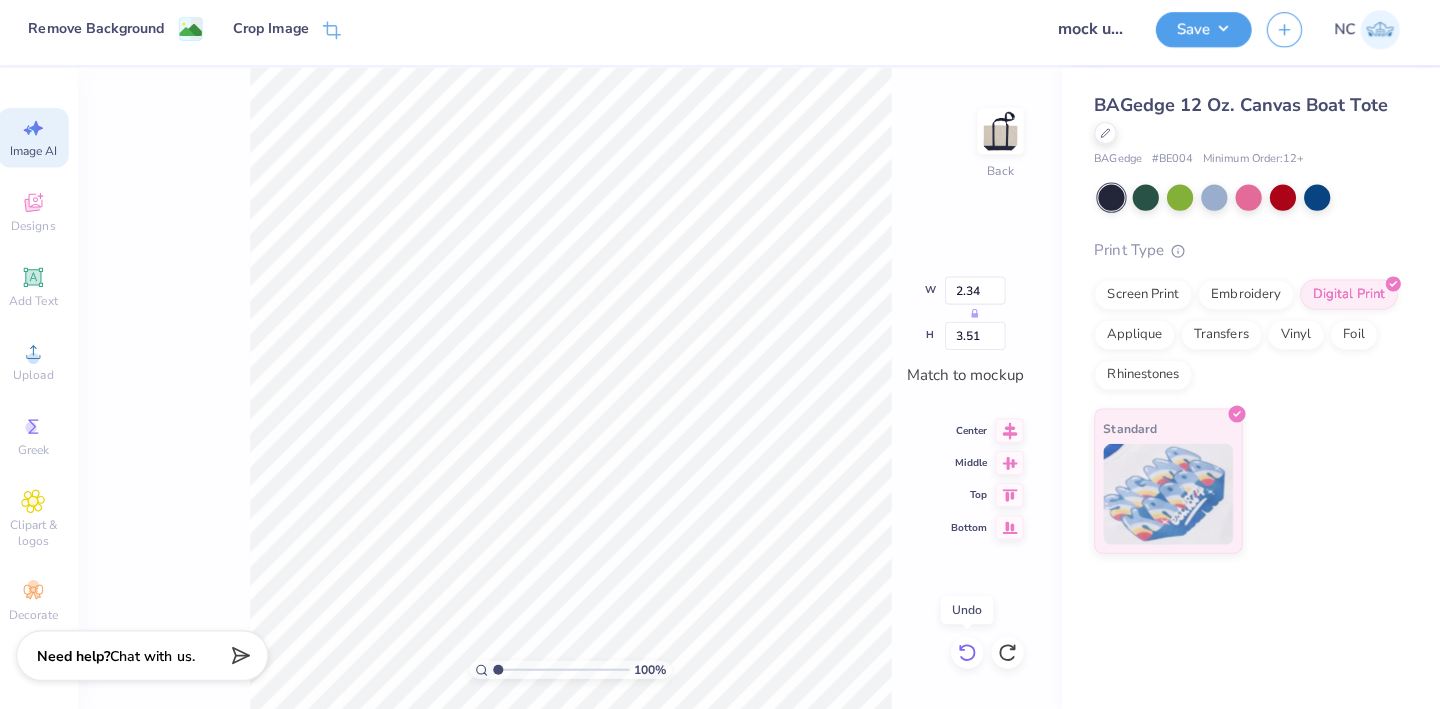 click 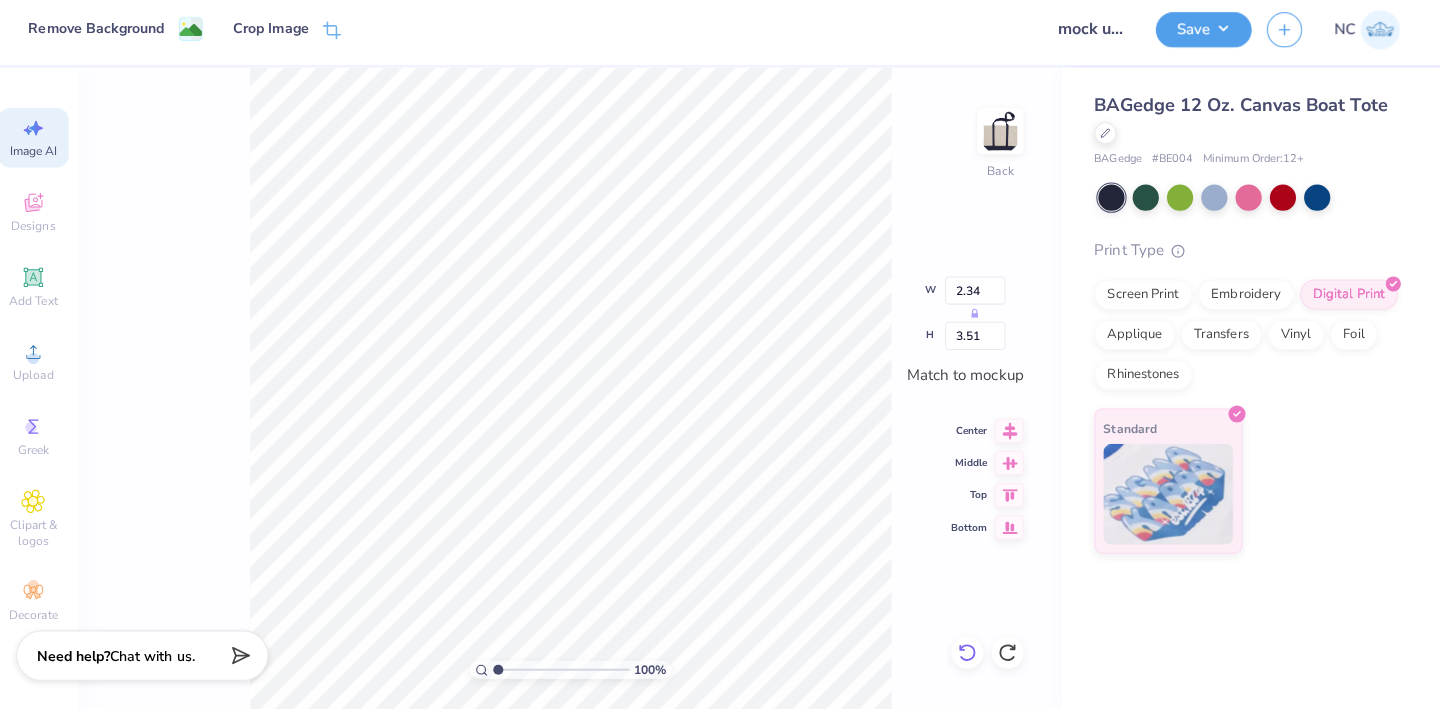 click at bounding box center (971, 653) 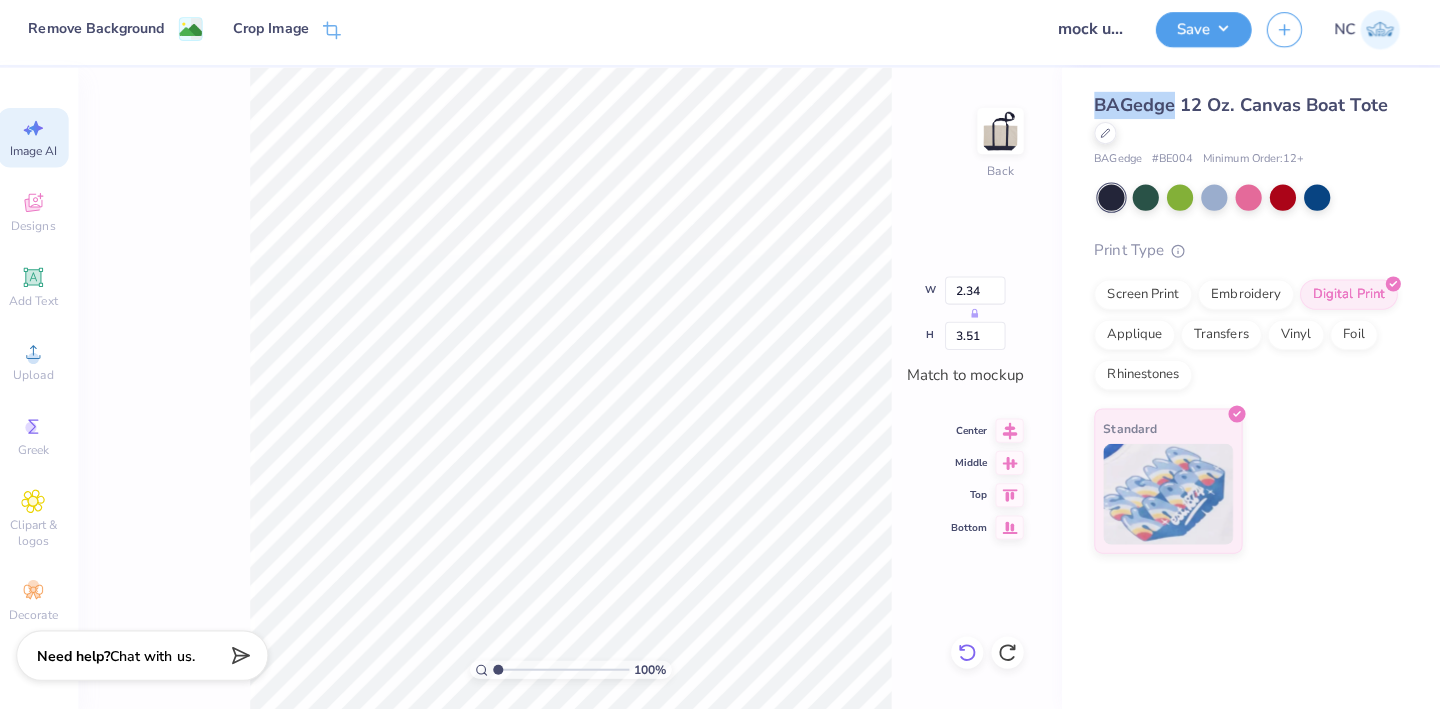 click 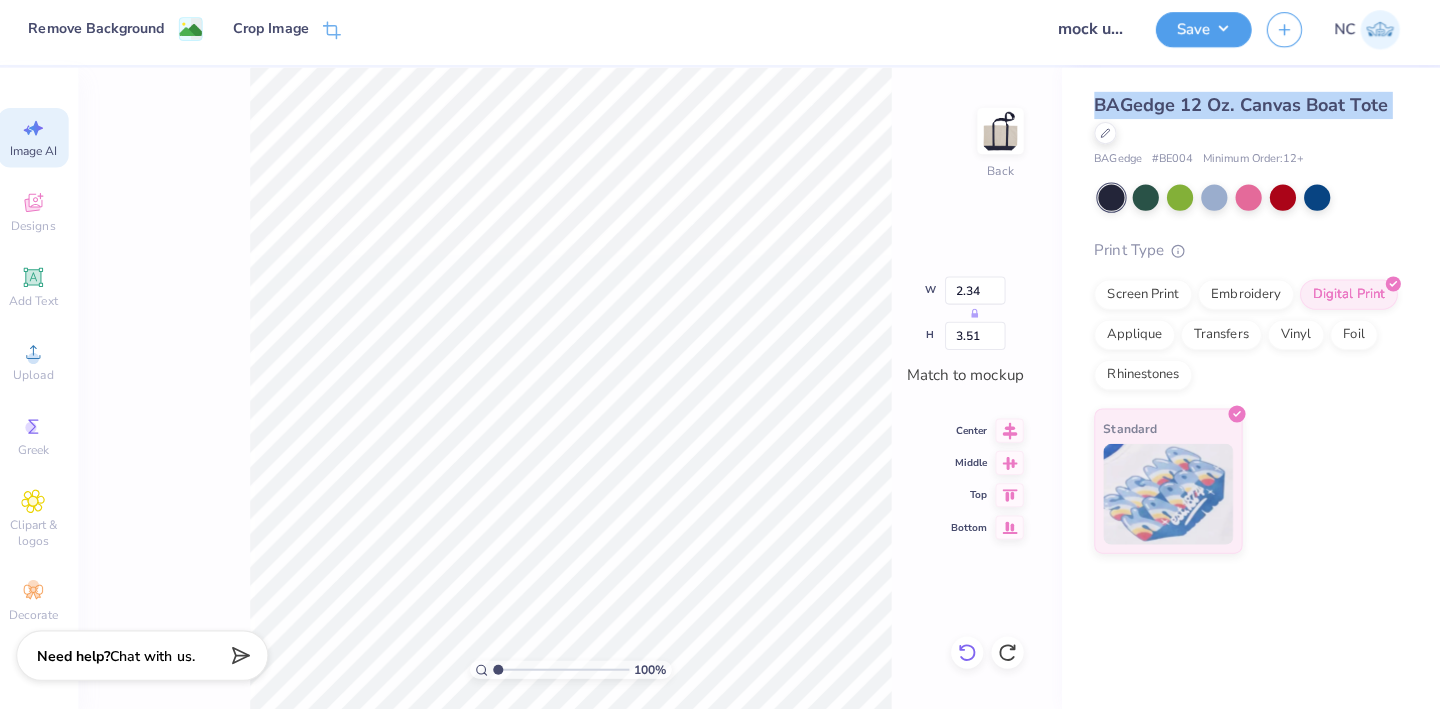 click on "100  % Back W 2.34 H 3.51 Match to mockup Center Middle Top Bottom" at bounding box center (577, 391) 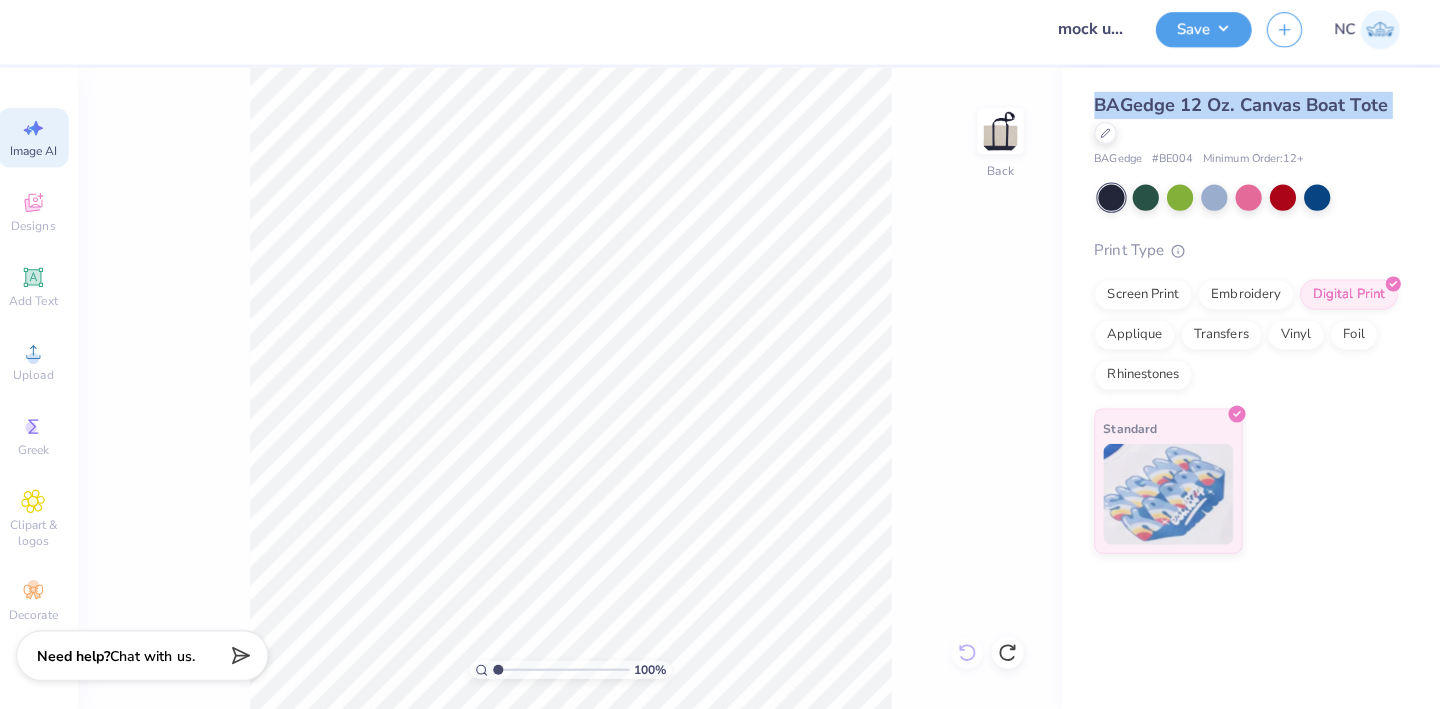 click on "100  % Back" at bounding box center [577, 391] 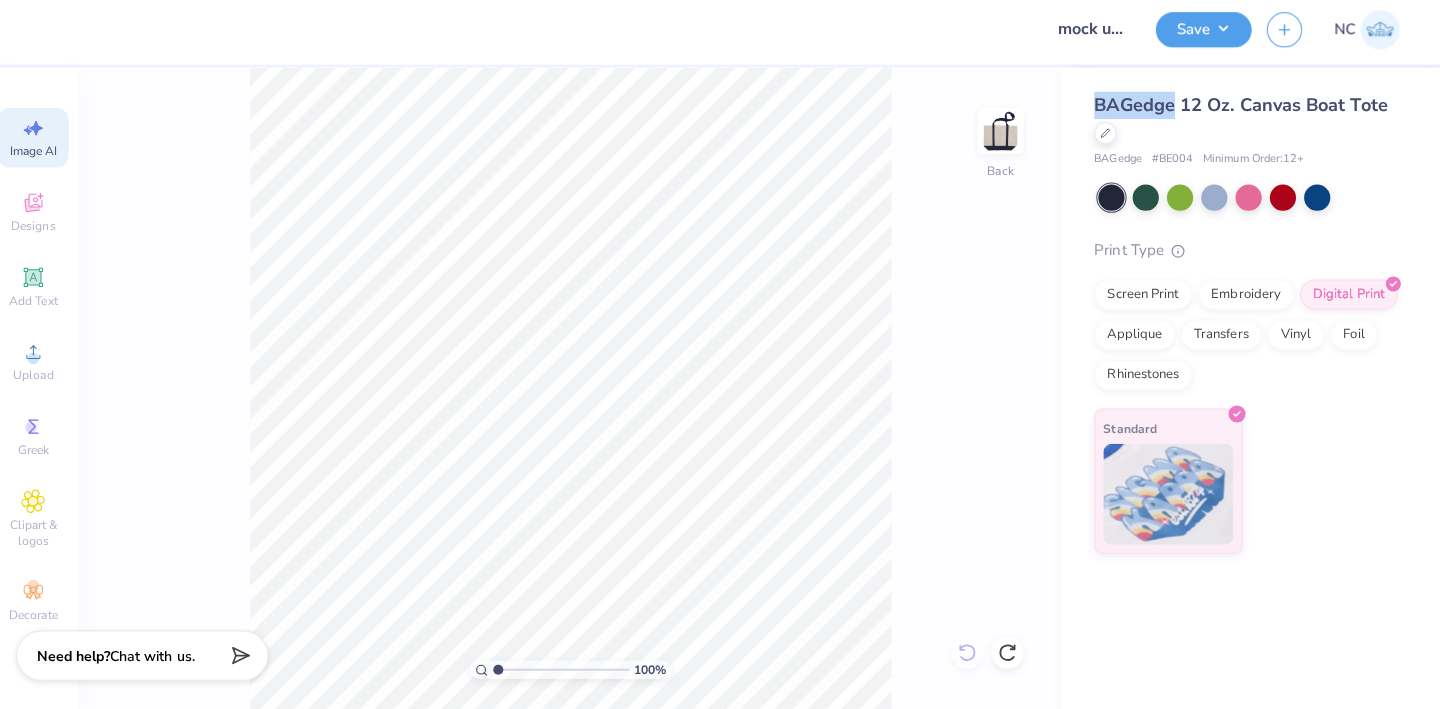 click on "100  % Back" at bounding box center [577, 391] 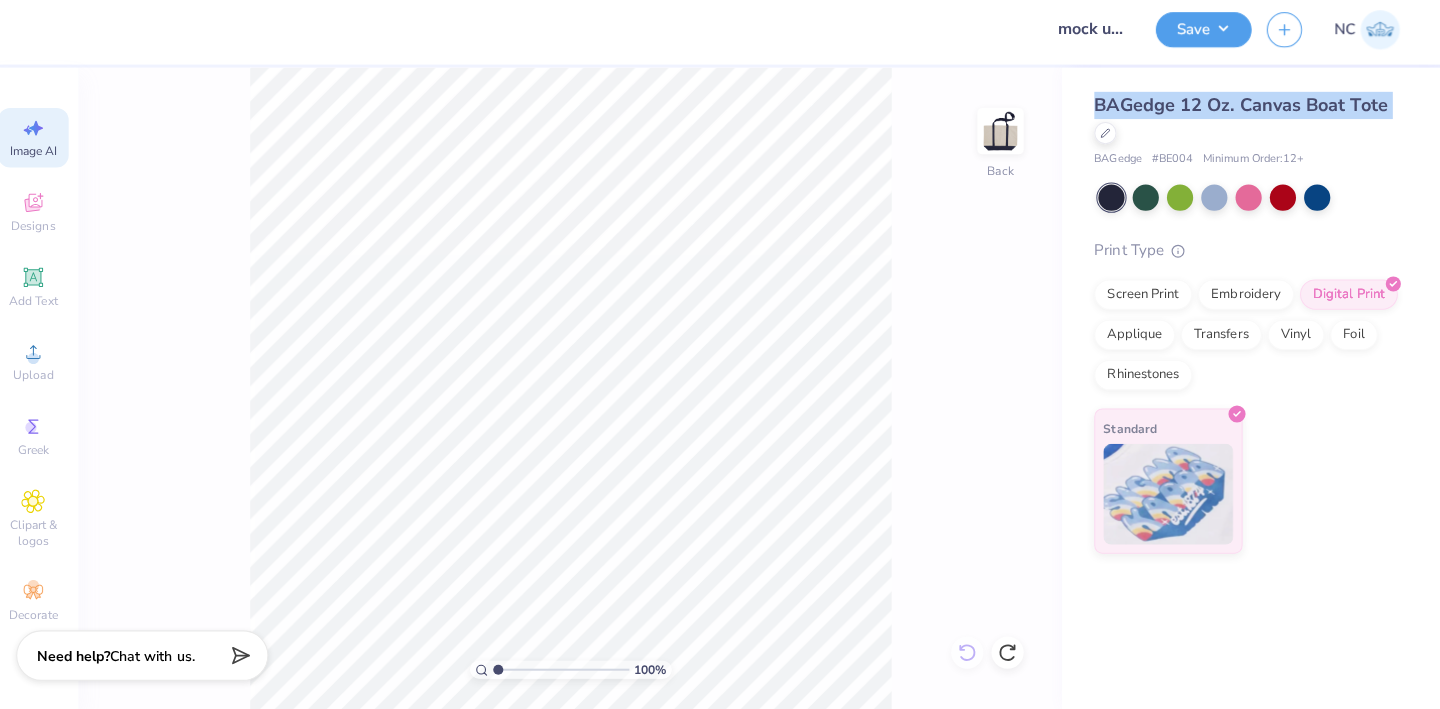 click on "100  % Back" at bounding box center (577, 391) 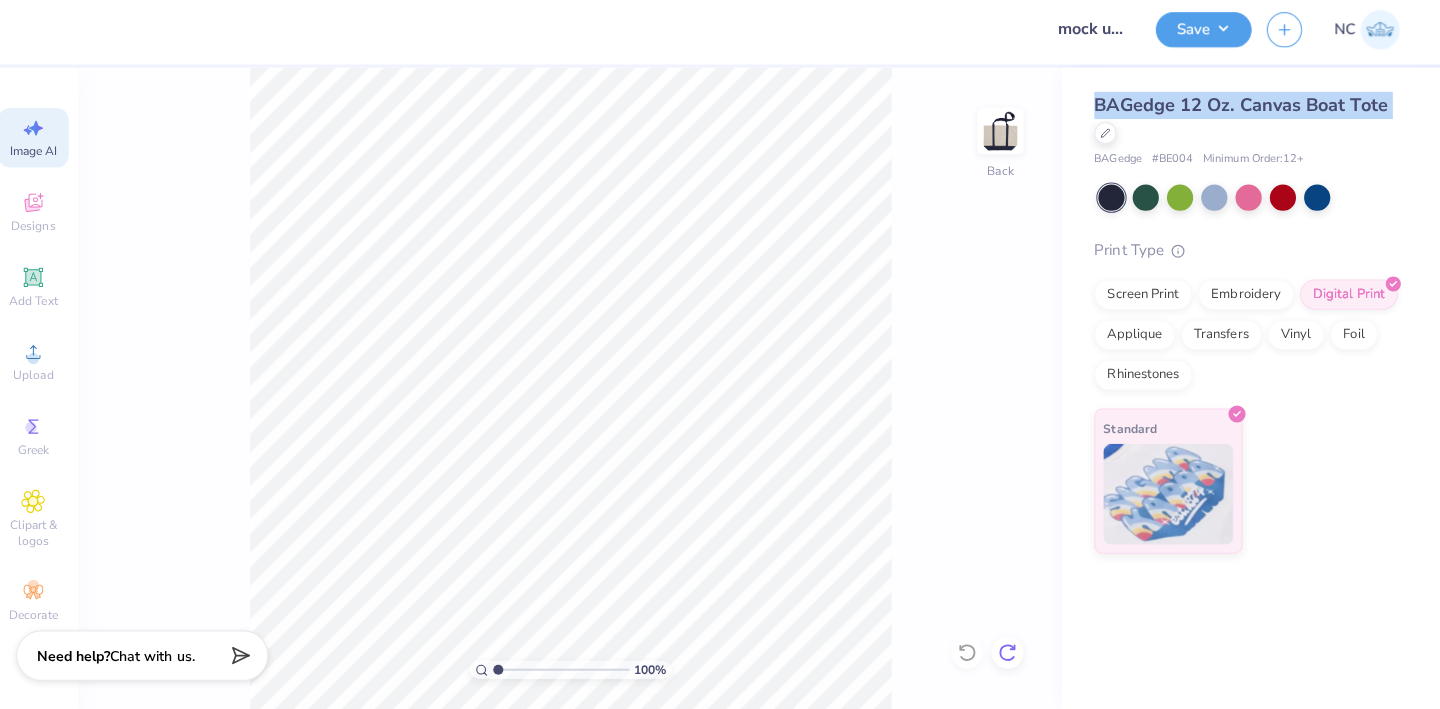 click 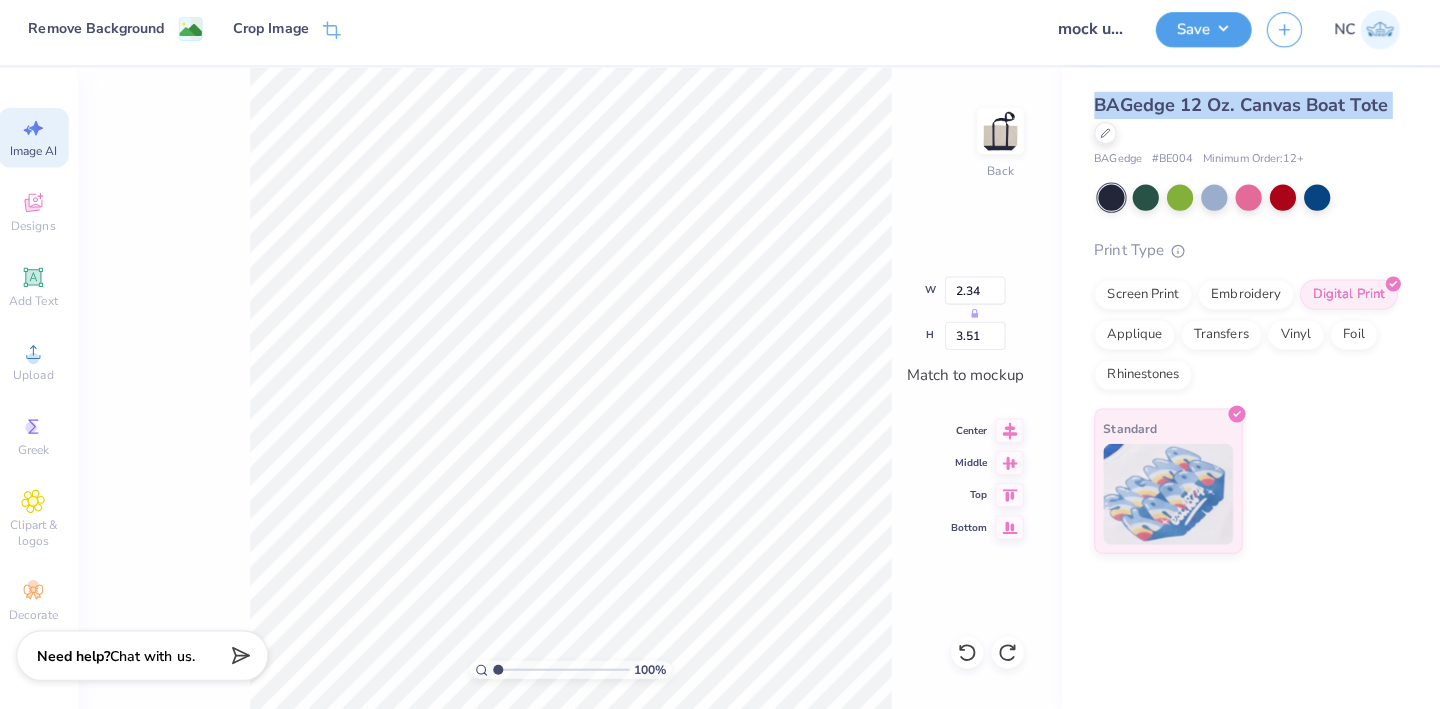 click on "Remove Background Crop Image Design Title mock up 1 Save NC Image AI Designs Add Text Upload Greek Clipart & logos Decorate Generate Design Describe the Graphic make an image of an acai bowl with this logo on top Apply a Style (Optional) Upload or choose an aesthetic that matches your vision to get a better result Reference Image Surprise Me Text-Based Photorealistic 60s & 70s 80s & 90s Cartoons Classic Grunge Handdrawn Minimalist Varsity Y2K Max # of Colors Fewer colors means lower prices. 1 2 3 4 5 6 7 8 Generate Design 100  % Back W 2.34 H 3.51 Match to mockup Center Middle Top Bottom BAGedge 12 Oz. Canvas Boat Tote BAGedge # BE004 Minimum Order:  12 +   Print Type Screen Print Embroidery Digital Print Applique Transfers Vinyl Foil Rhinestones Standard Need help?  Chat with us.
x" at bounding box center [720, 354] 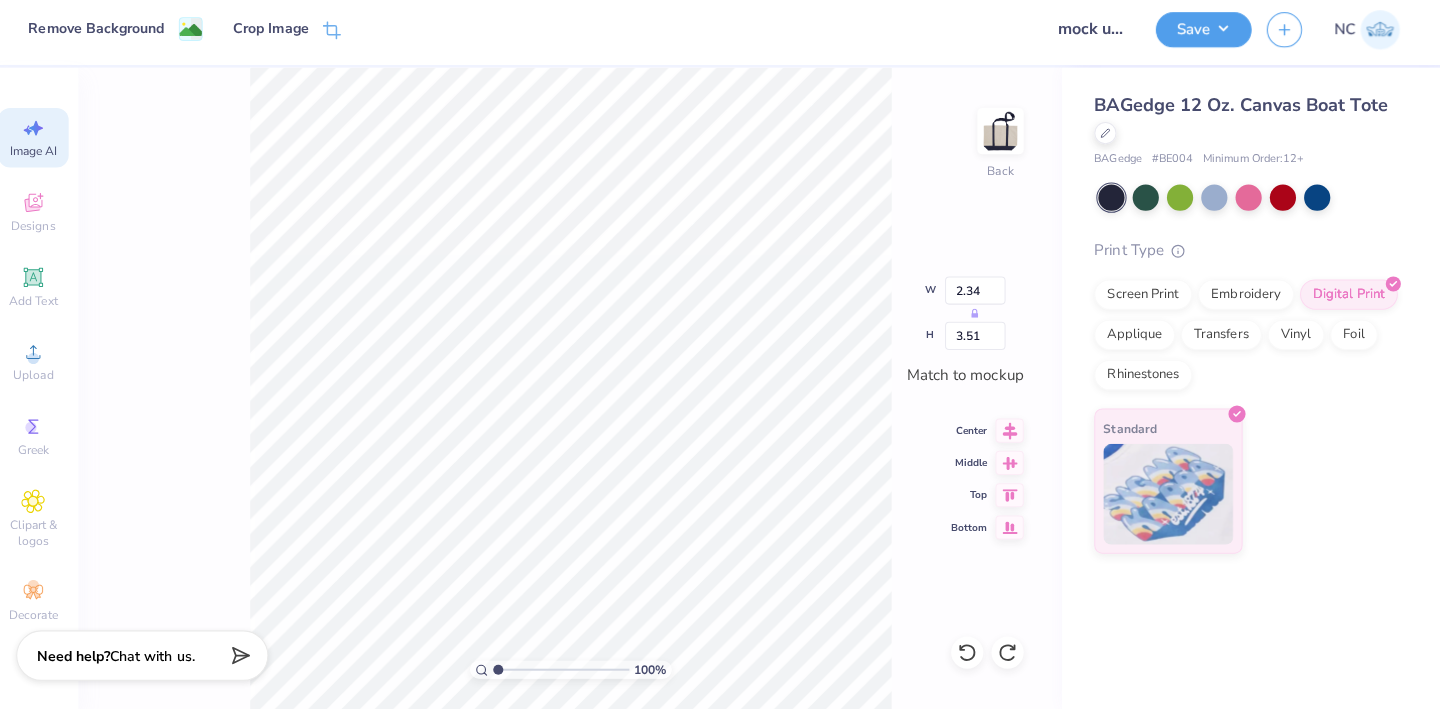 click on "Image AI" at bounding box center (45, 156) 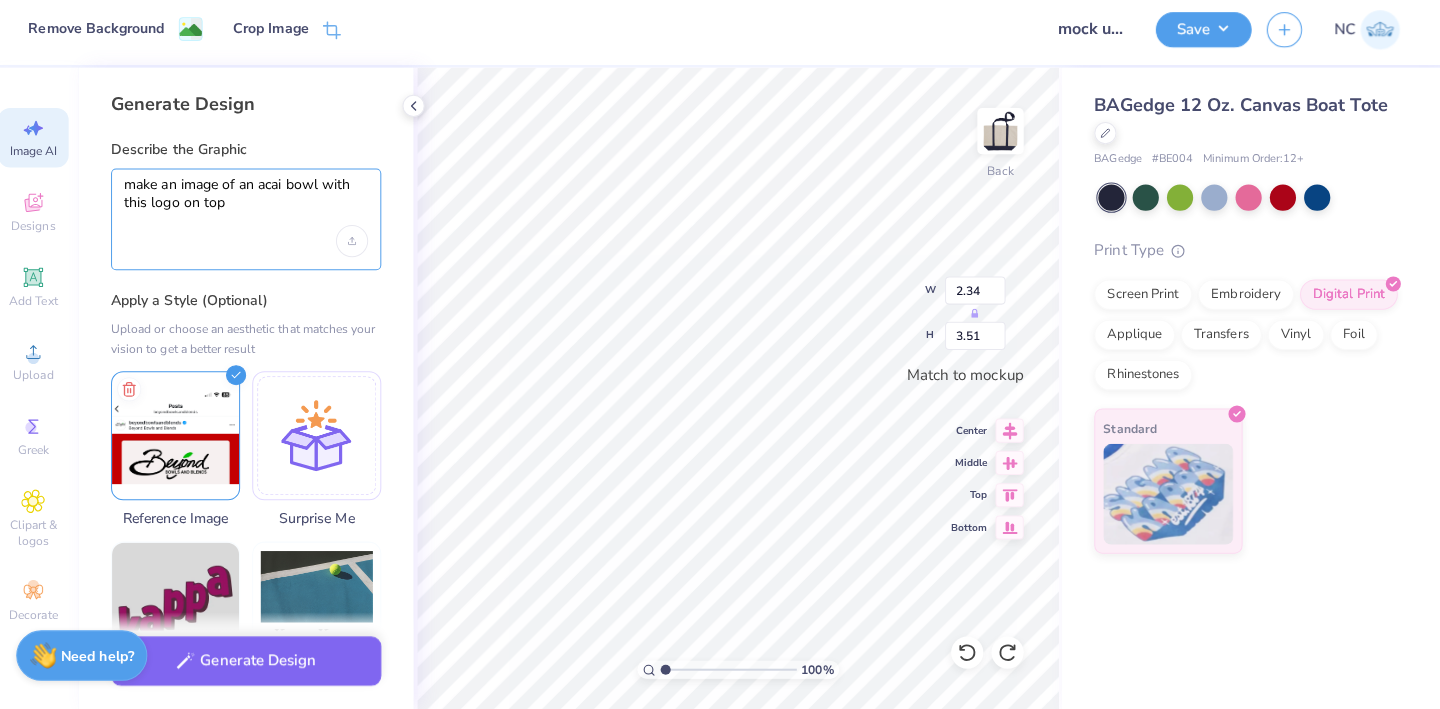 click on "make an image of an acai bowl with this logo on top" at bounding box center (256, 205) 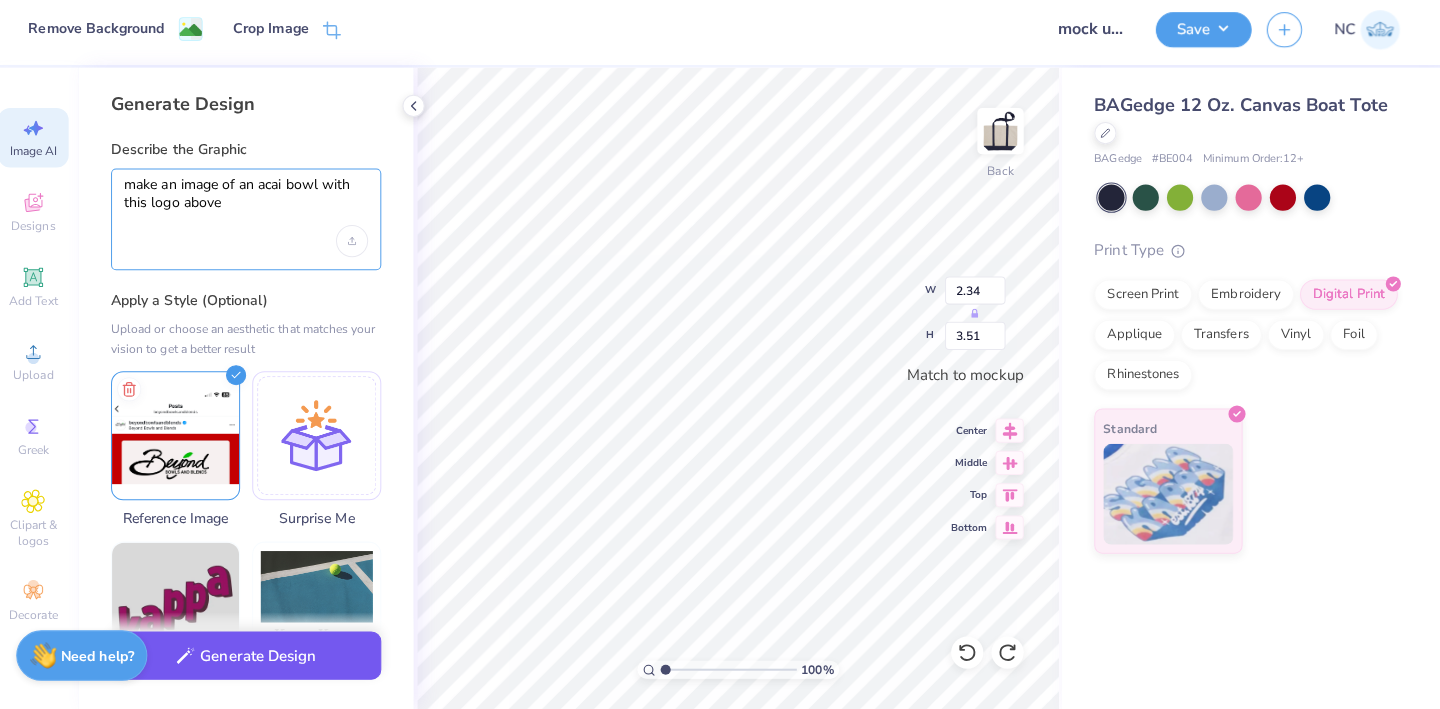 type on "make an image of an acai bowl with this logo above" 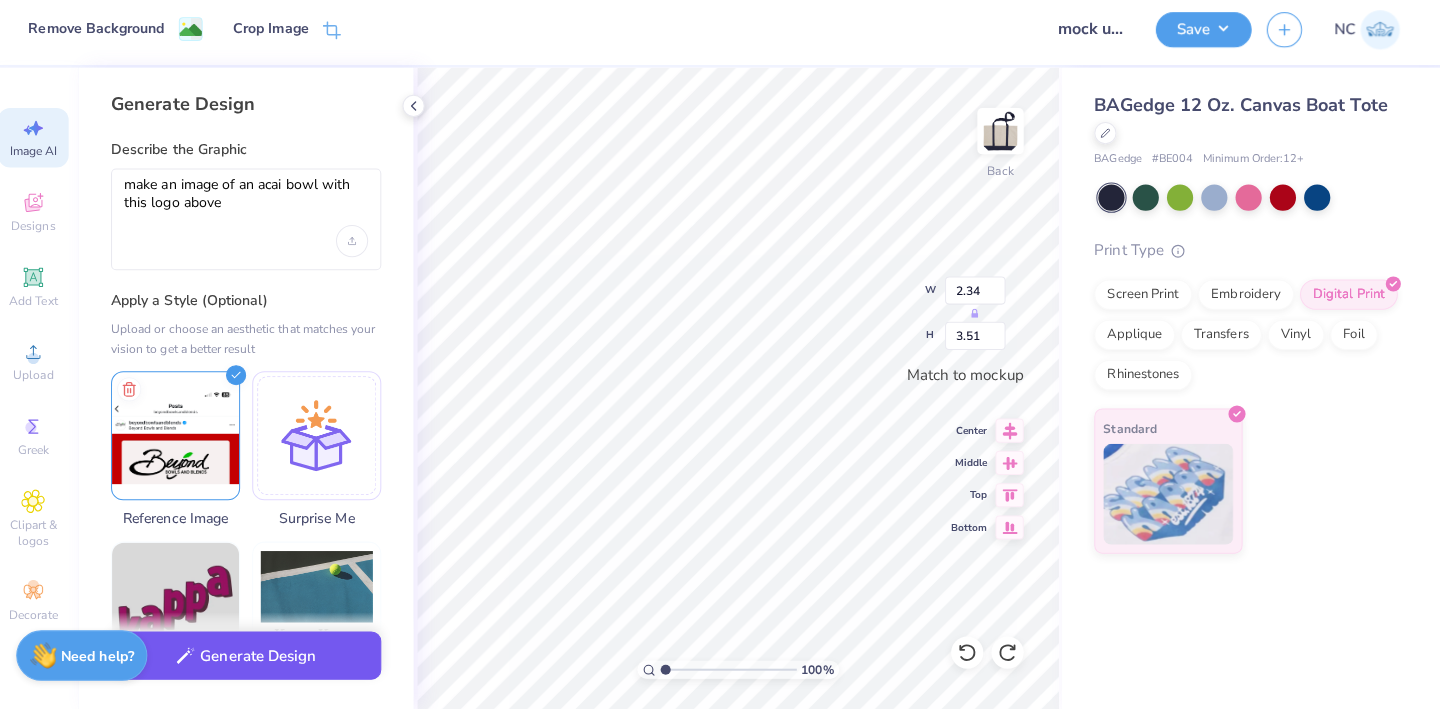 click on "Generate Design" at bounding box center (256, 656) 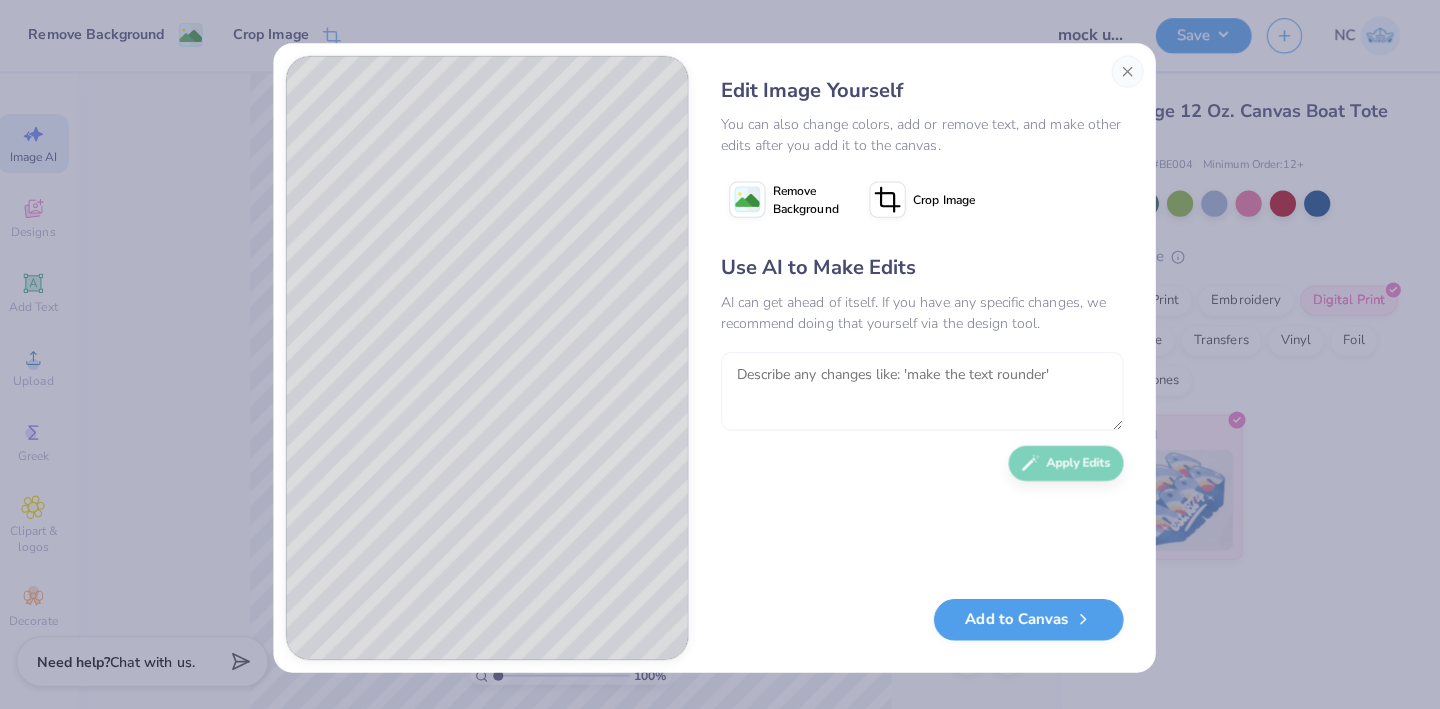 click at bounding box center [926, 388] 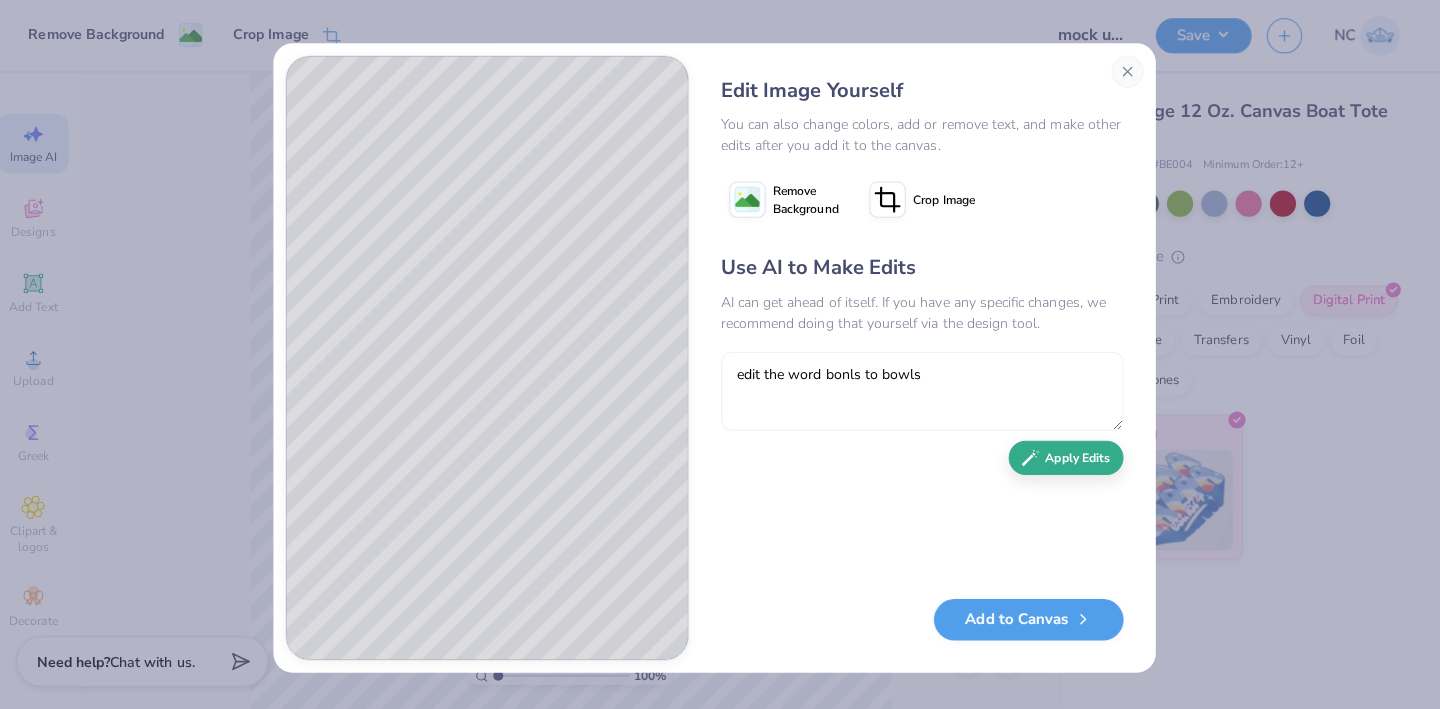 type on "edit the word bonls to bowls" 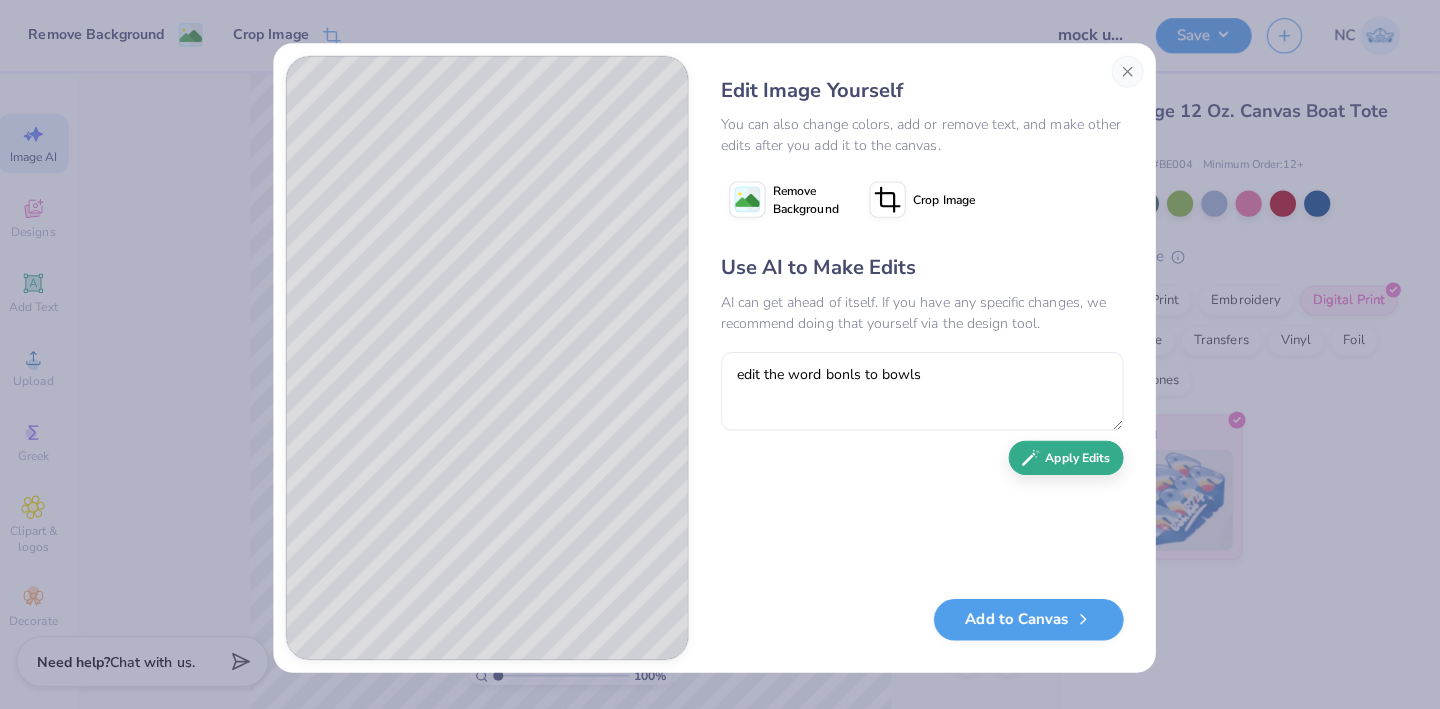click on "Apply Edits" at bounding box center [1069, 454] 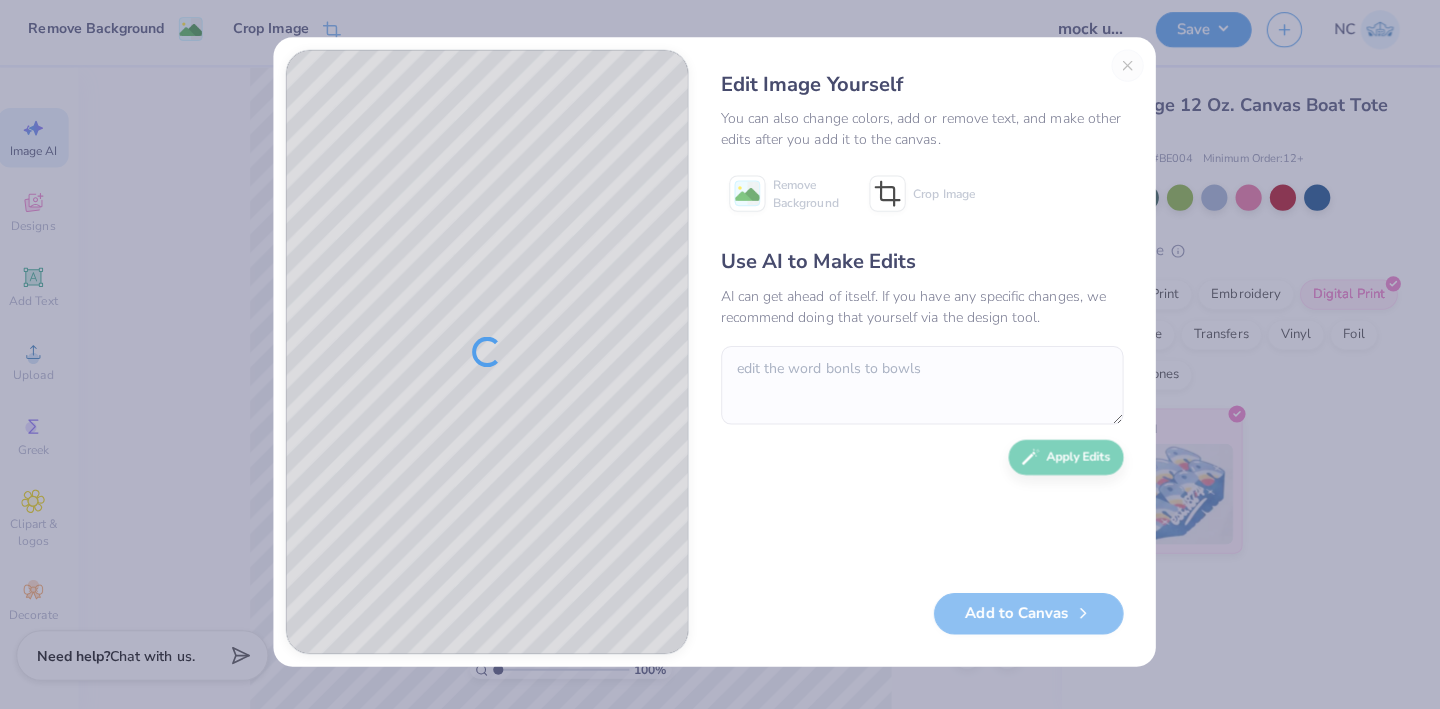 scroll, scrollTop: 0, scrollLeft: 0, axis: both 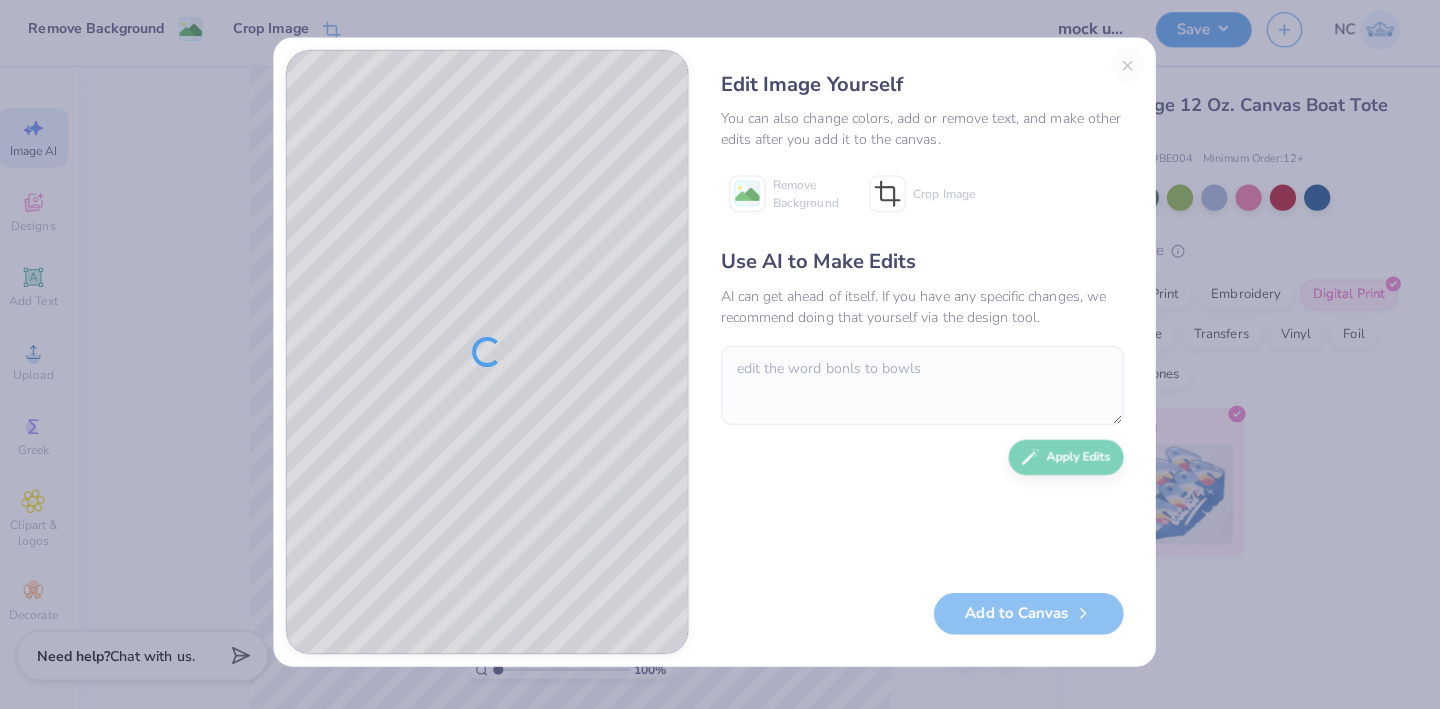 click on "Edit Image Yourself You can also change colors, add or remove text, and make other edits after you add it to the canvas. Remove Background Crop Image Use AI to Make Edits AI can get ahead of itself. If you have any specific changes, we recommend doing that yourself via the design tool. edit the word bonls to bowls Apply Edits Add to Canvas" at bounding box center [926, 355] 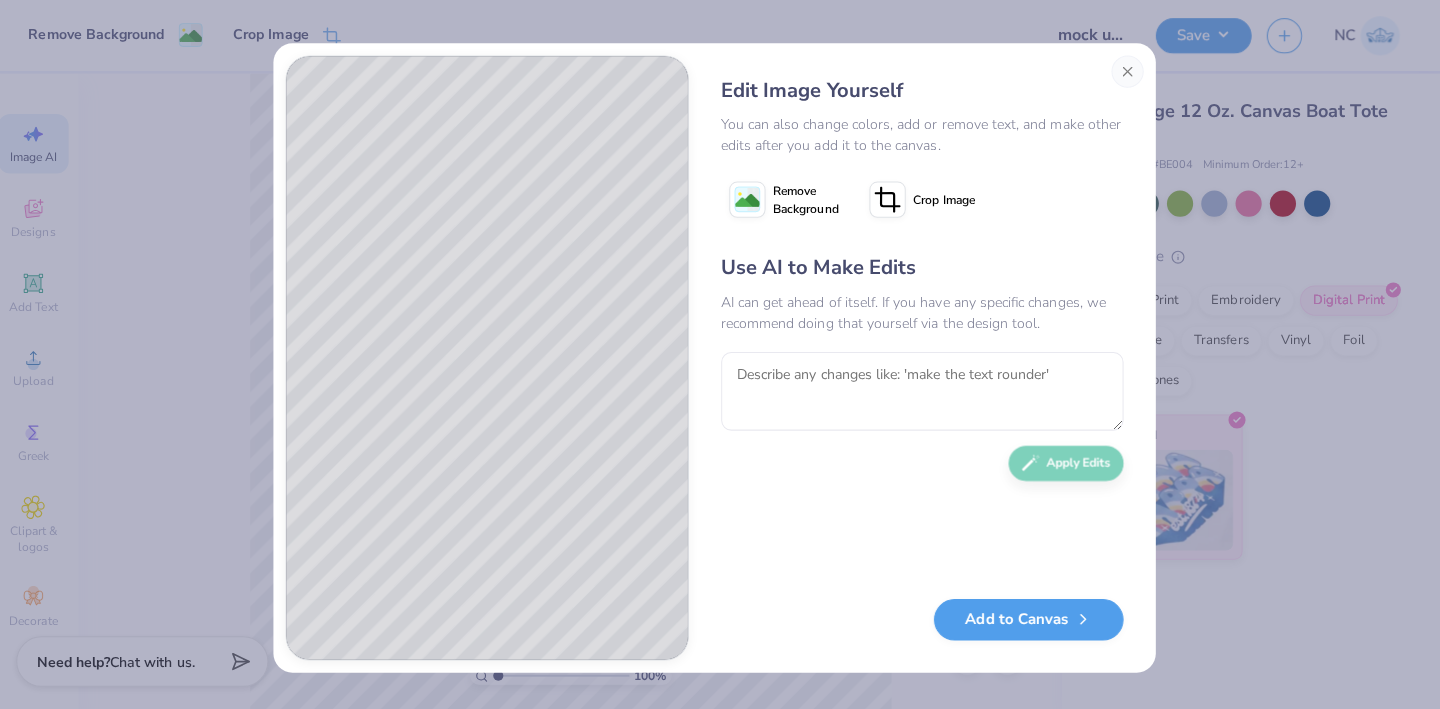 scroll, scrollTop: 0, scrollLeft: 0, axis: both 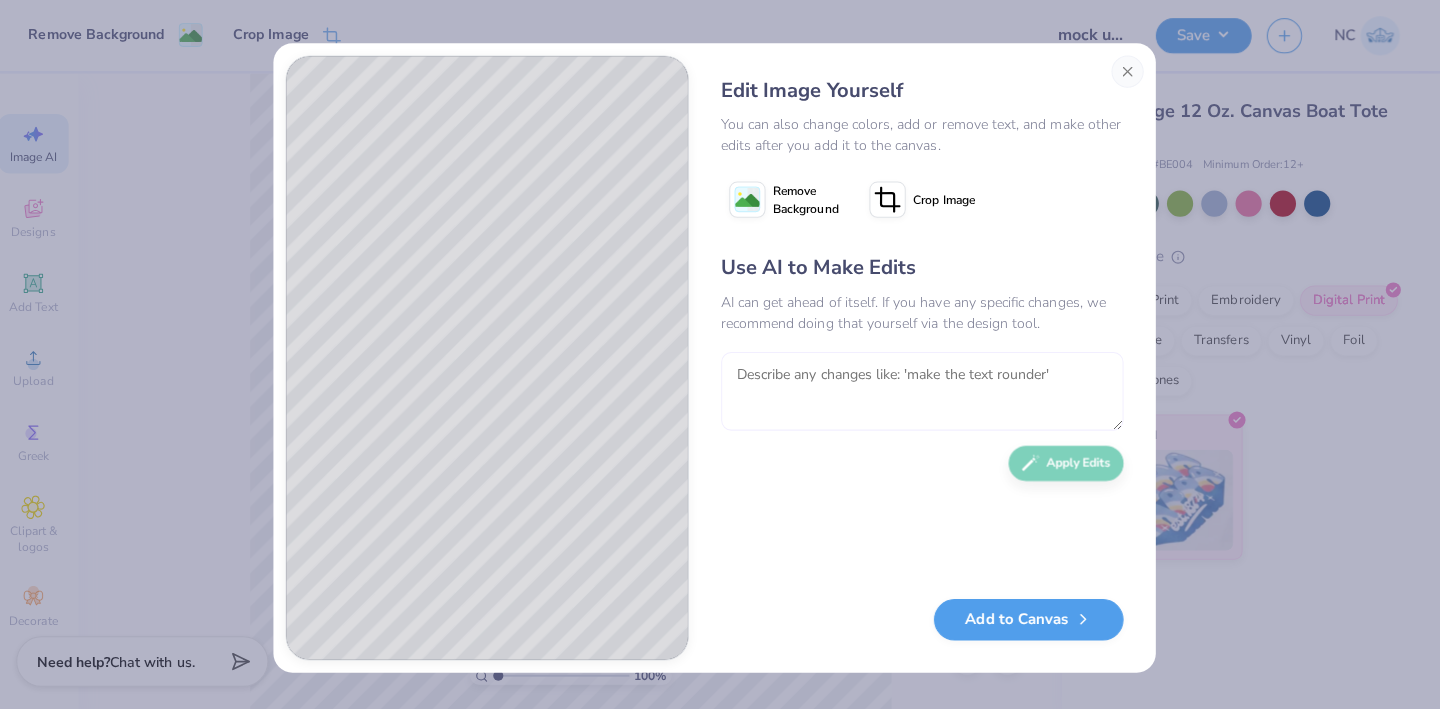 click at bounding box center (926, 388) 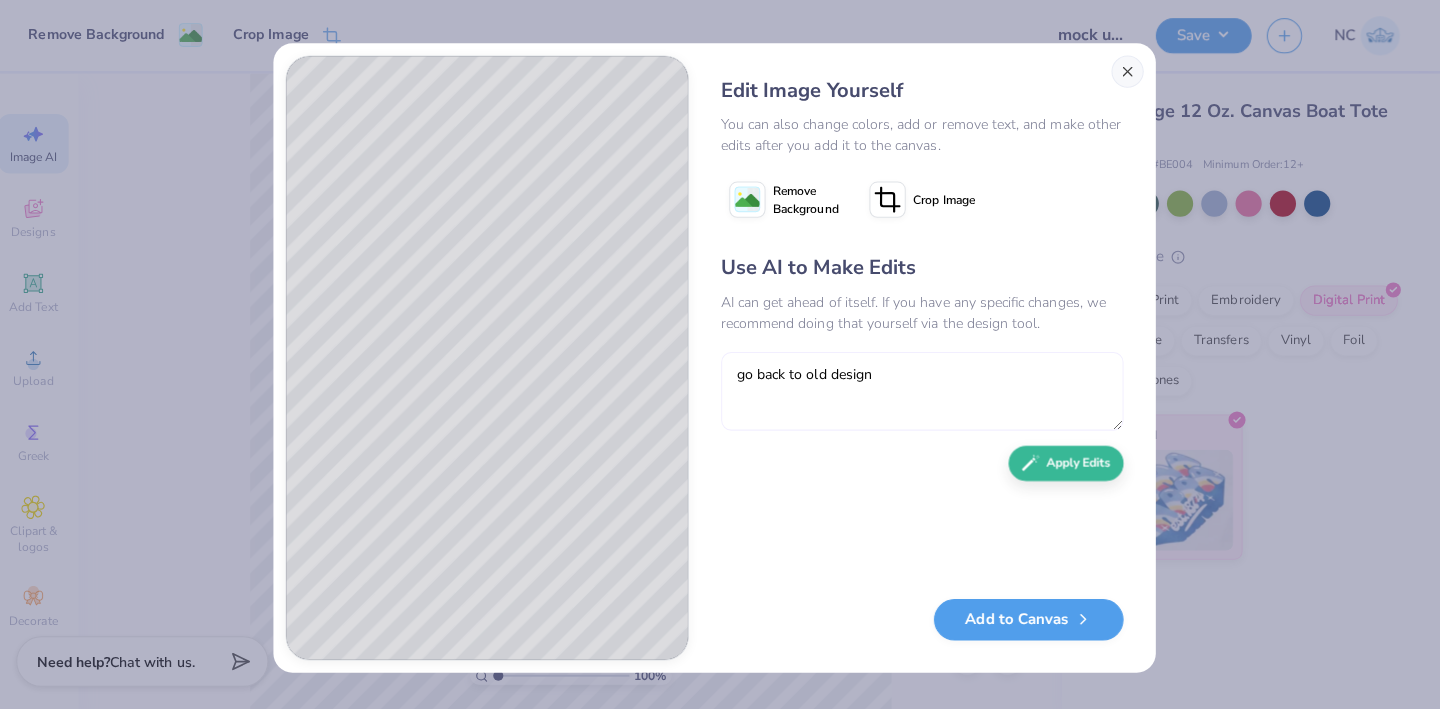 type on "go back to old design" 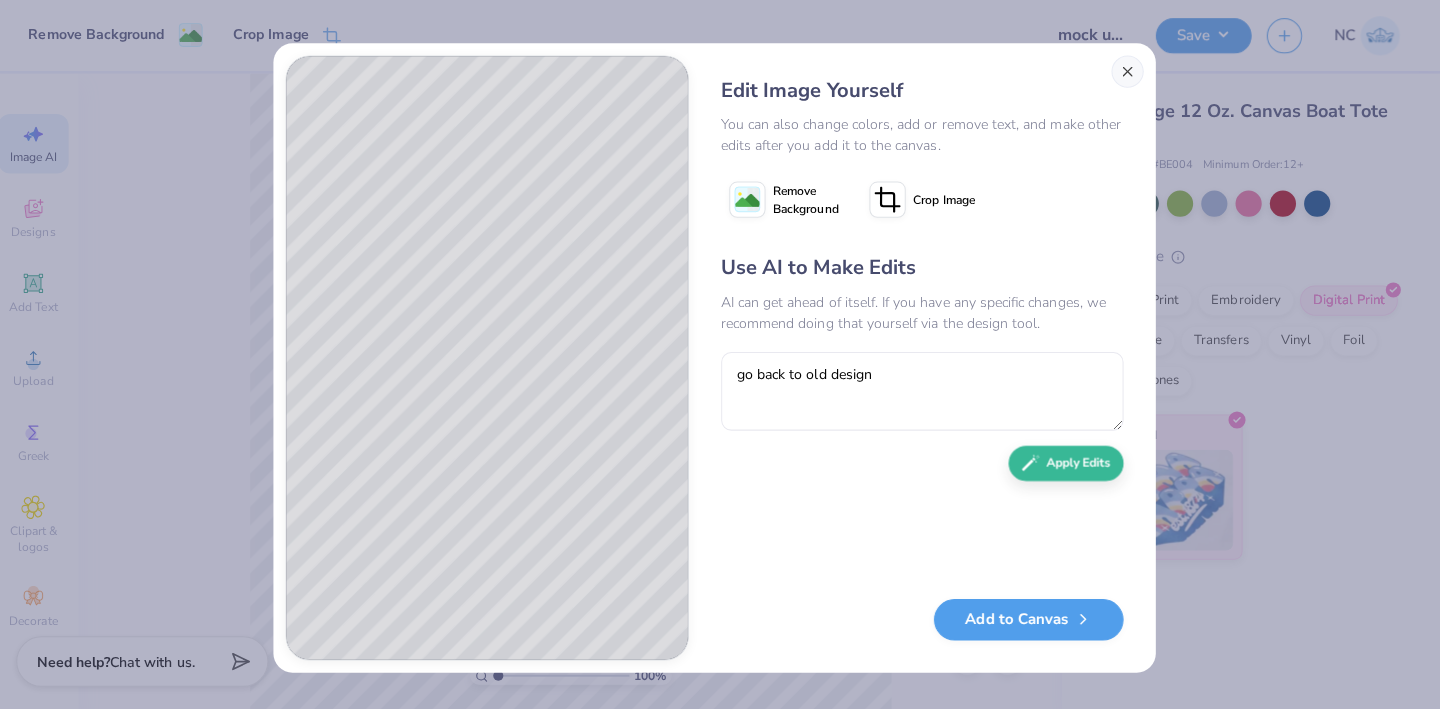 click at bounding box center [1130, 71] 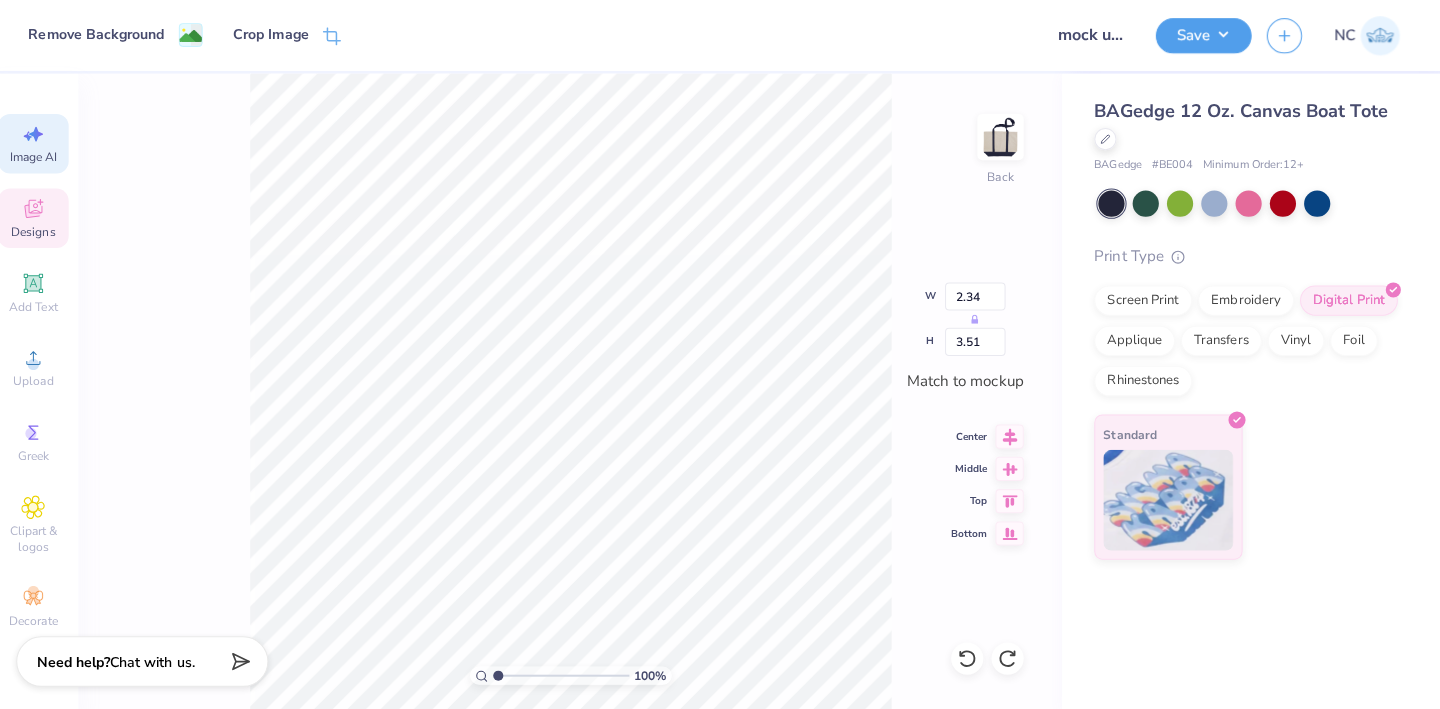click 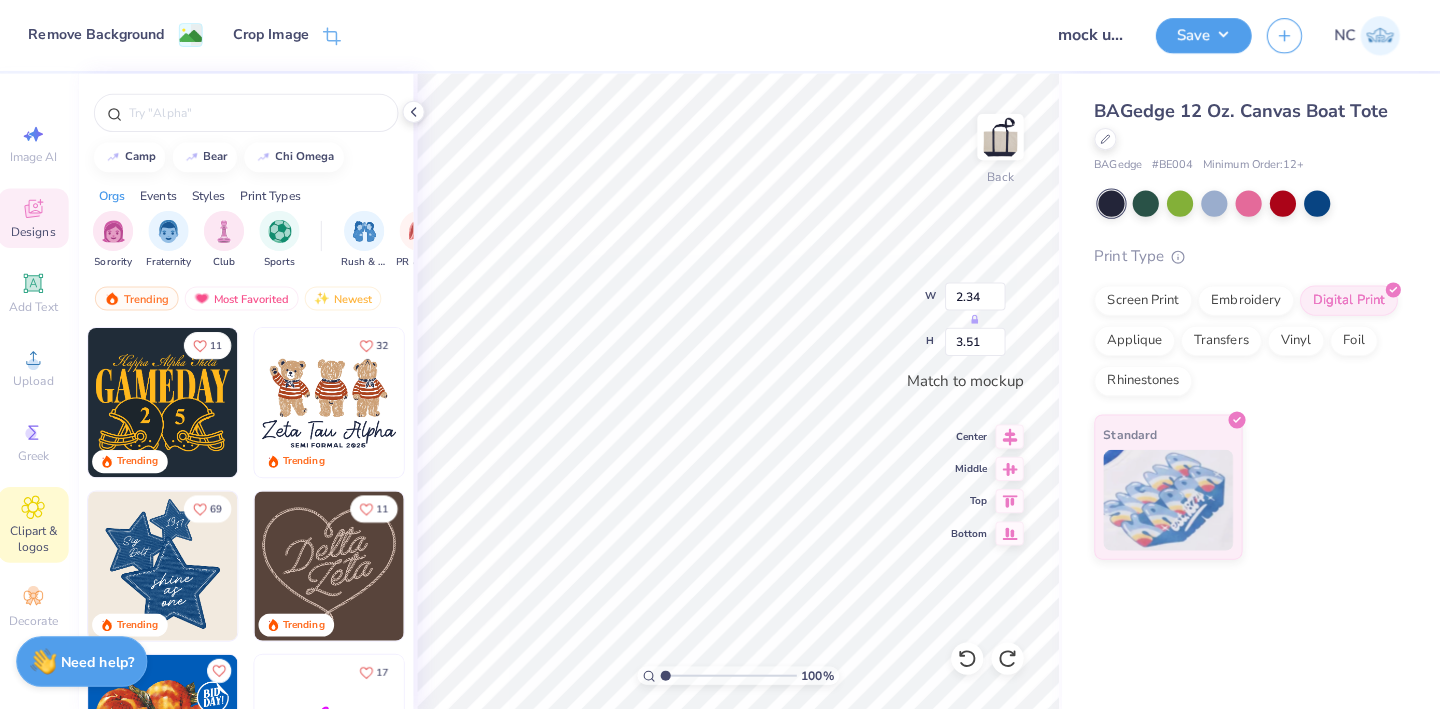 click on "Clipart & logos" at bounding box center [45, 534] 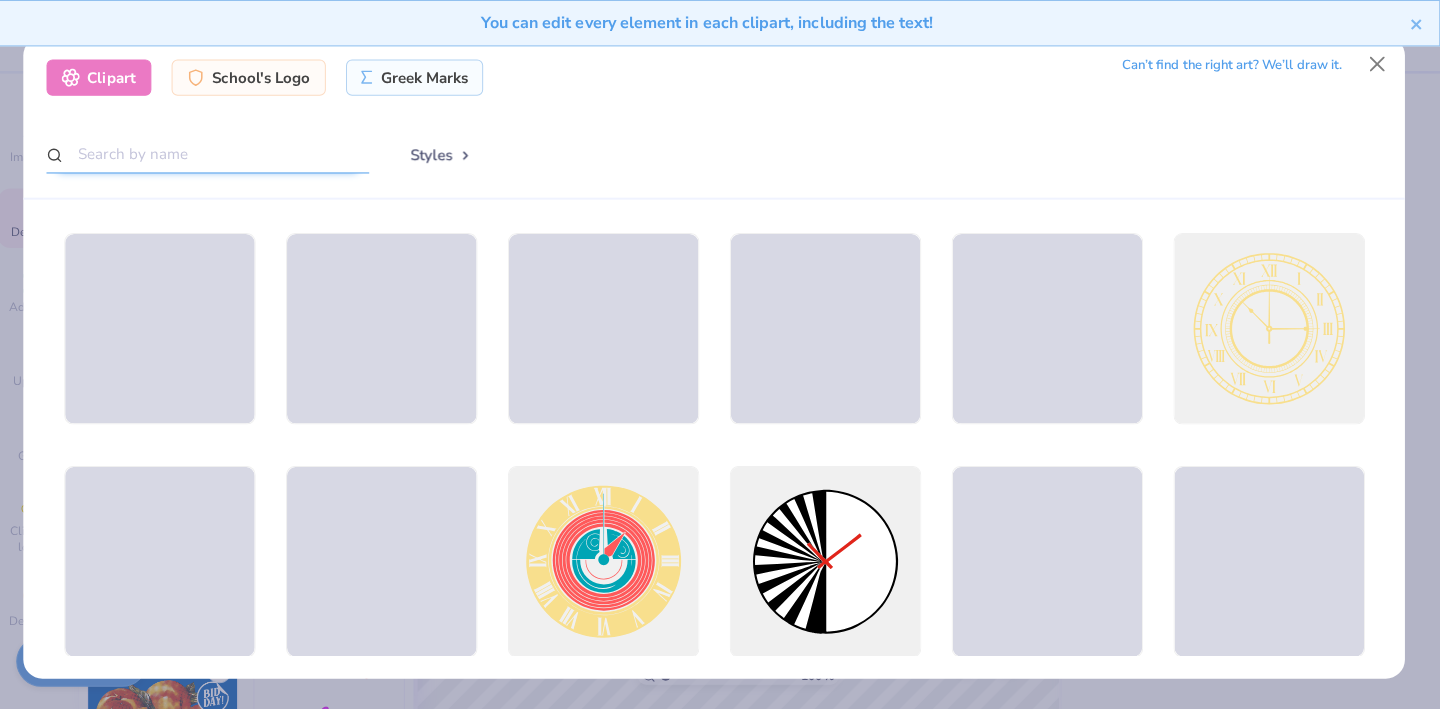 click at bounding box center (218, 153) 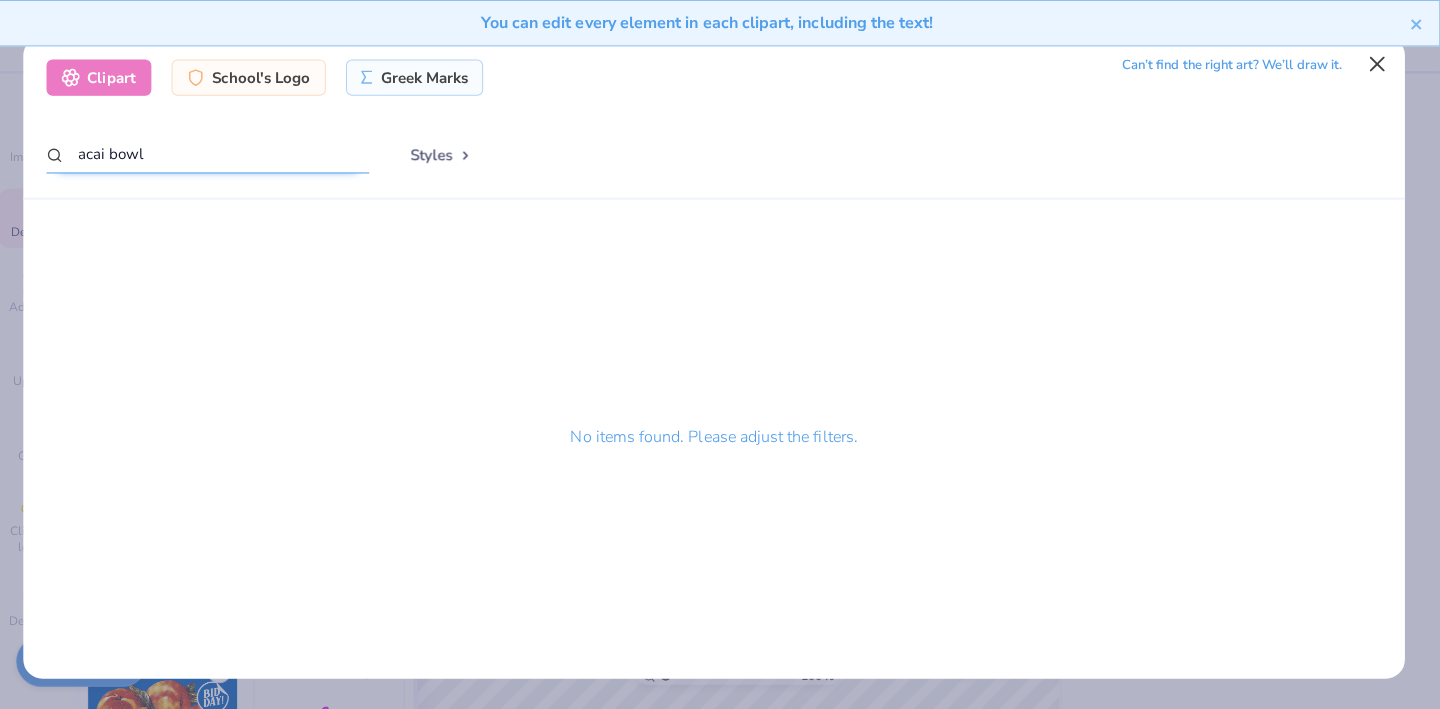 type on "acai bowl" 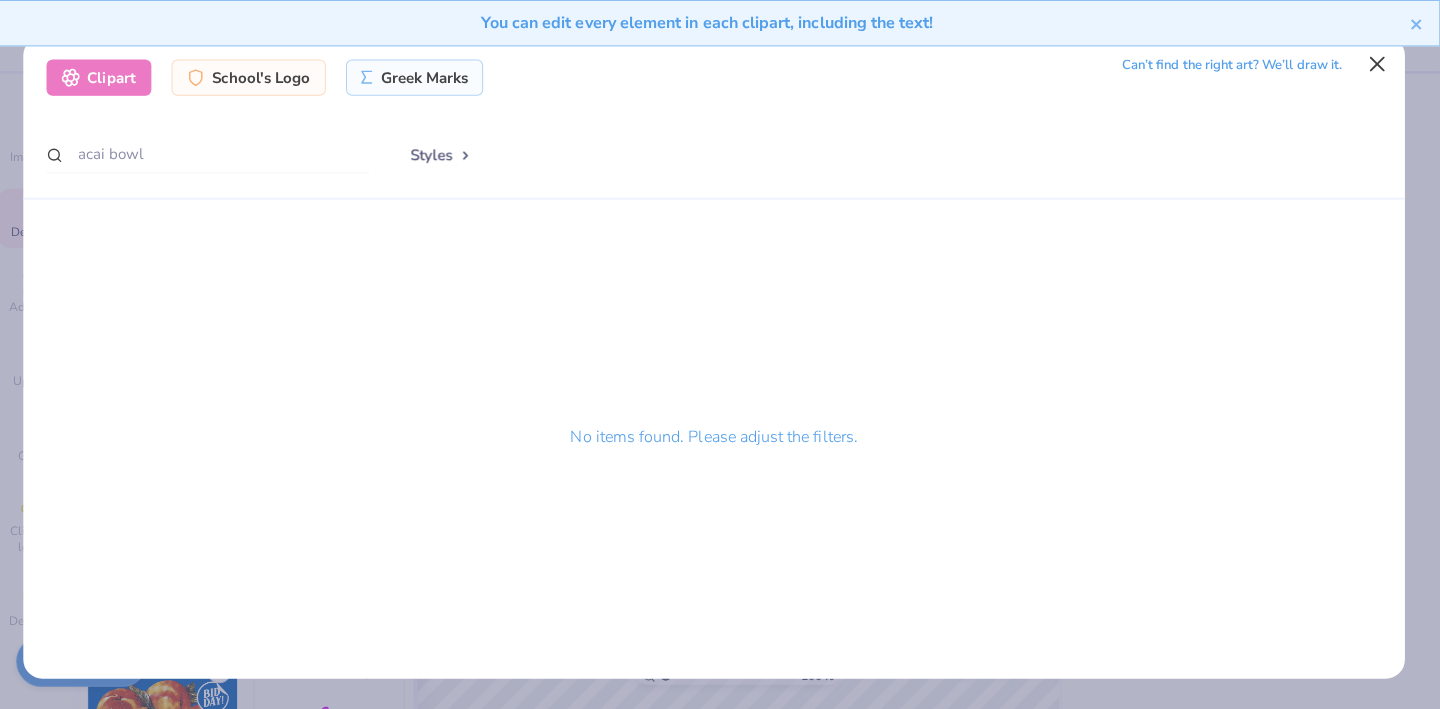 click at bounding box center [1378, 64] 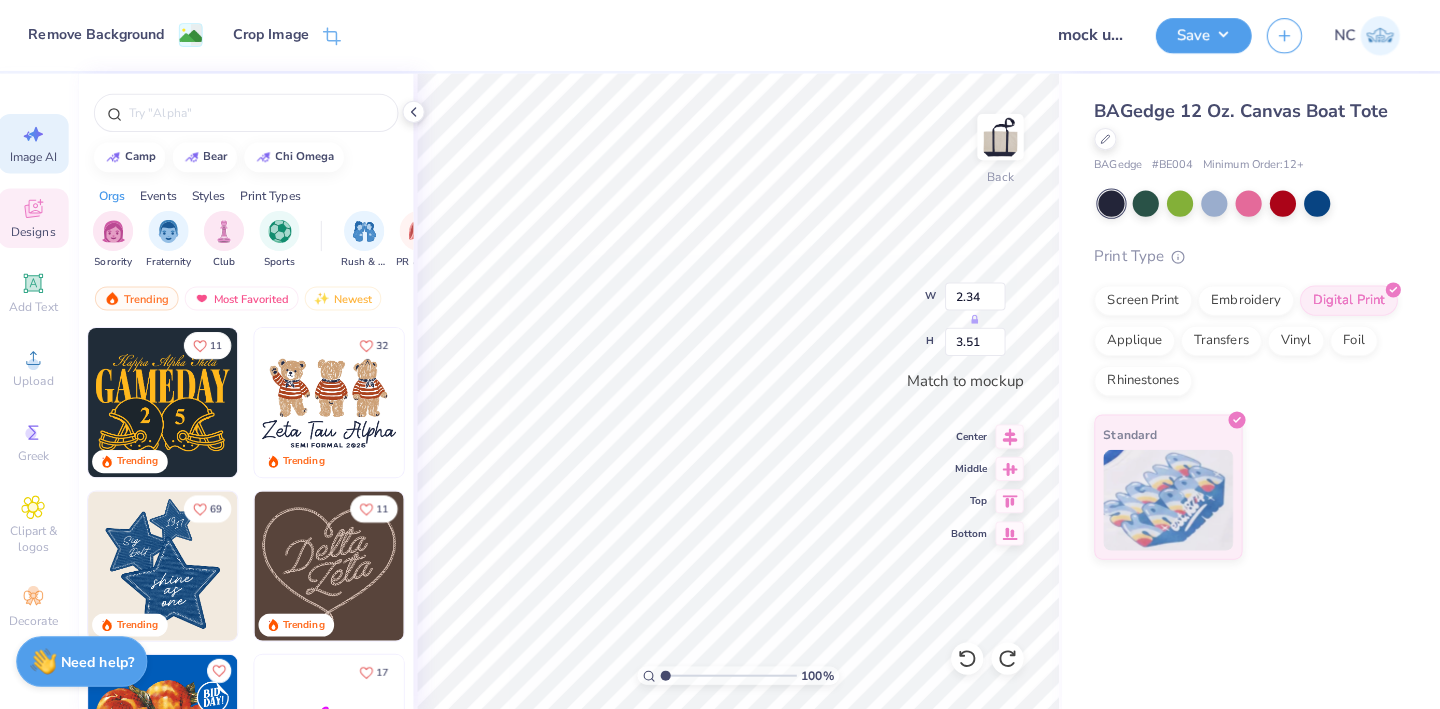 click on "Image AI" at bounding box center (45, 142) 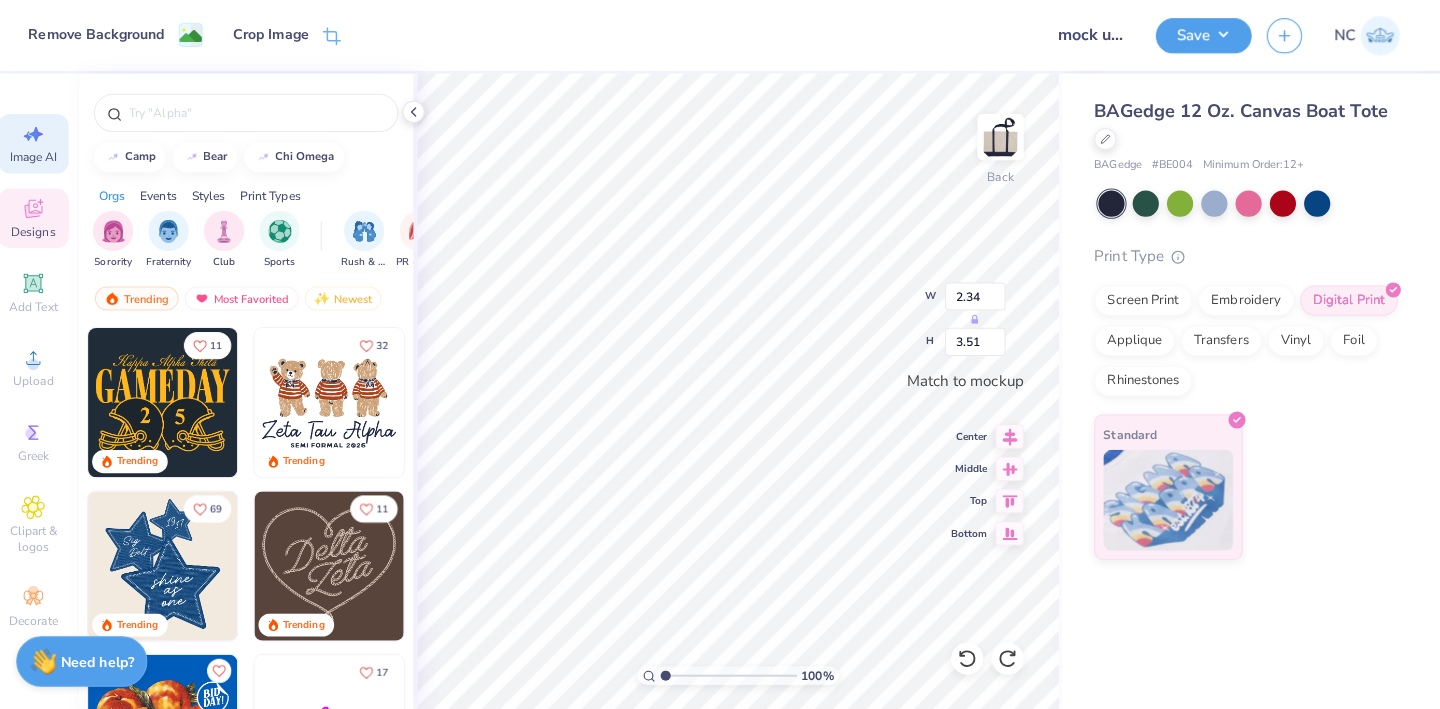 select on "4" 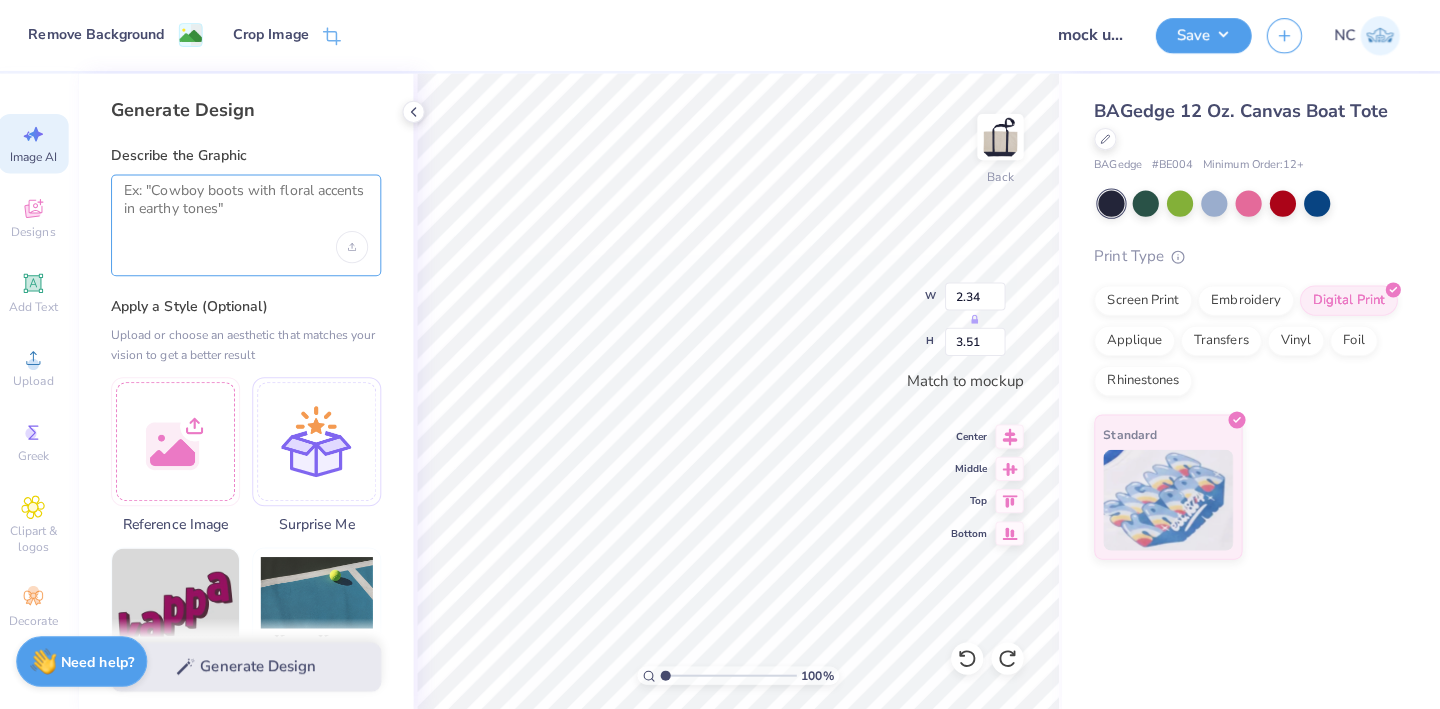 click at bounding box center (256, 205) 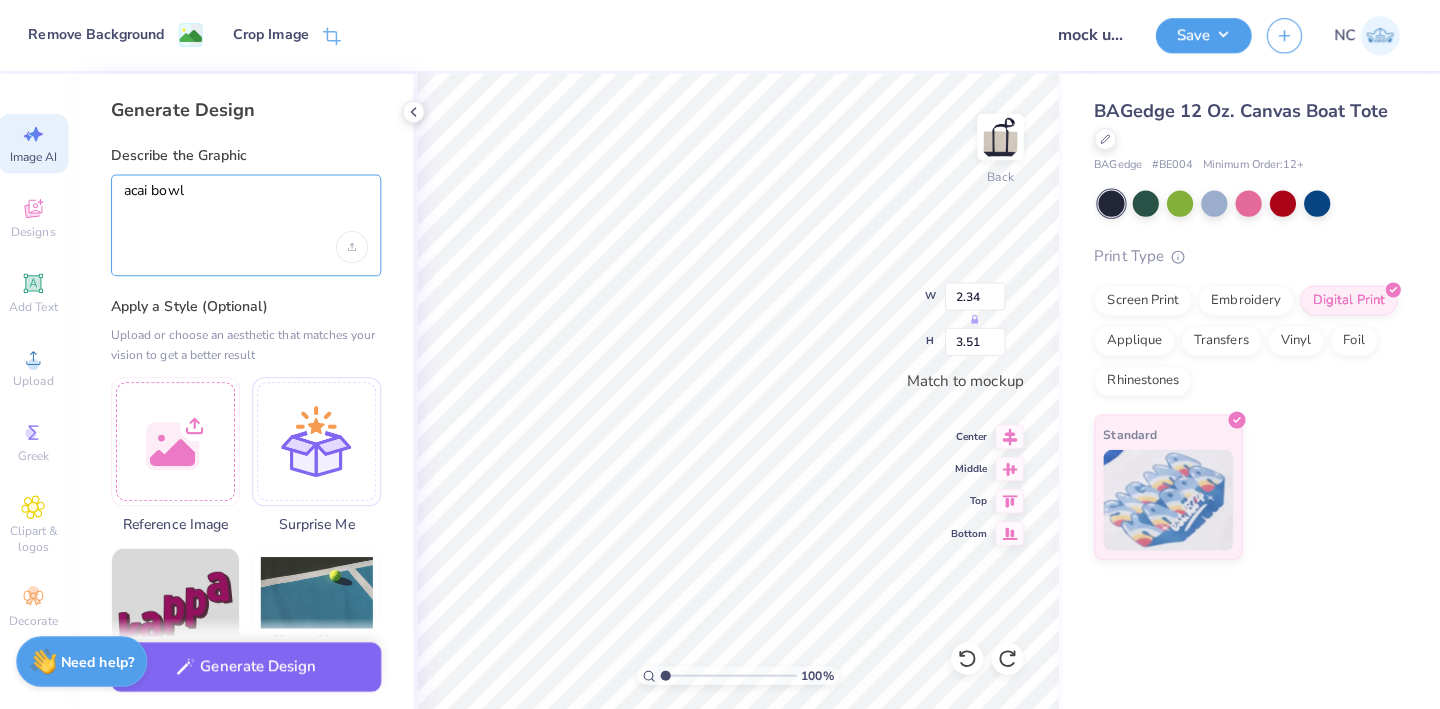 type on "acai bowl" 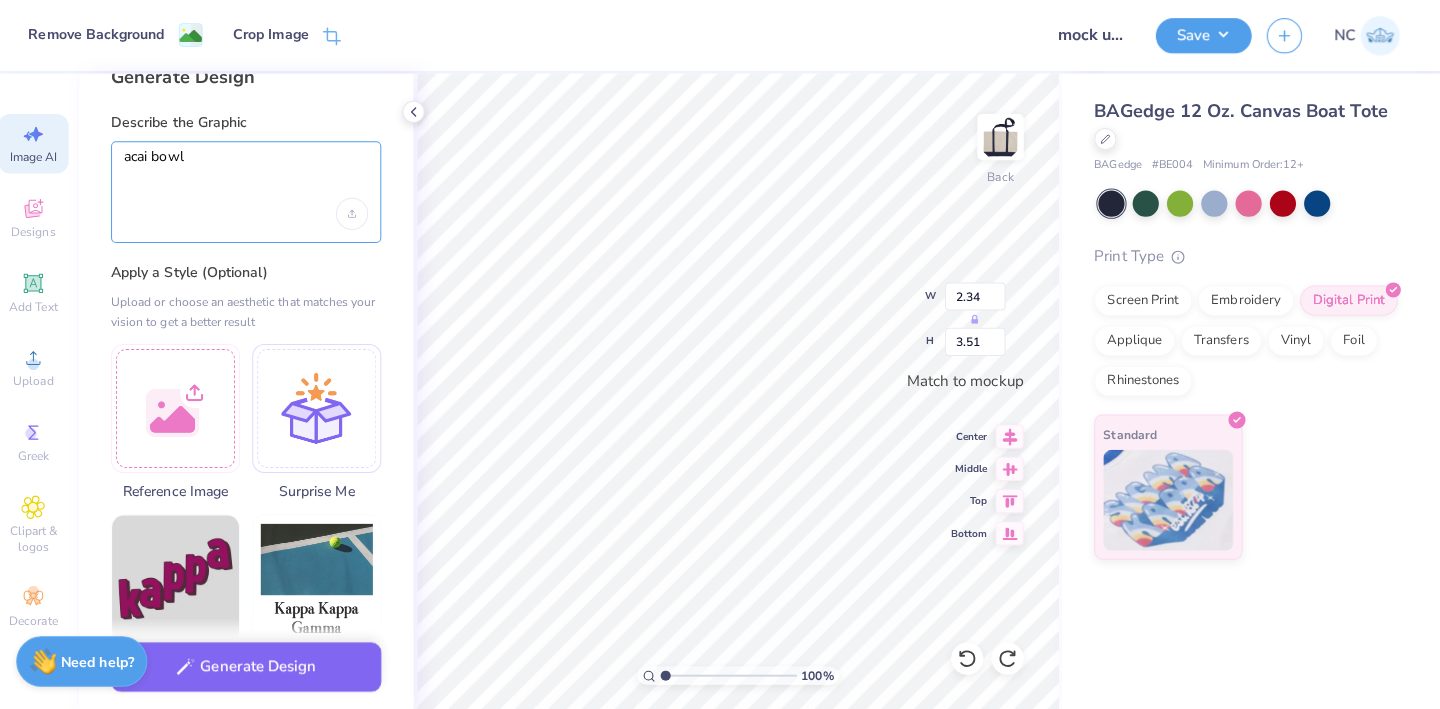 scroll, scrollTop: 34, scrollLeft: 0, axis: vertical 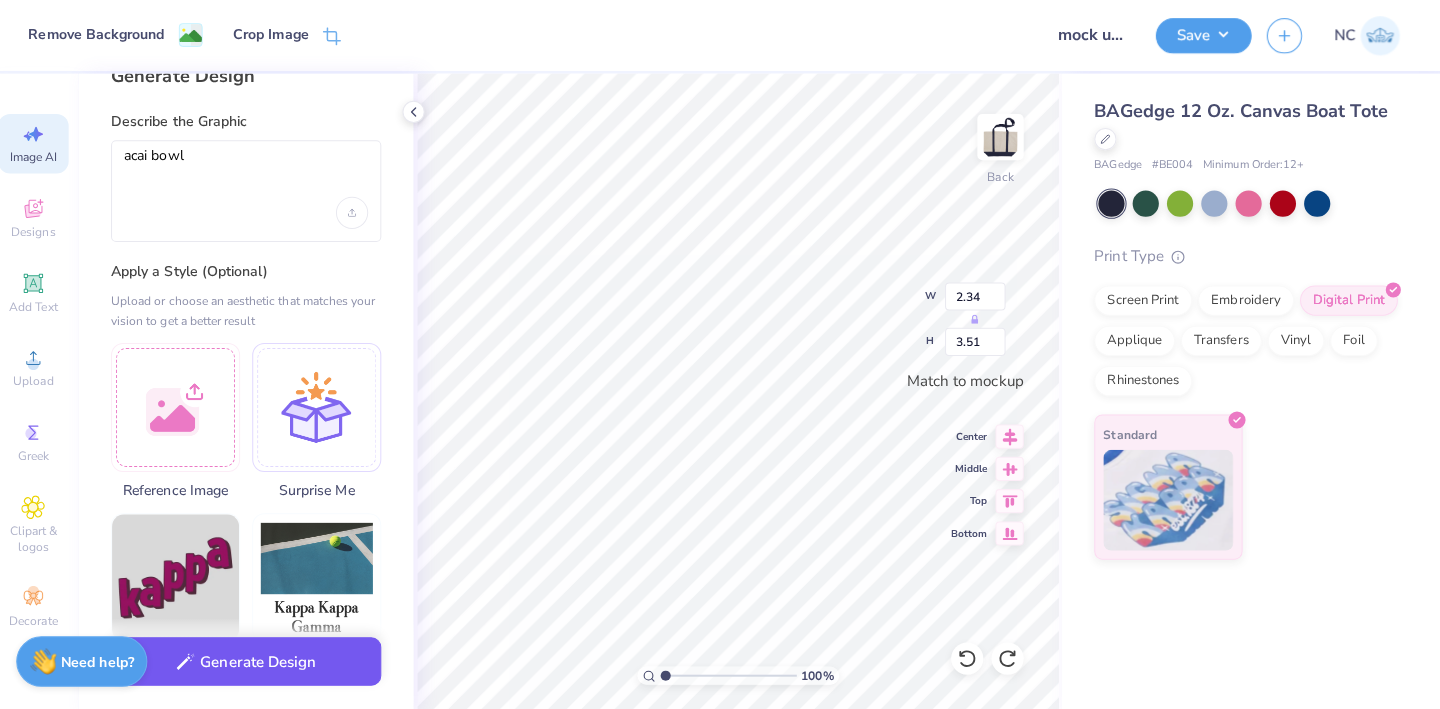 click on "Generate Design" at bounding box center [256, 656] 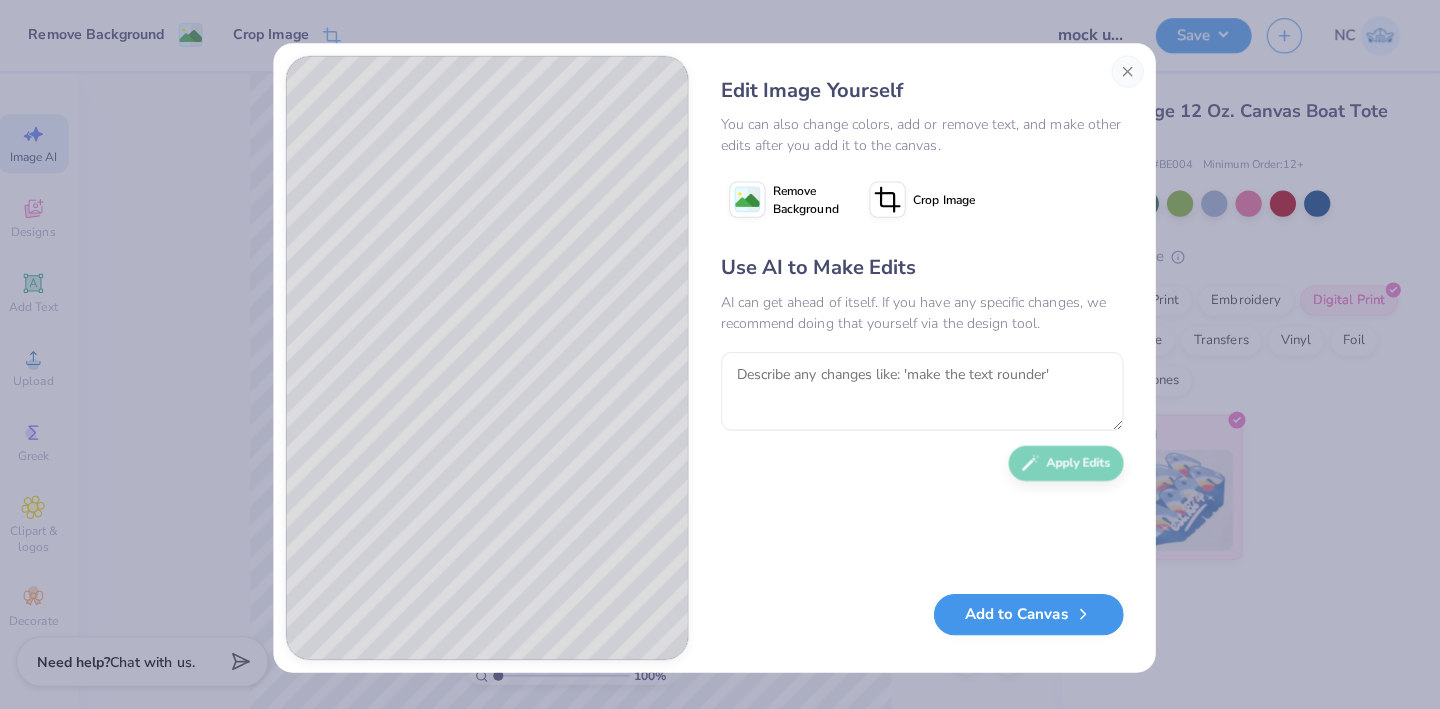 click on "Add to Canvas" at bounding box center (1032, 609) 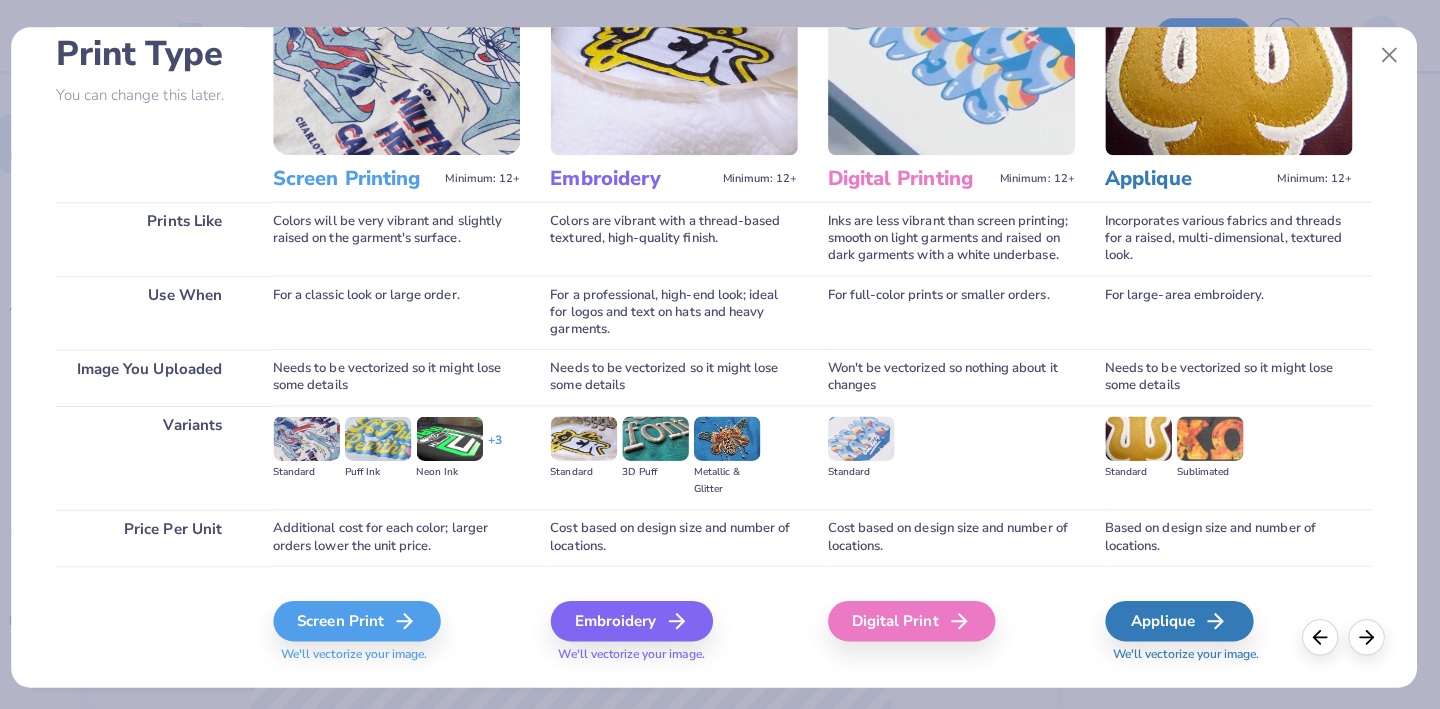 scroll, scrollTop: 152, scrollLeft: 0, axis: vertical 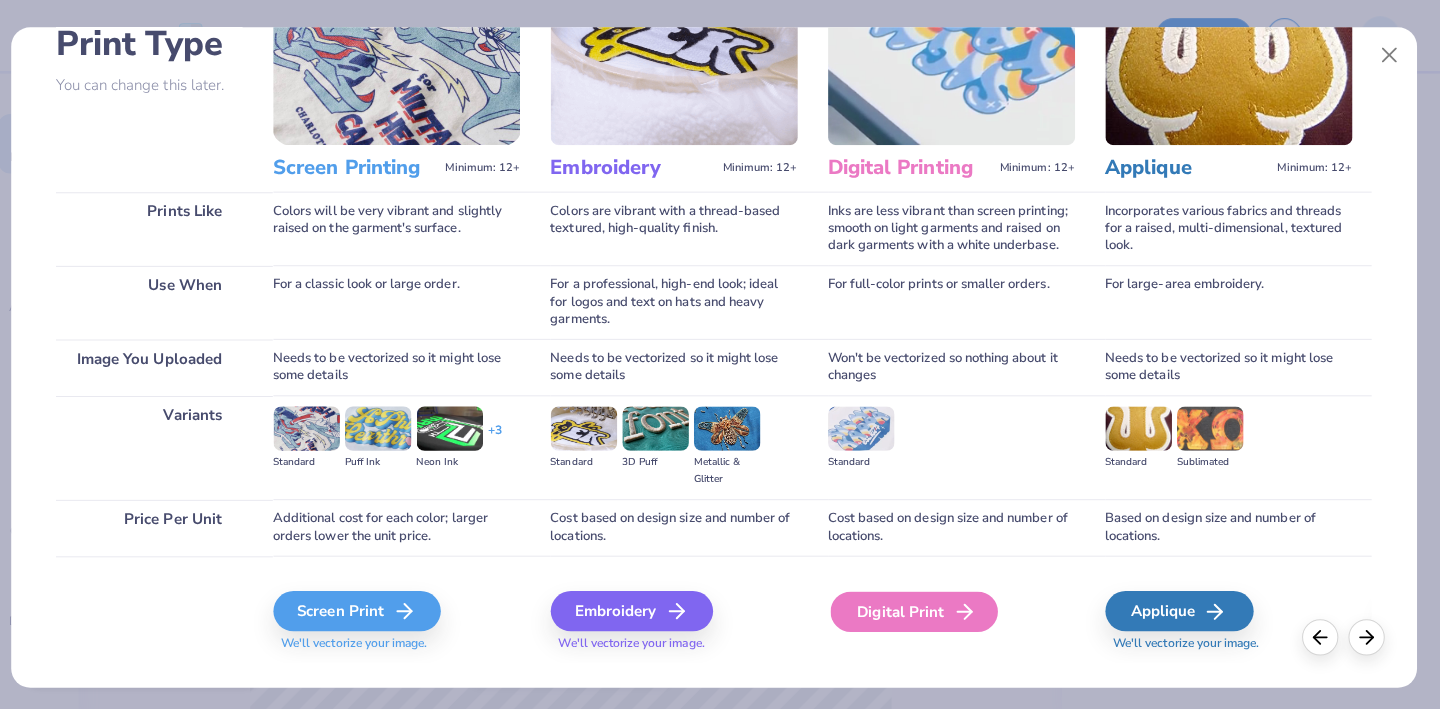 click on "Digital Print" at bounding box center [919, 606] 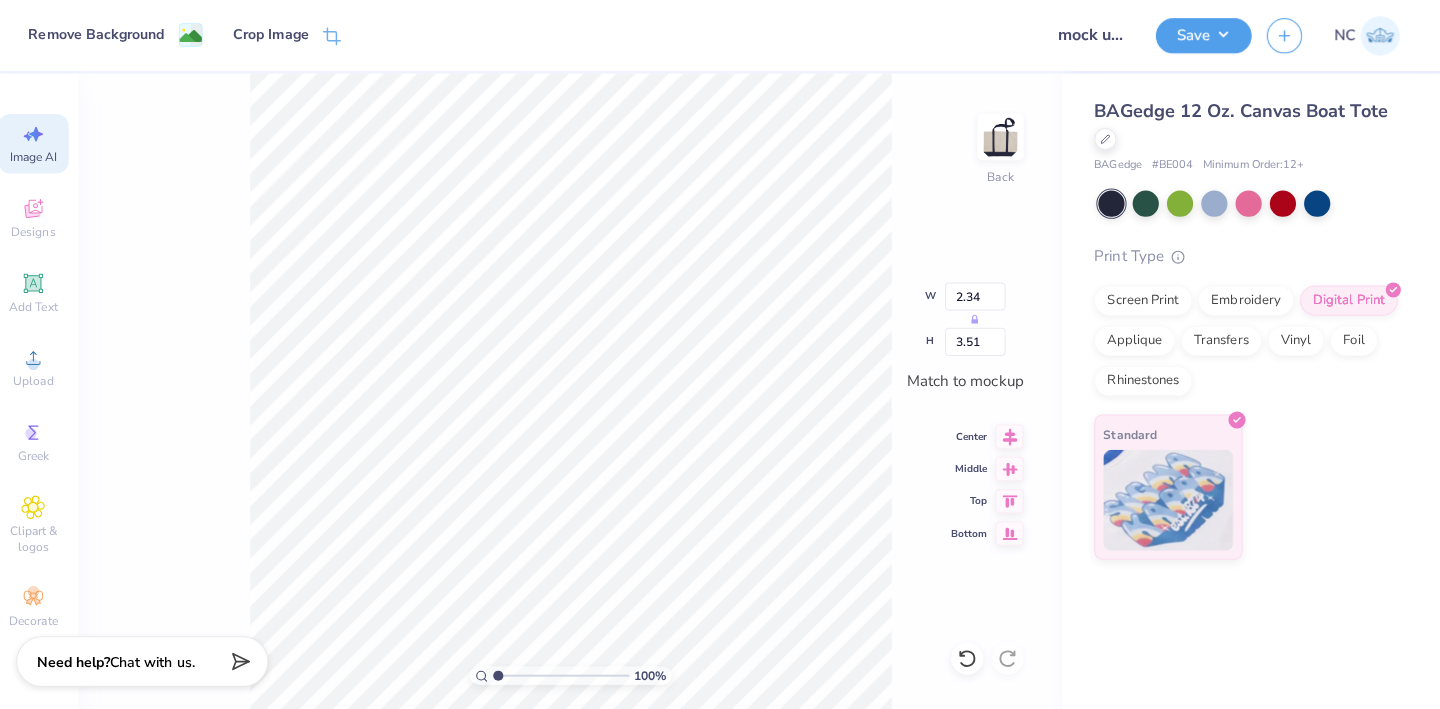 type on "2.32" 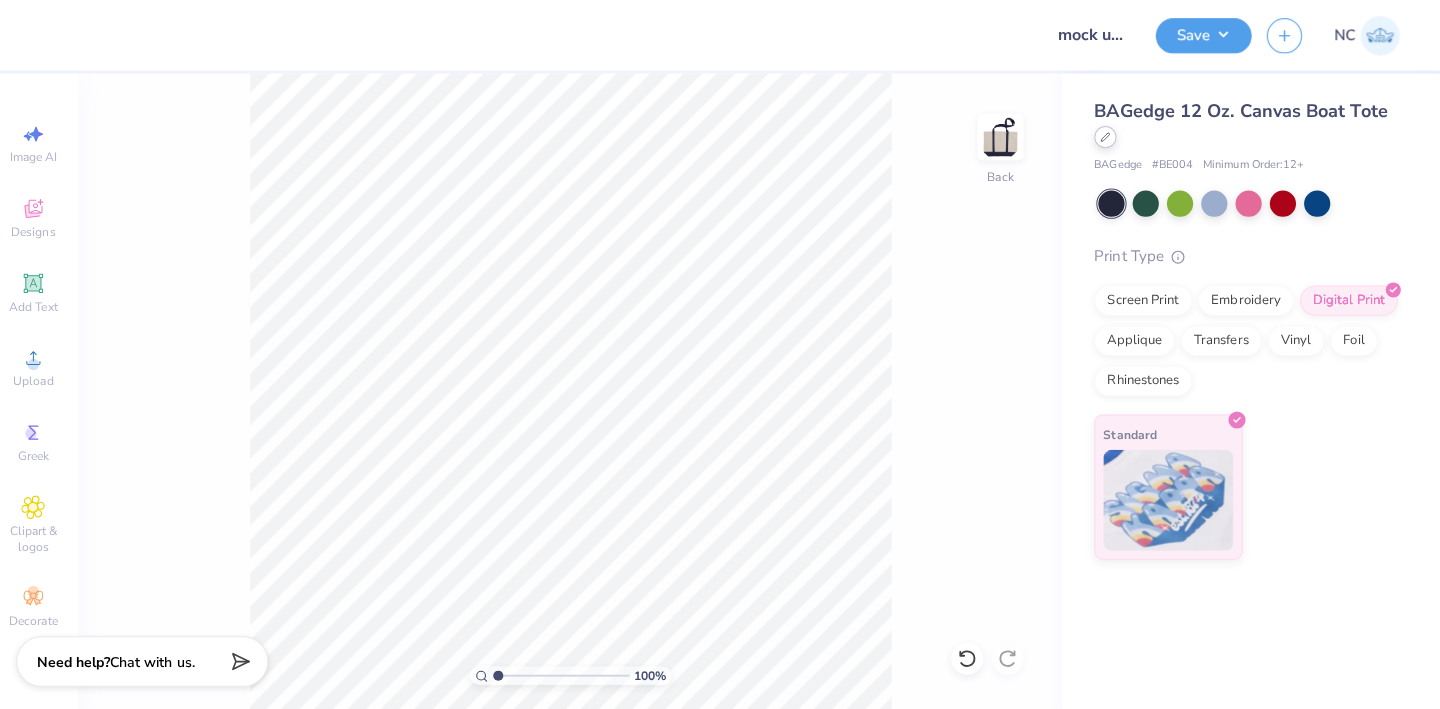 click 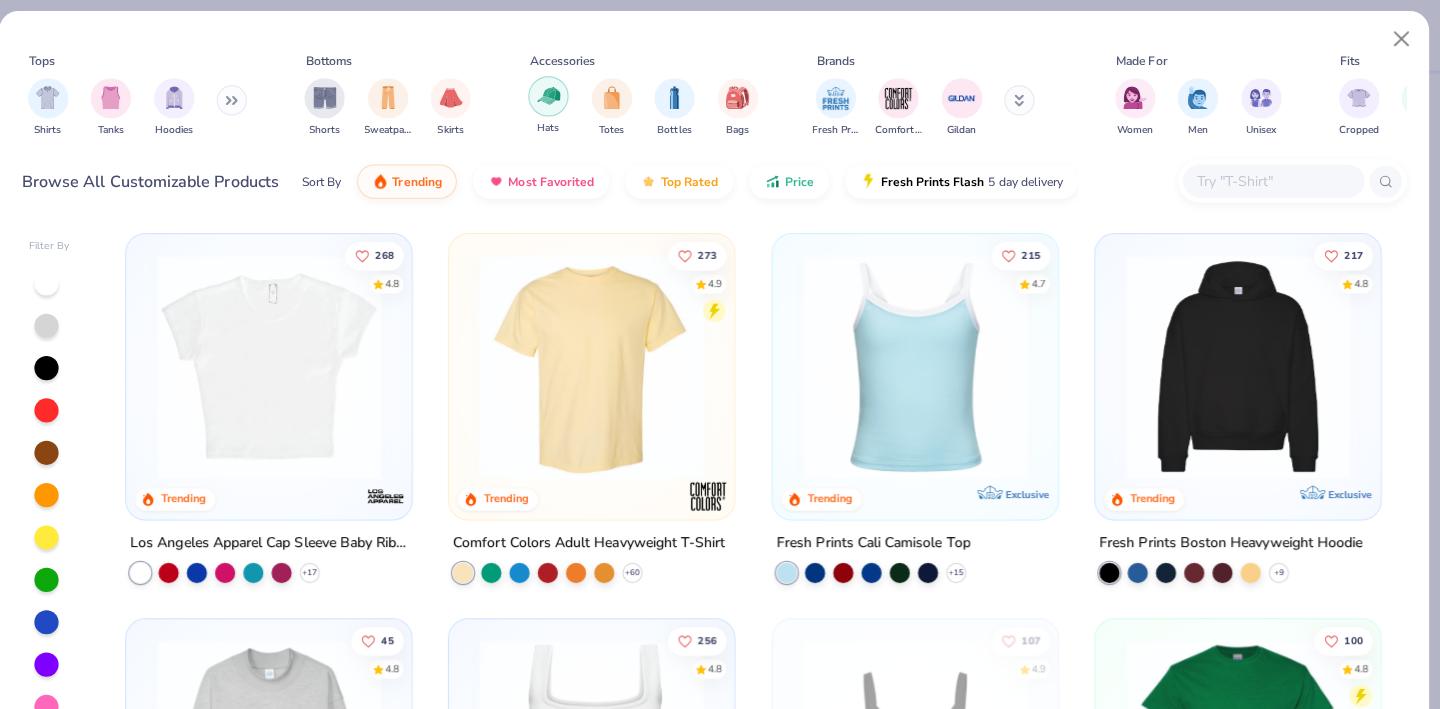 click at bounding box center (556, 95) 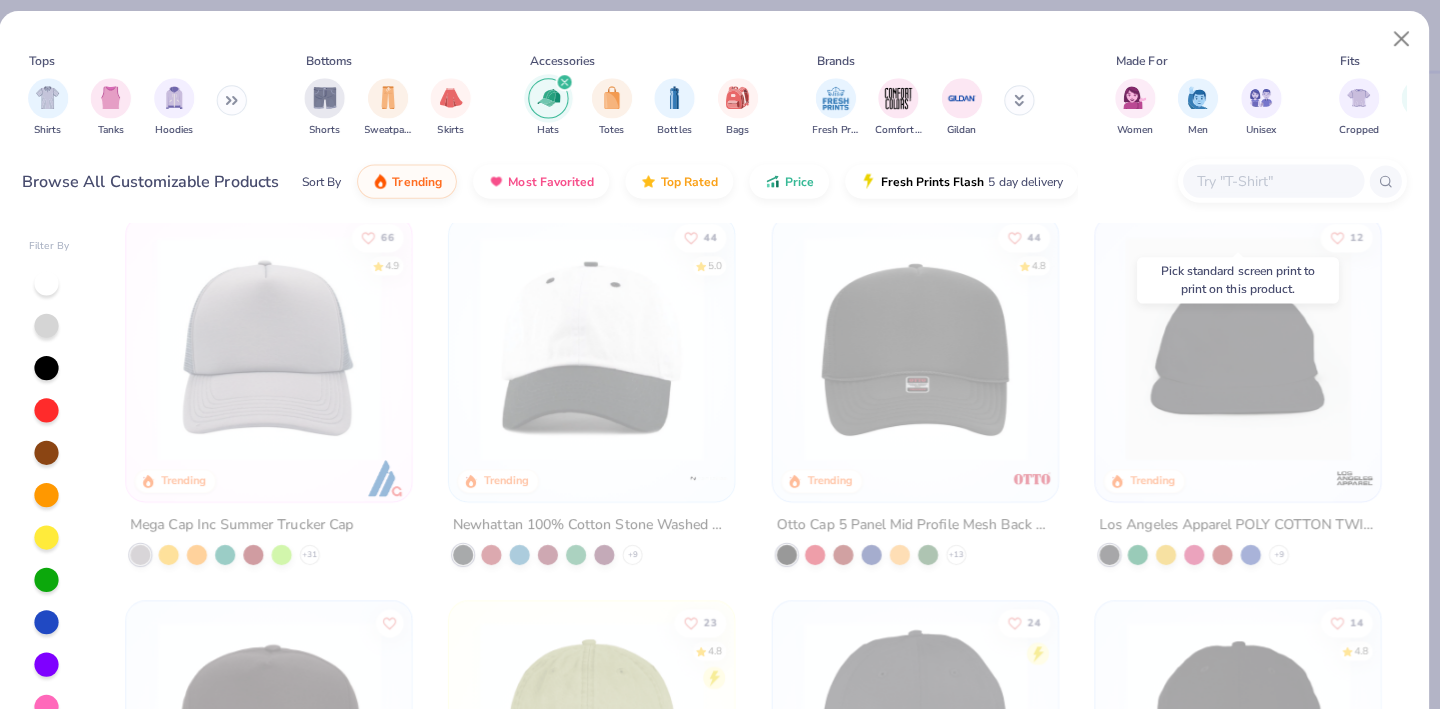 scroll, scrollTop: 310, scrollLeft: 0, axis: vertical 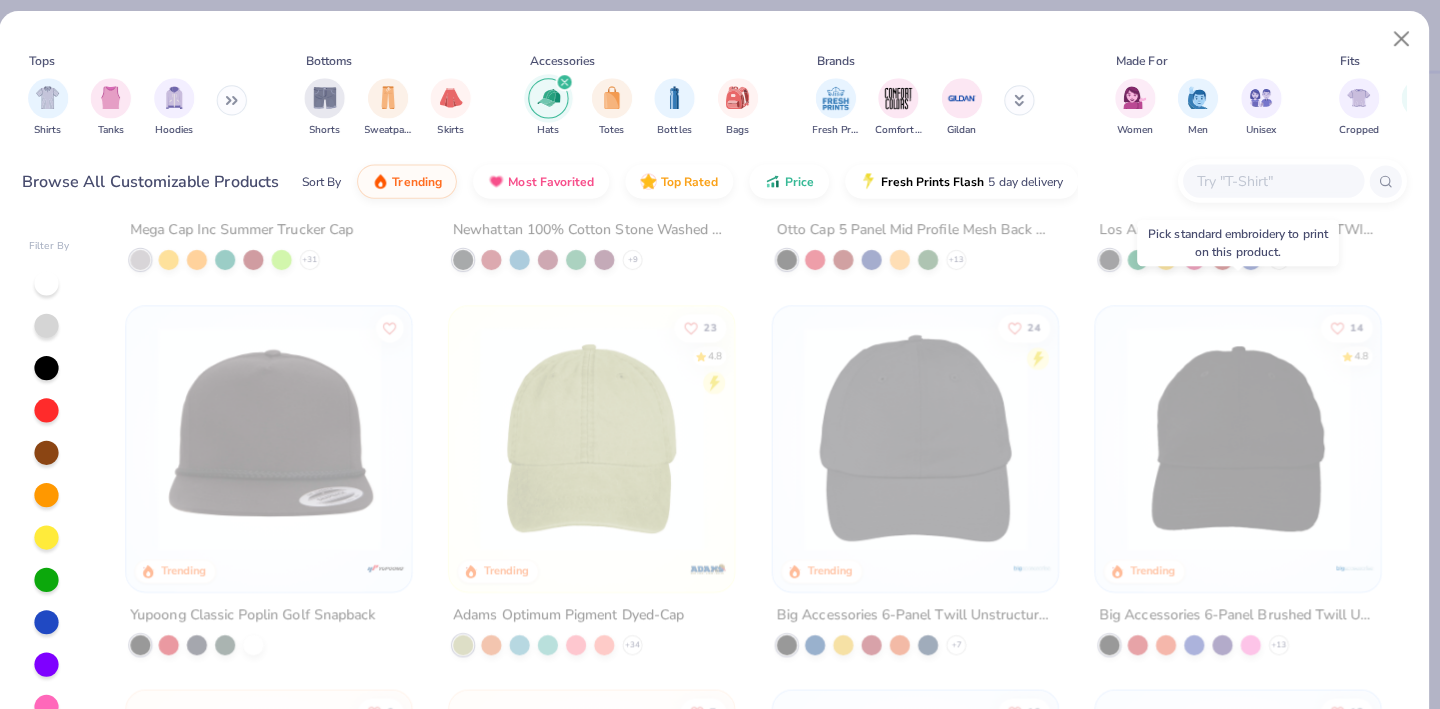 click at bounding box center (1239, 434) 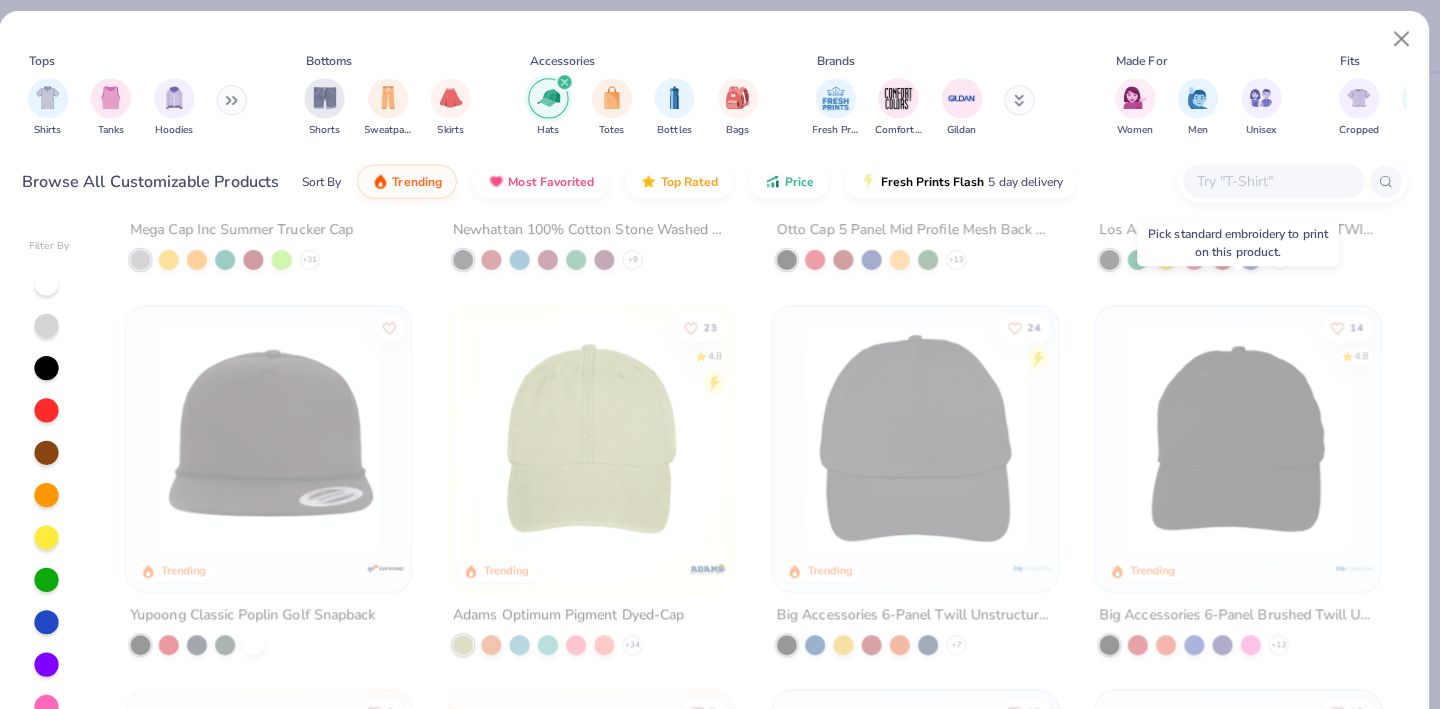 click at bounding box center (1239, 434) 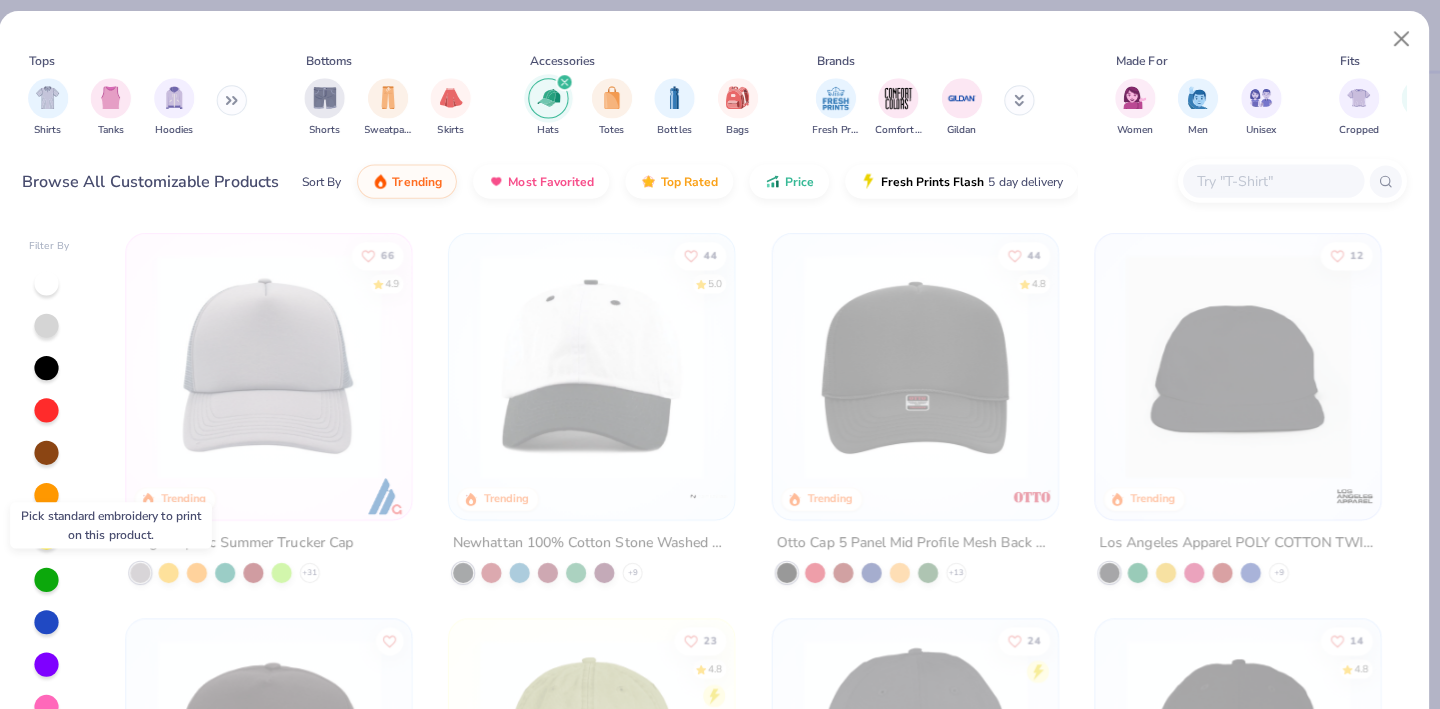 scroll, scrollTop: 194, scrollLeft: 0, axis: vertical 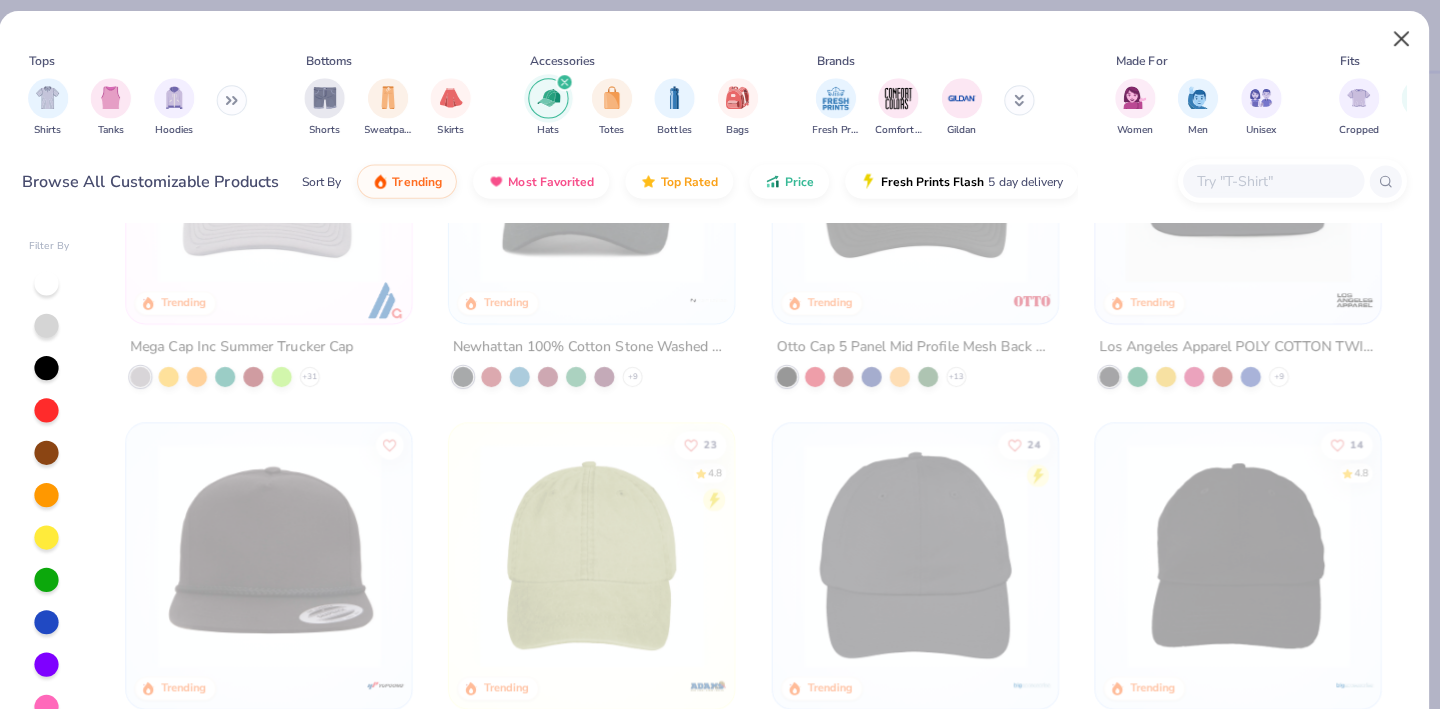 click at bounding box center [1402, 39] 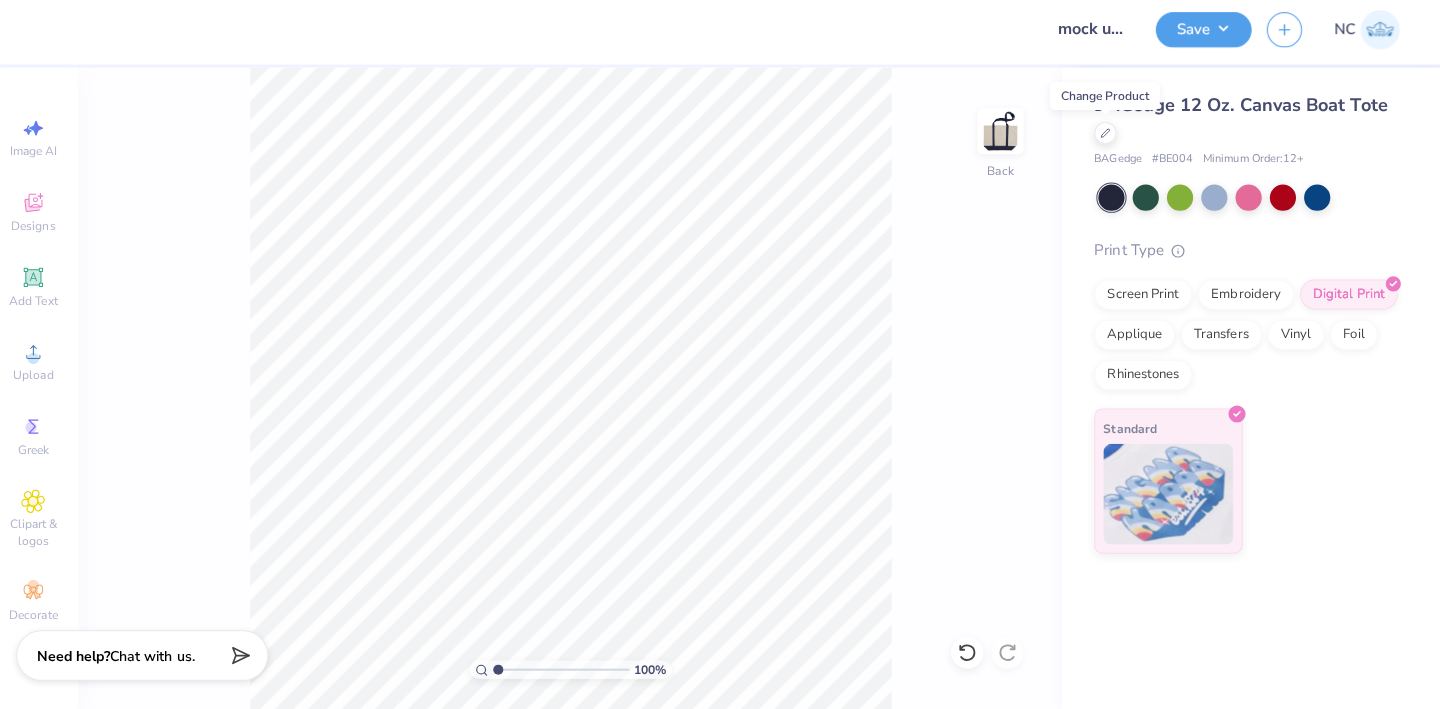 scroll, scrollTop: 0, scrollLeft: 0, axis: both 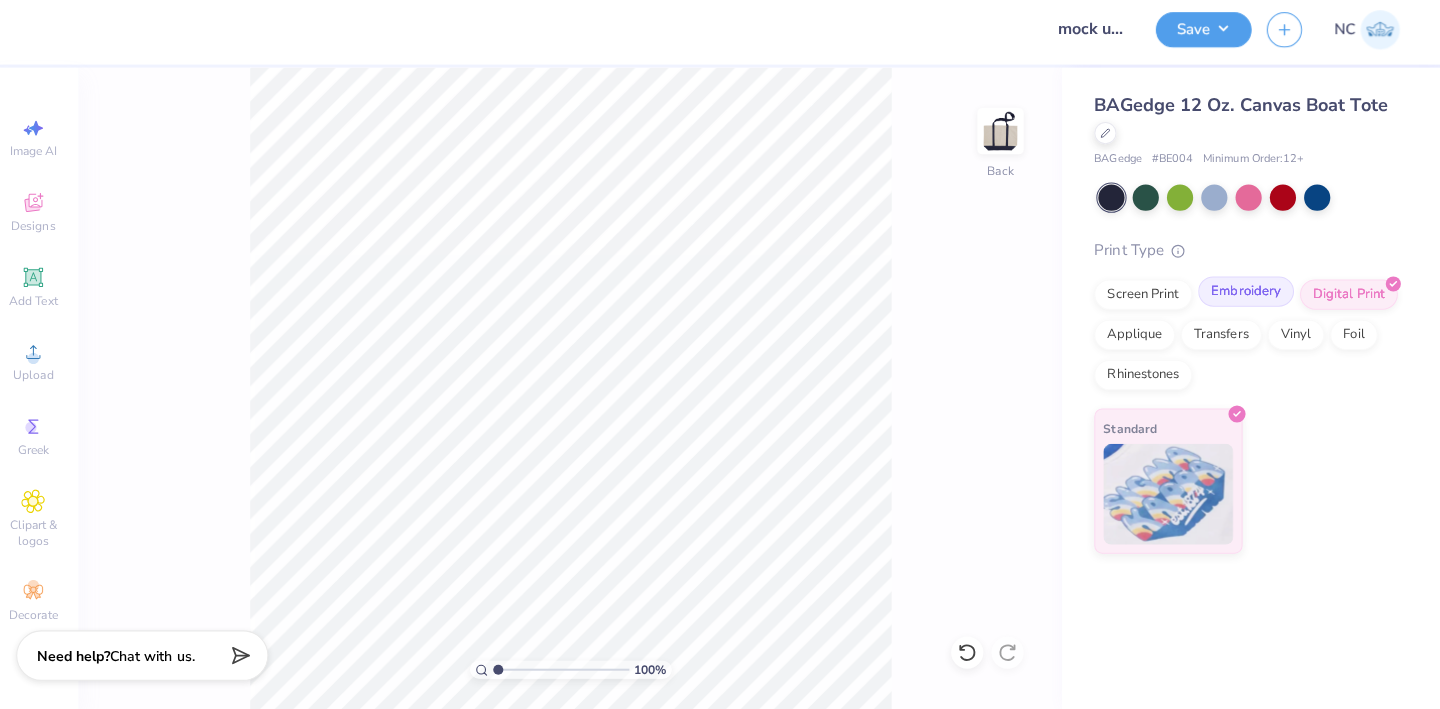 click on "Embroidery" at bounding box center (1247, 295) 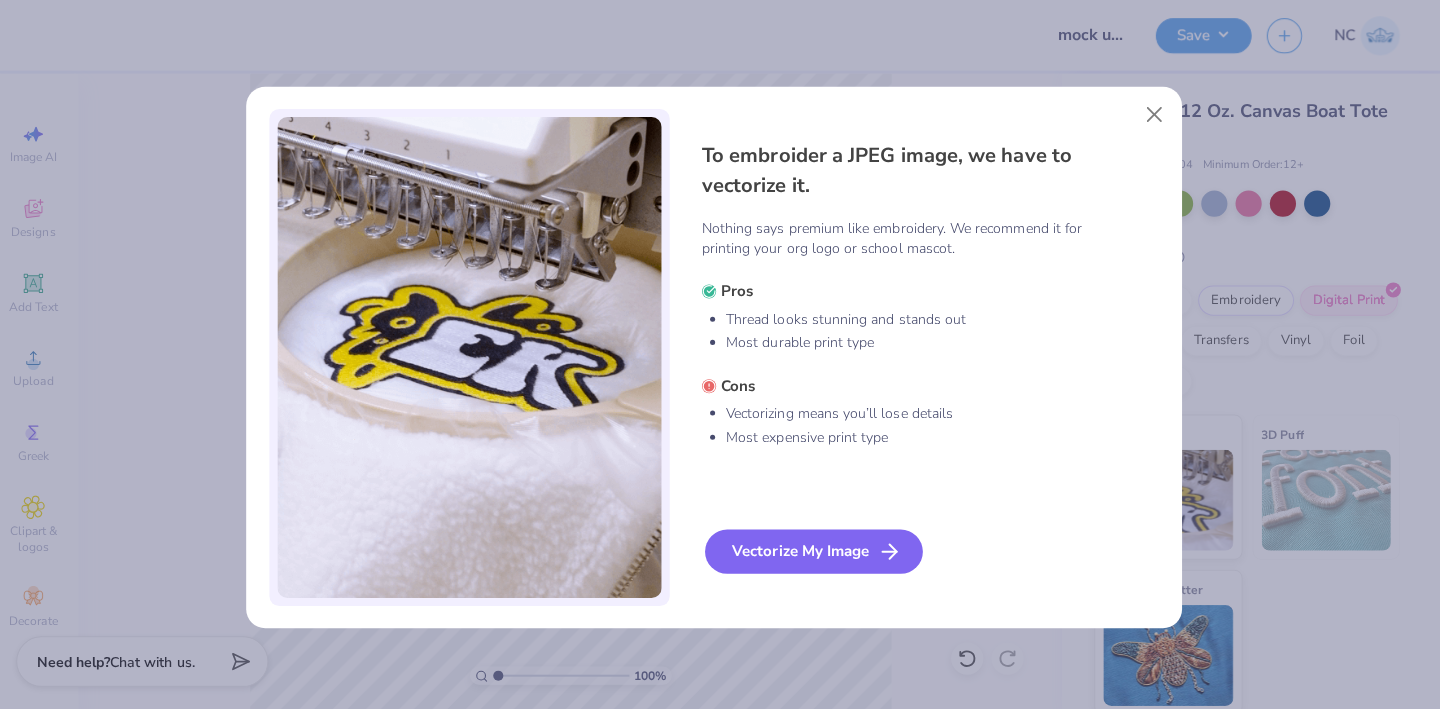click on "Vectorize My Image" at bounding box center [819, 547] 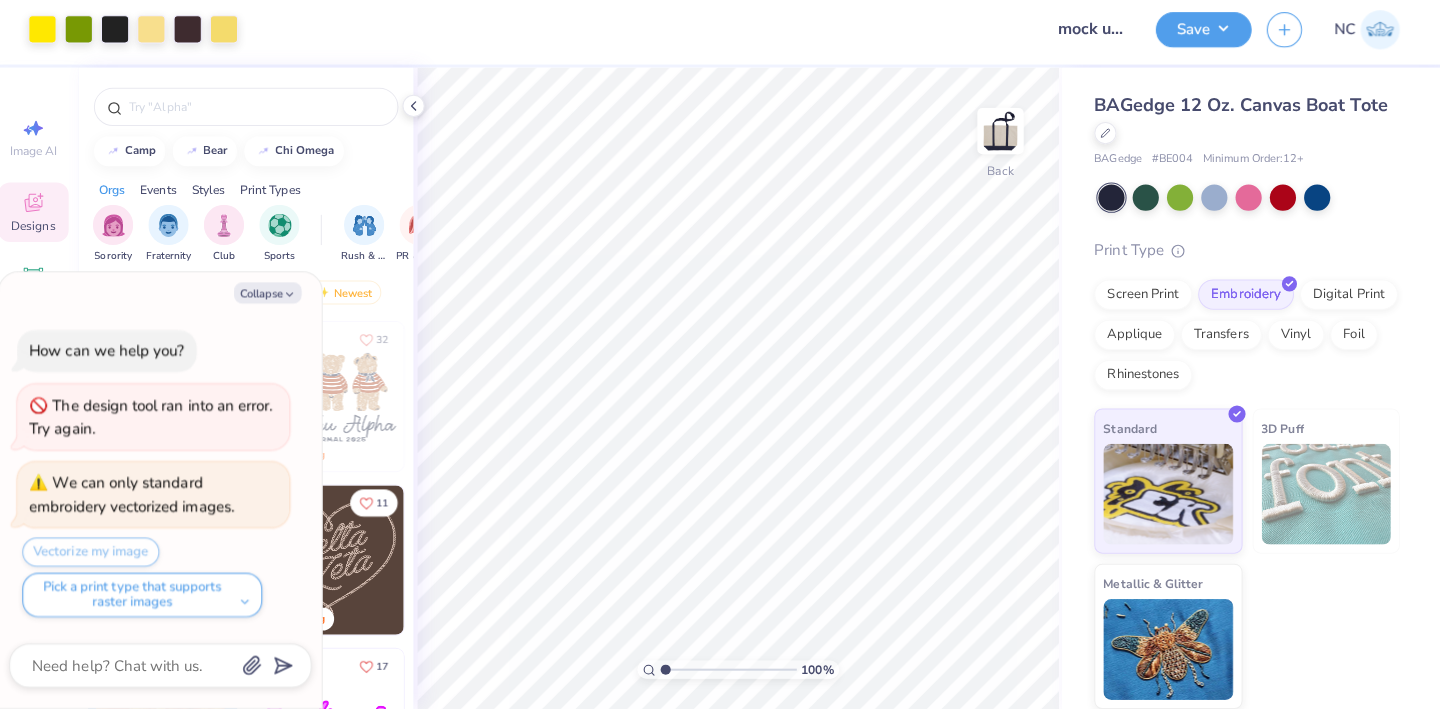scroll, scrollTop: 0, scrollLeft: 0, axis: both 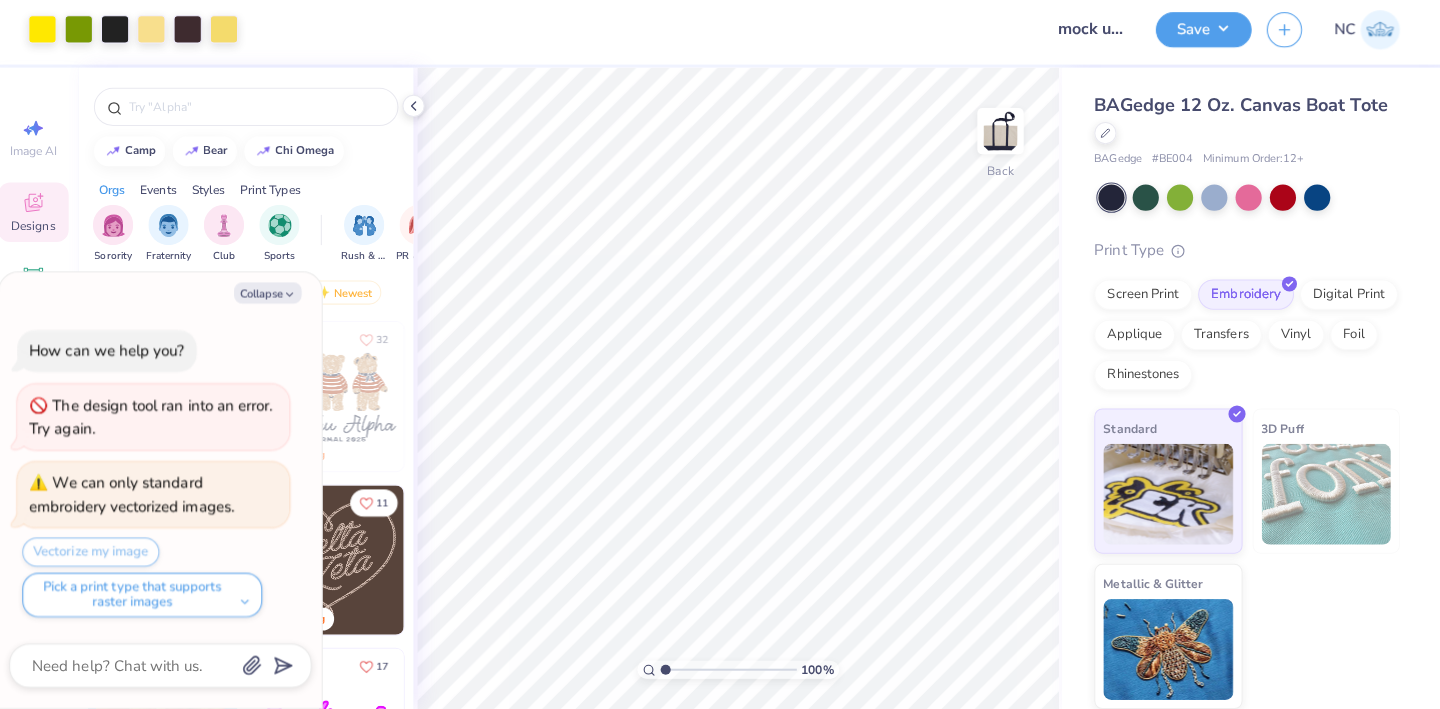click on "Vectorize my image Pick a print type that supports raster images" at bounding box center (166, 578) 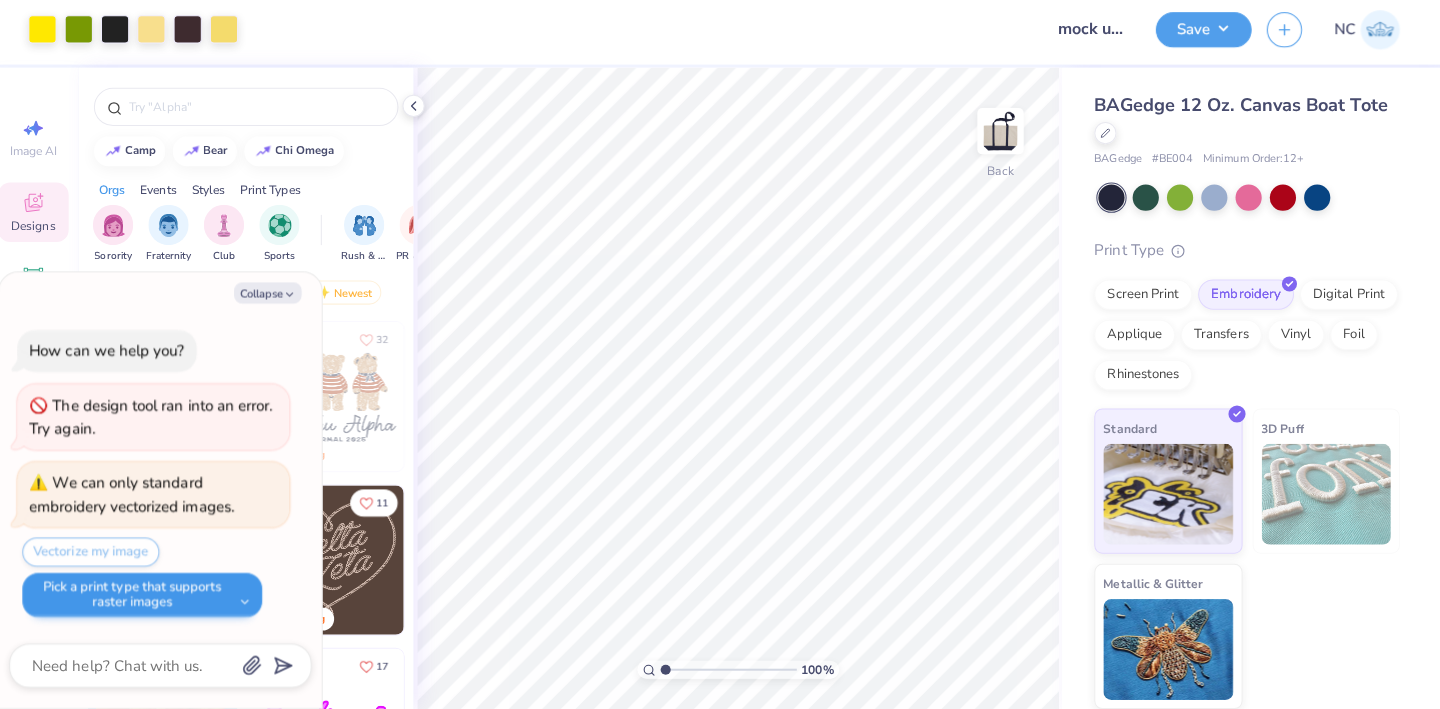click on "Pick a print type that supports raster images" at bounding box center [153, 596] 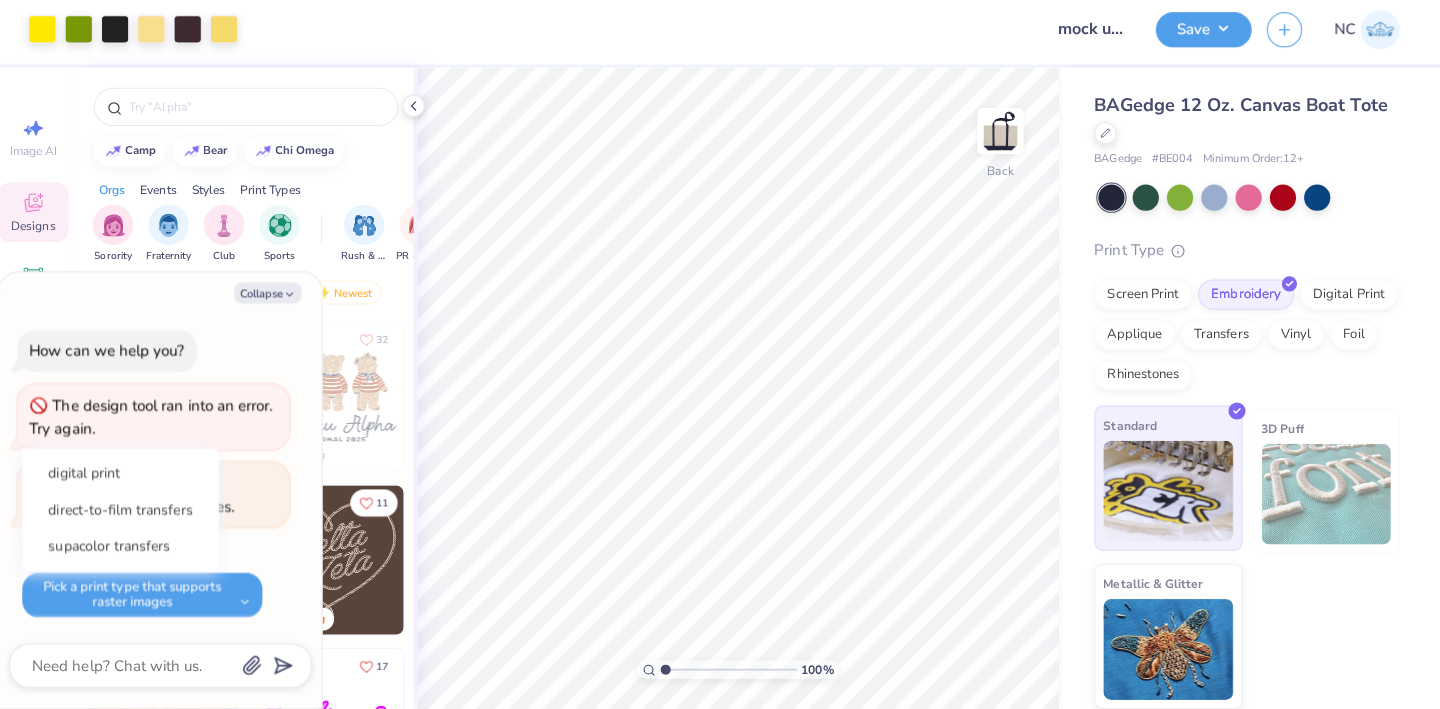 scroll, scrollTop: 0, scrollLeft: 0, axis: both 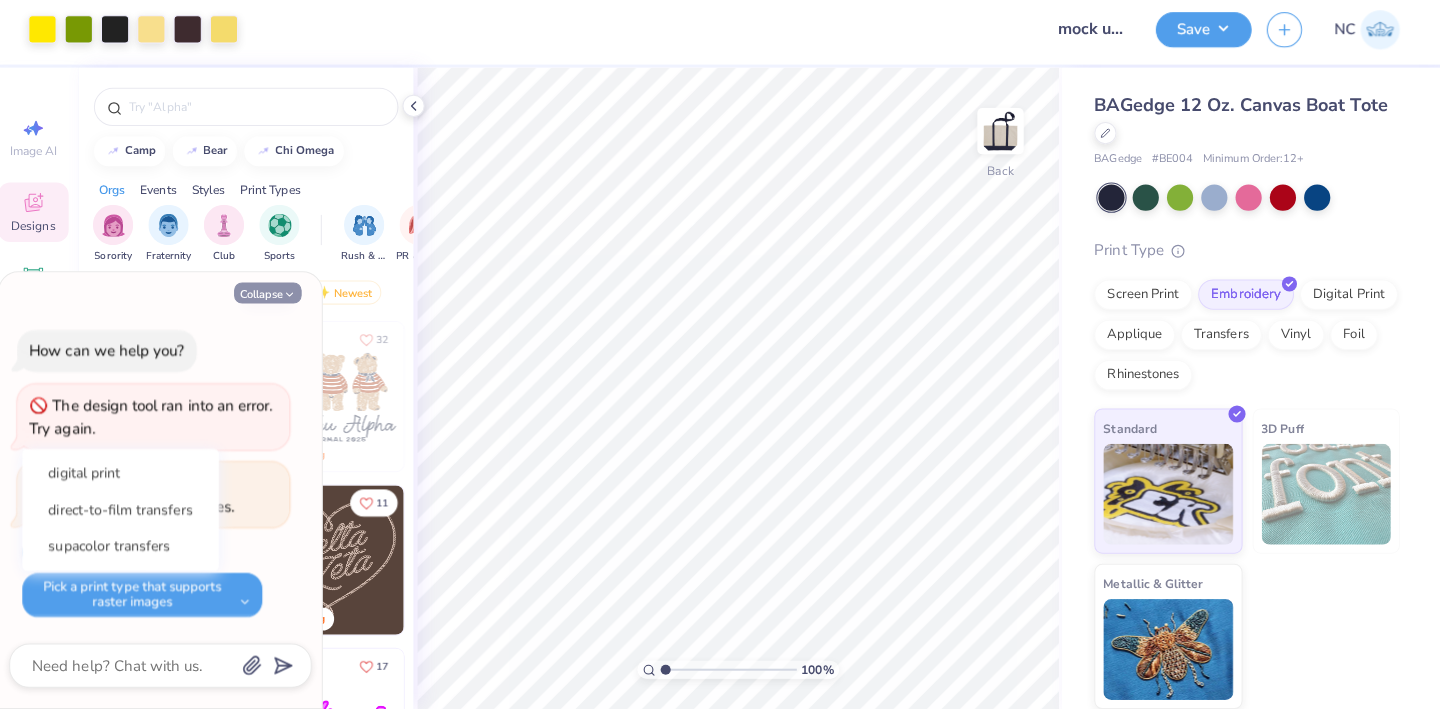 click on "Collapse" at bounding box center [277, 296] 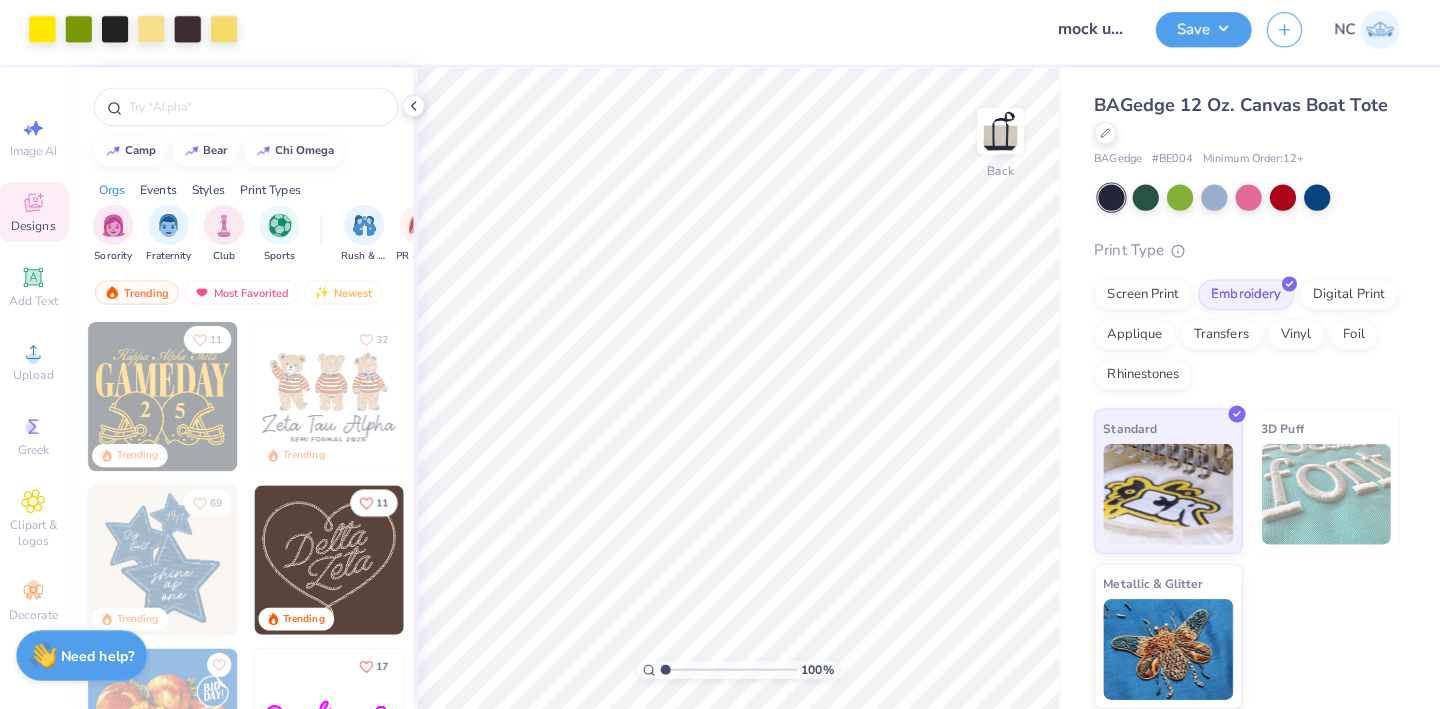 type on "x" 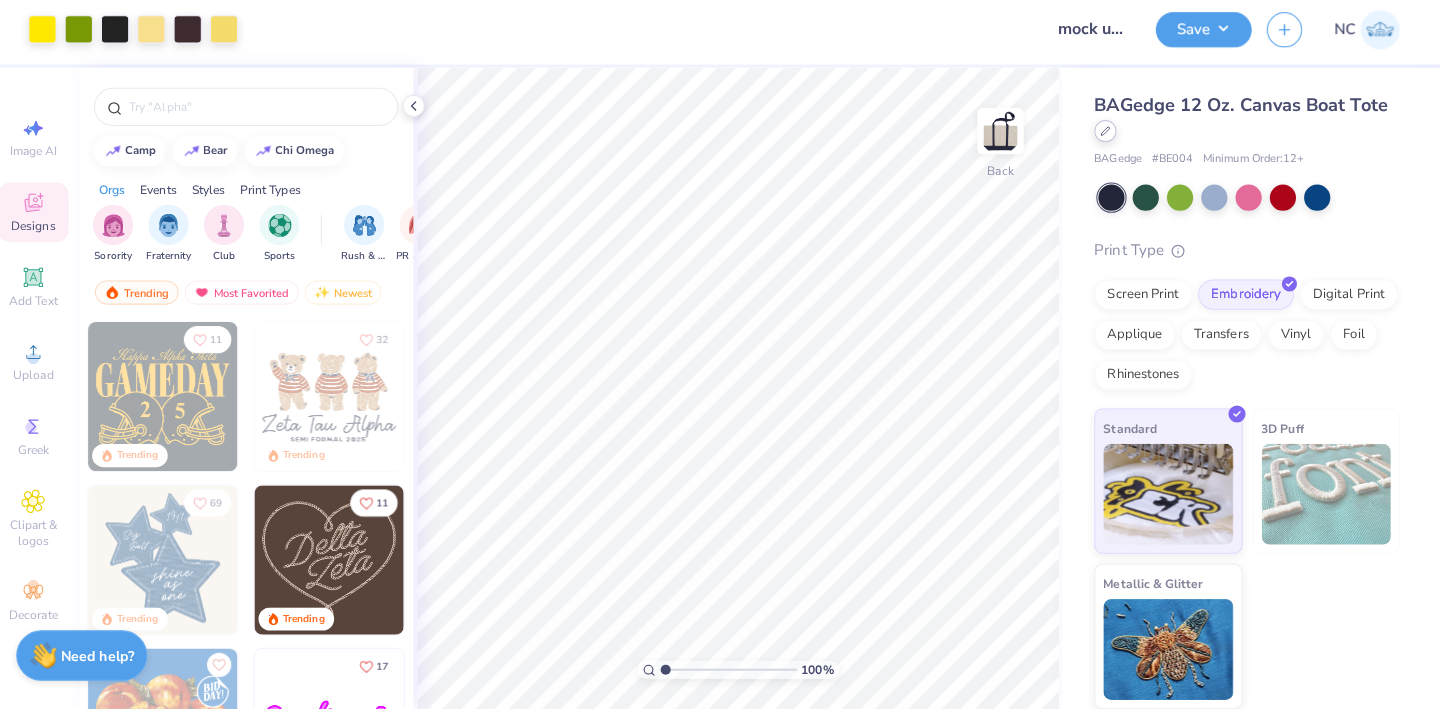 click 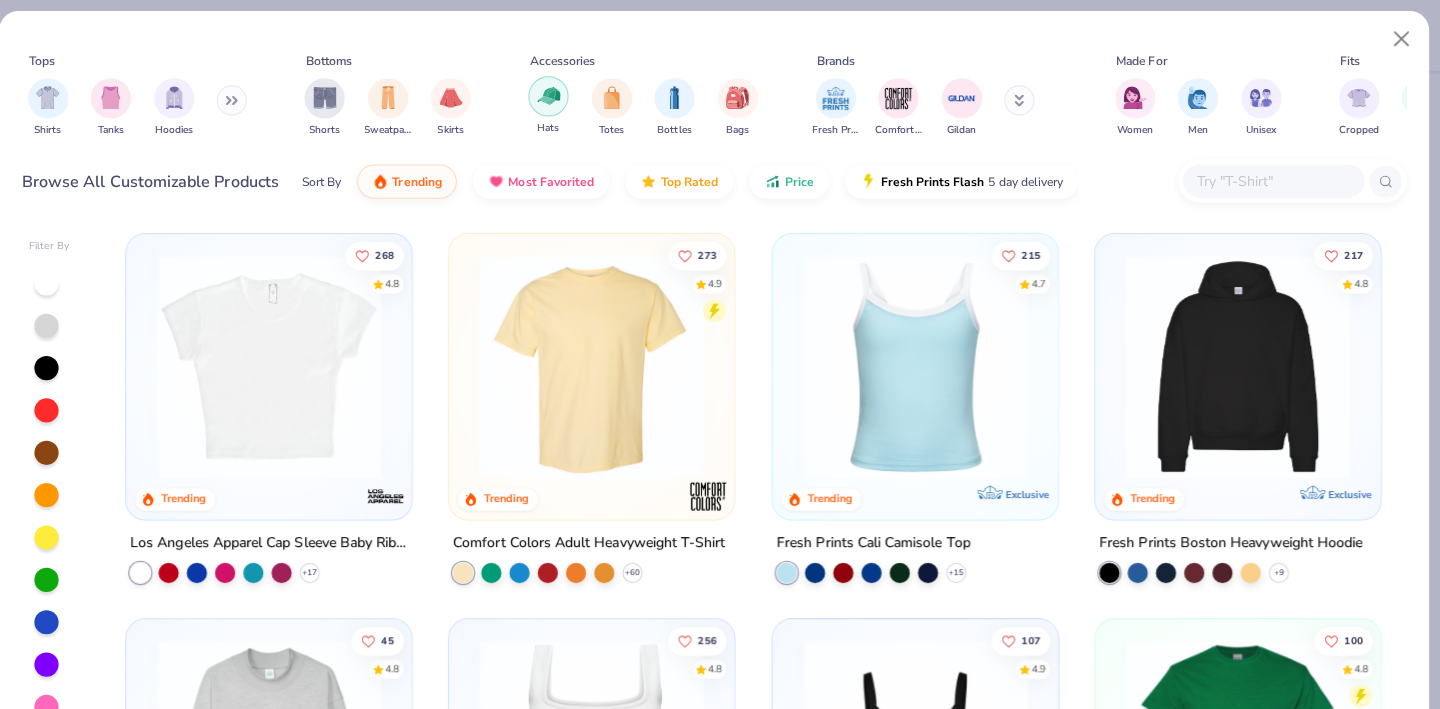 click at bounding box center [556, 95] 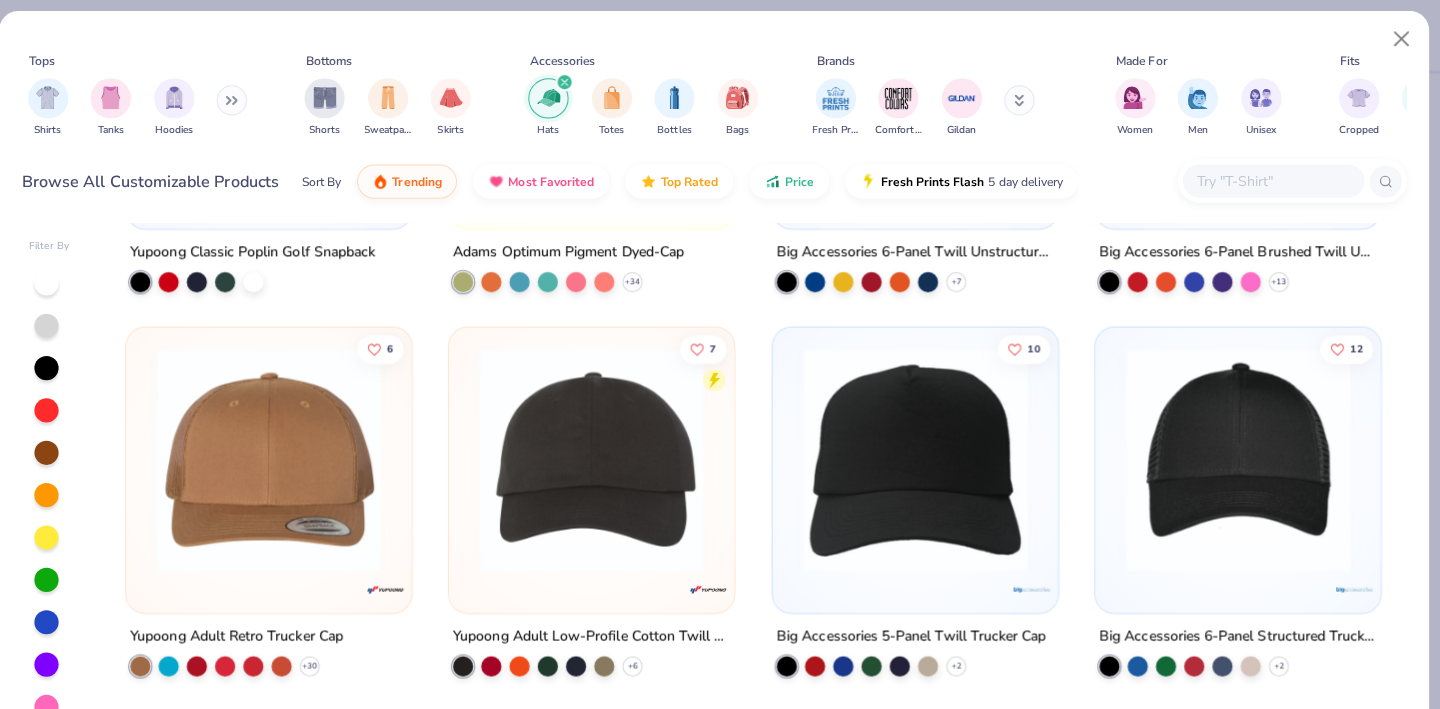 scroll, scrollTop: 711, scrollLeft: 0, axis: vertical 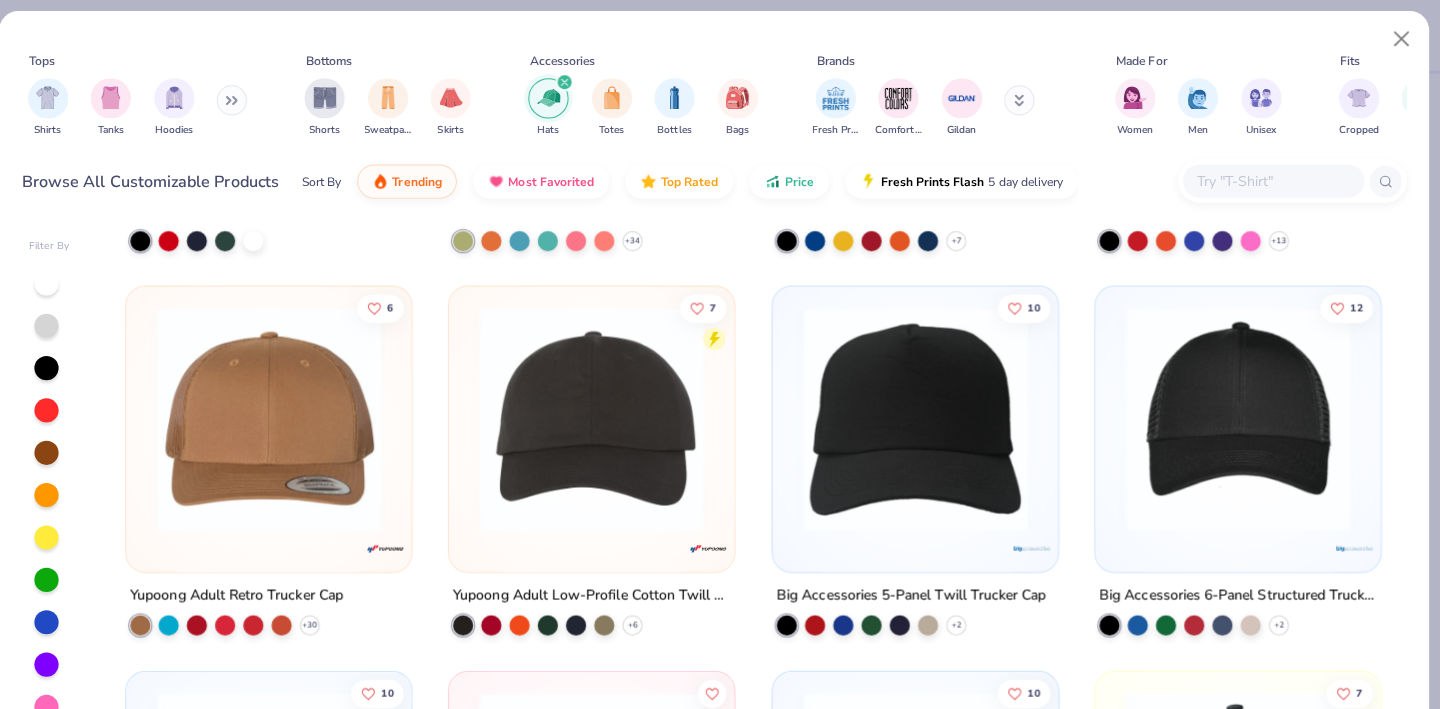 click at bounding box center [919, 415] 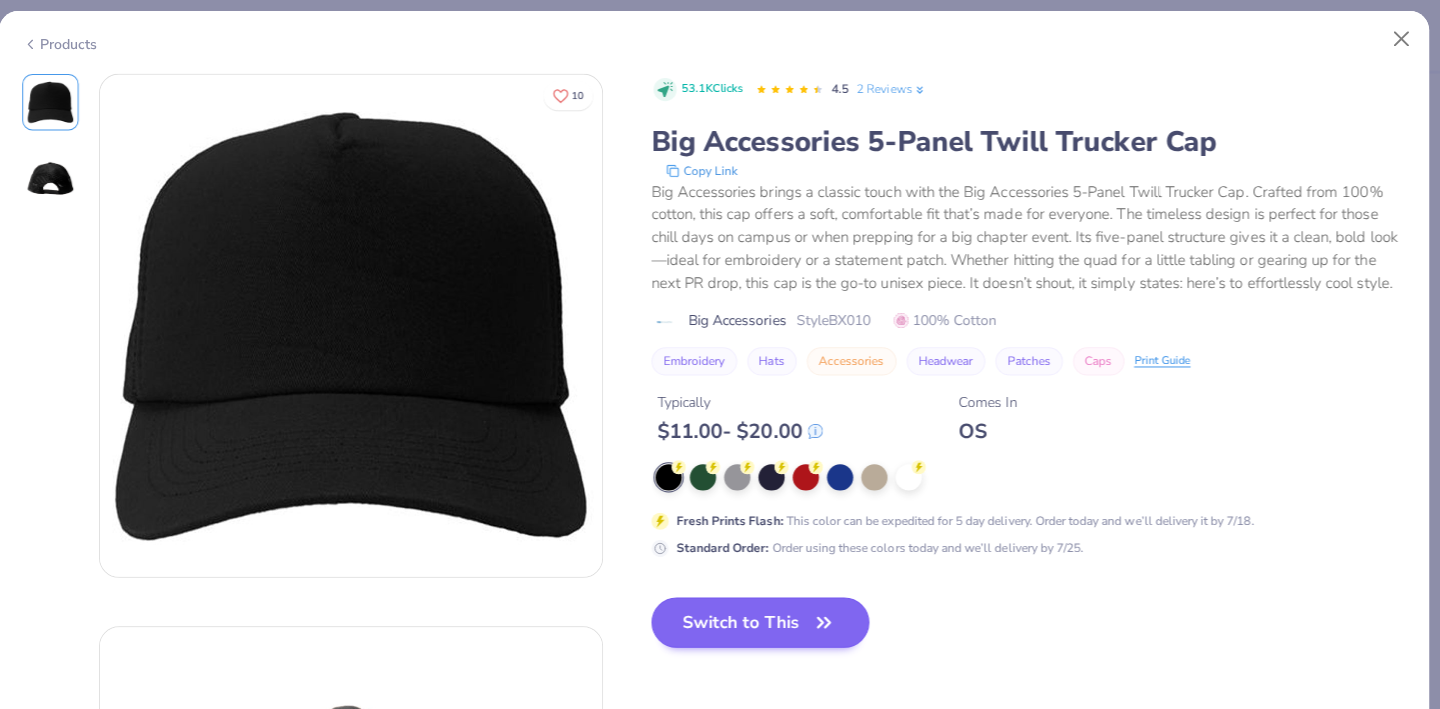 click on "Switch to This" at bounding box center (766, 617) 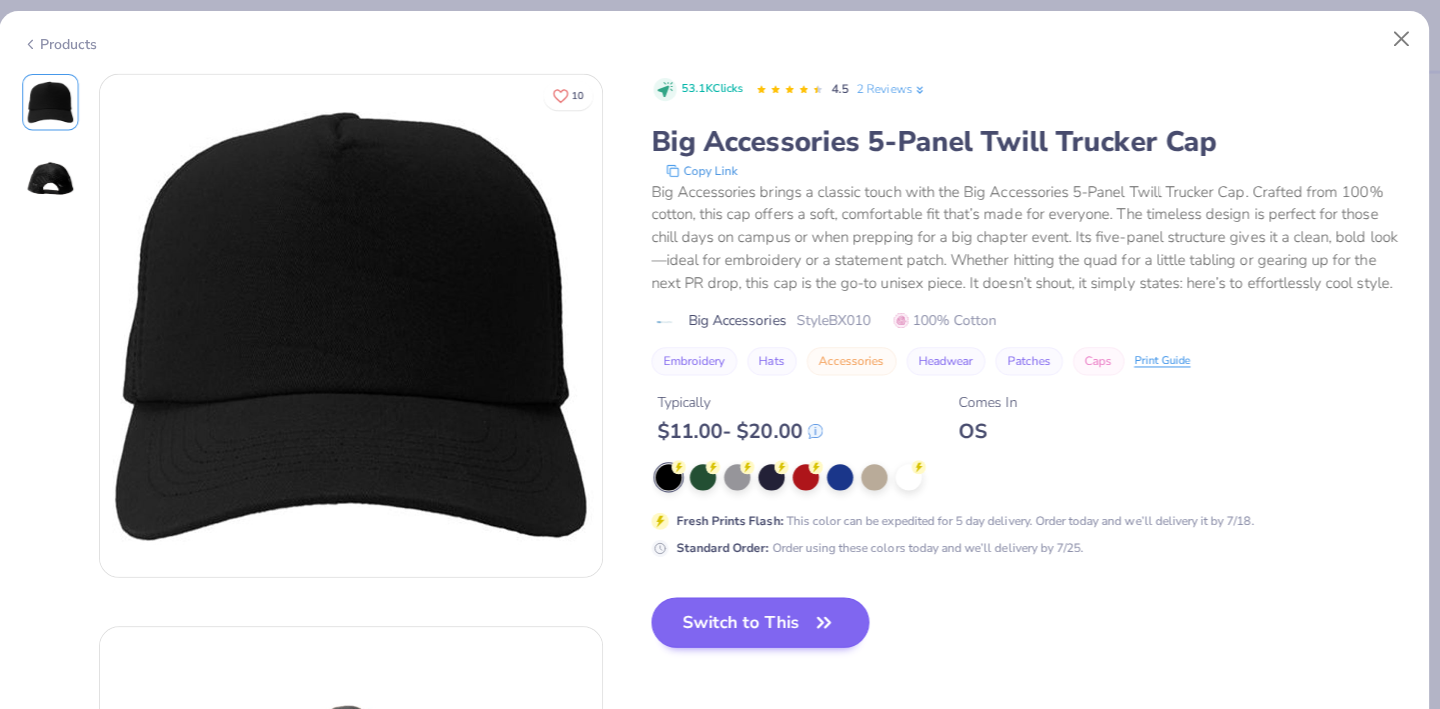 click on "Switch to This" at bounding box center [766, 617] 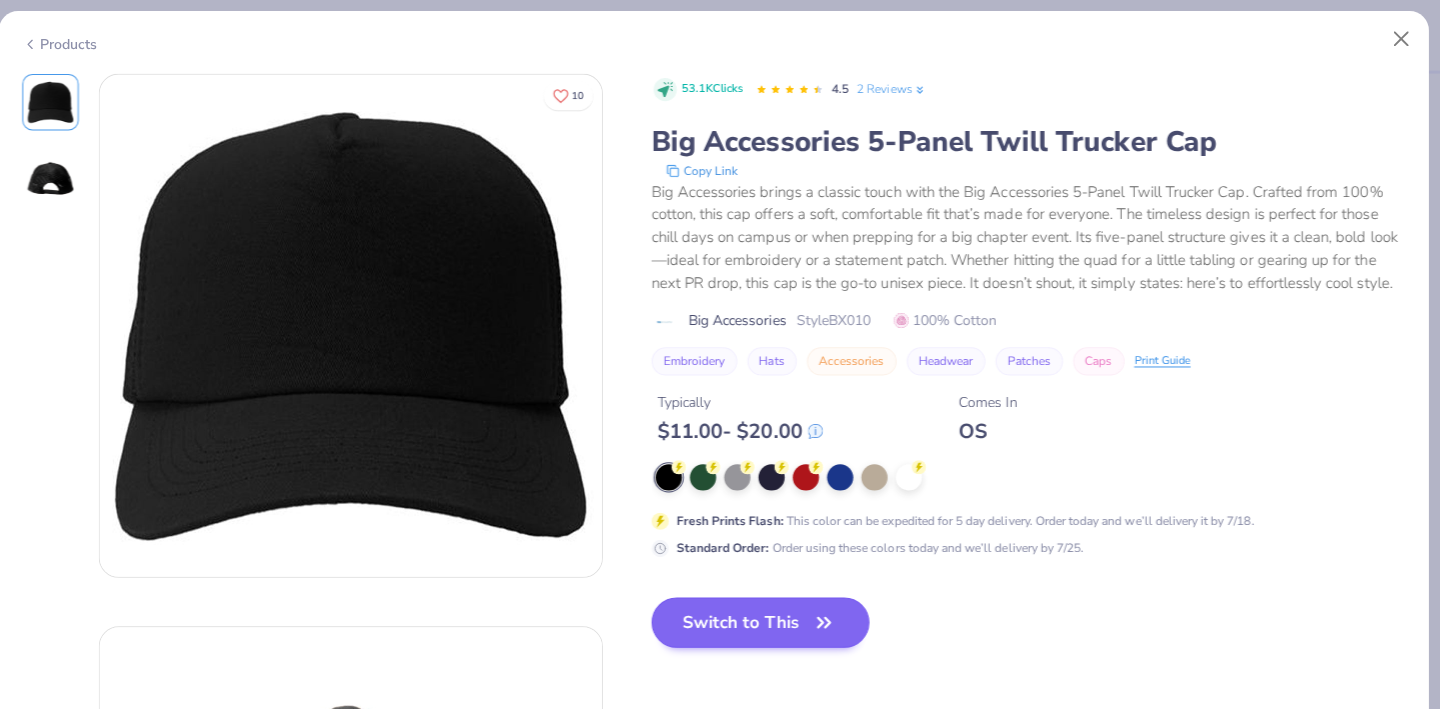 click on "Switch to This" at bounding box center (766, 617) 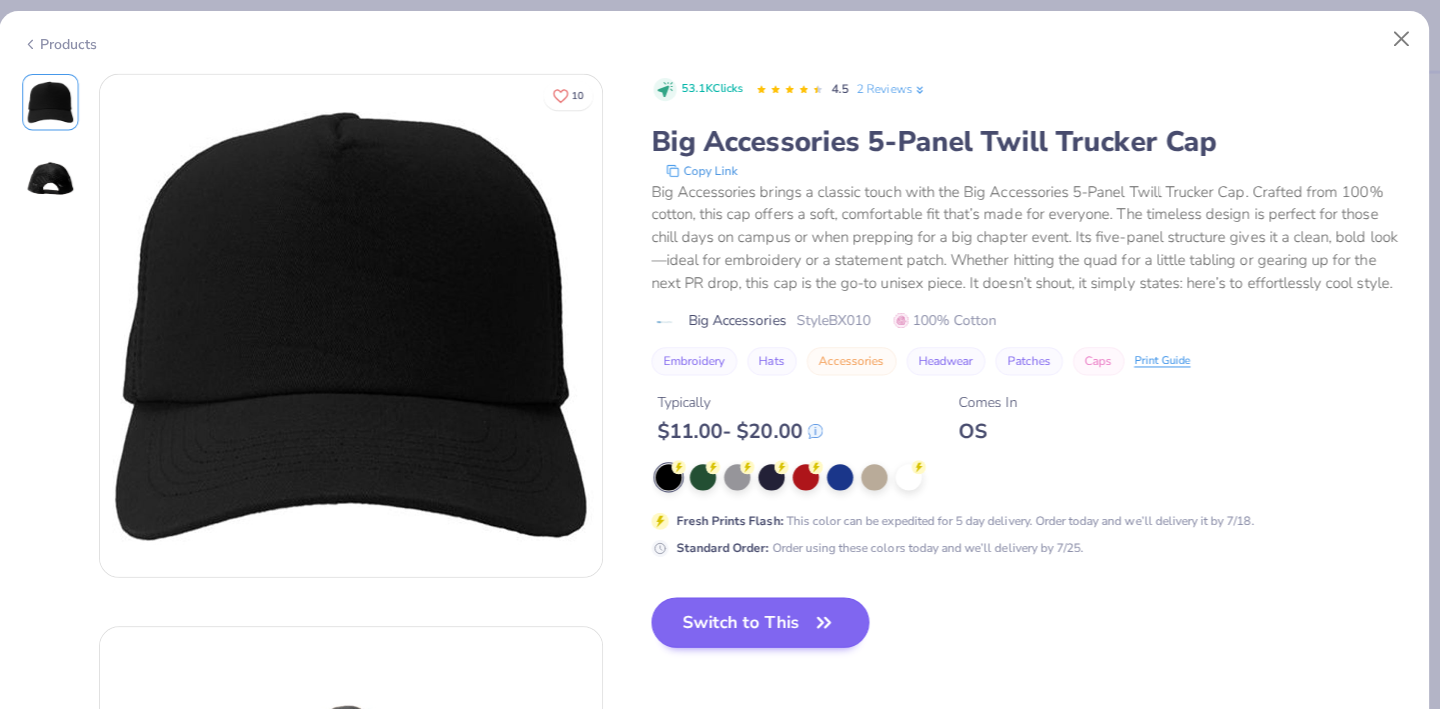 click on "Switch to This" at bounding box center [766, 617] 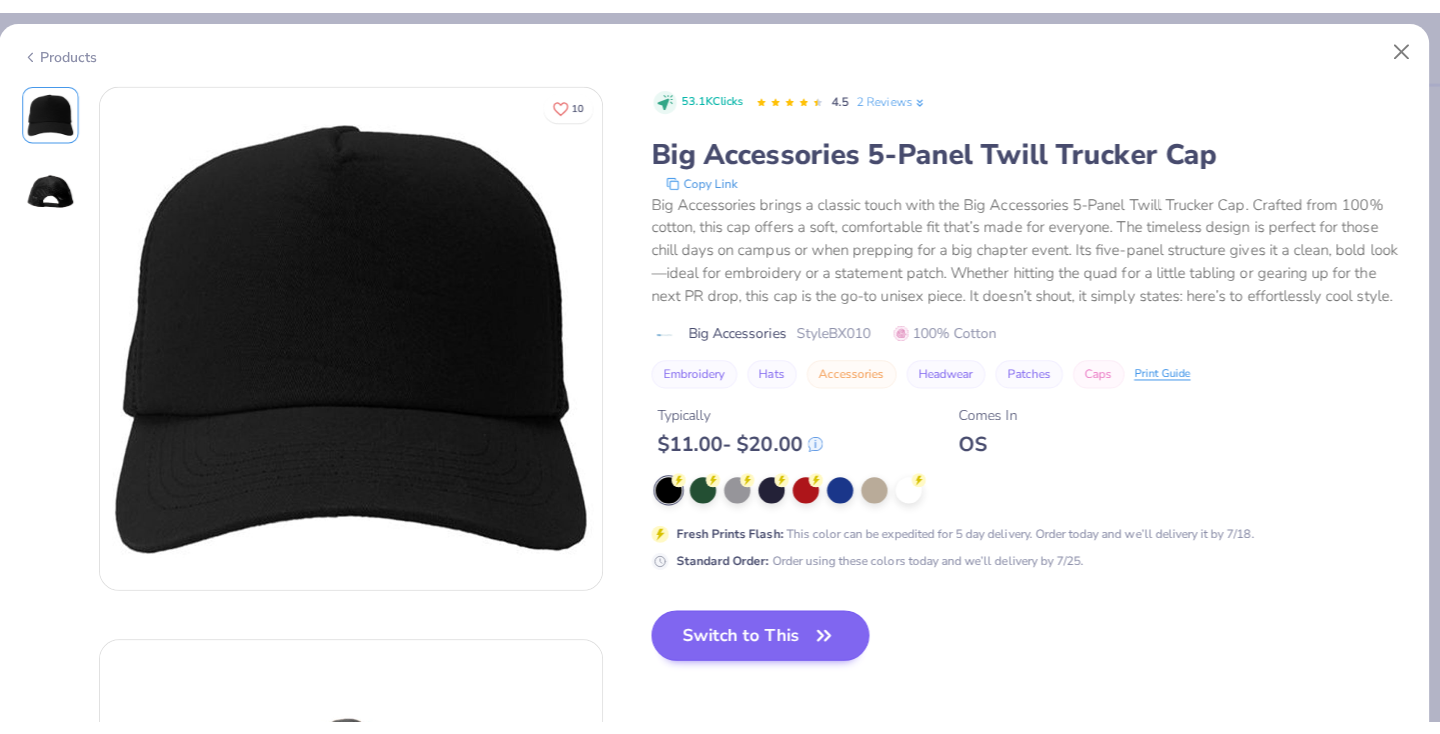 scroll, scrollTop: 45, scrollLeft: 0, axis: vertical 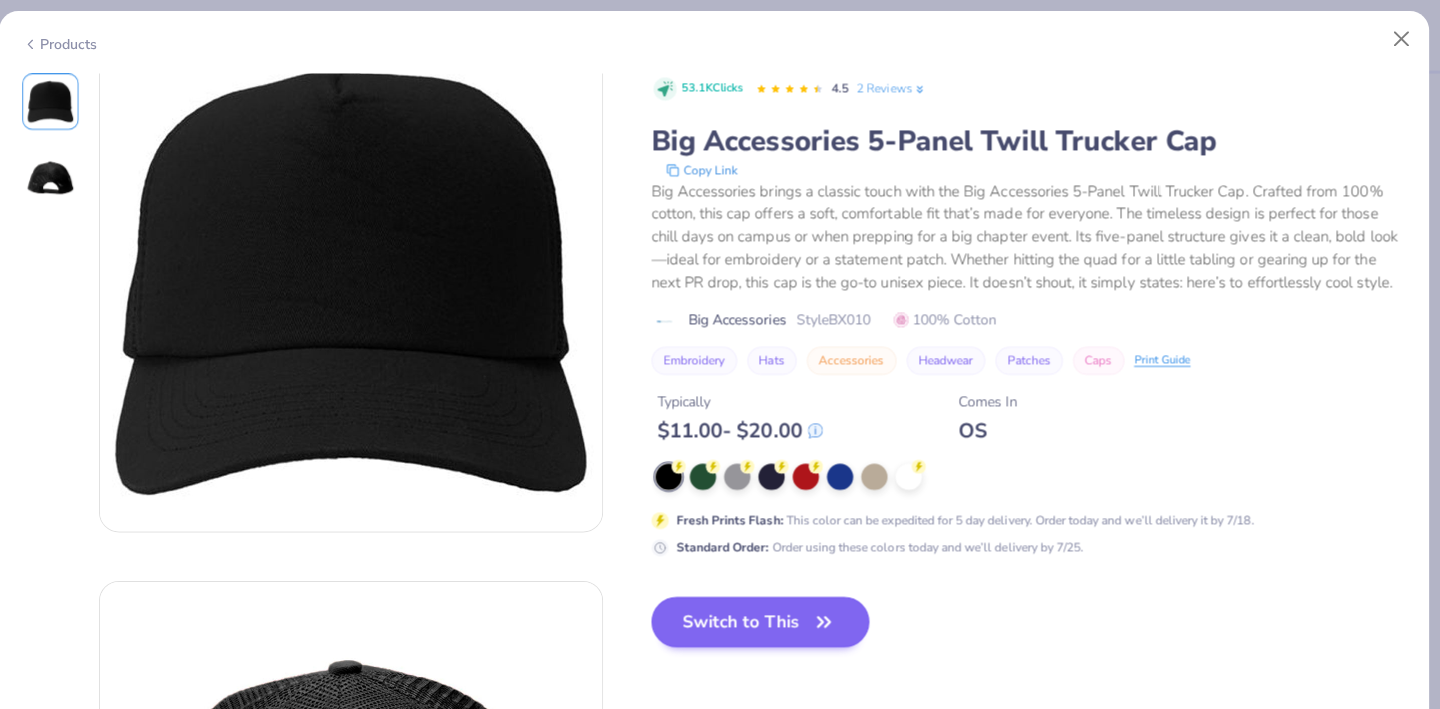 click on "Switch to This" at bounding box center (766, 617) 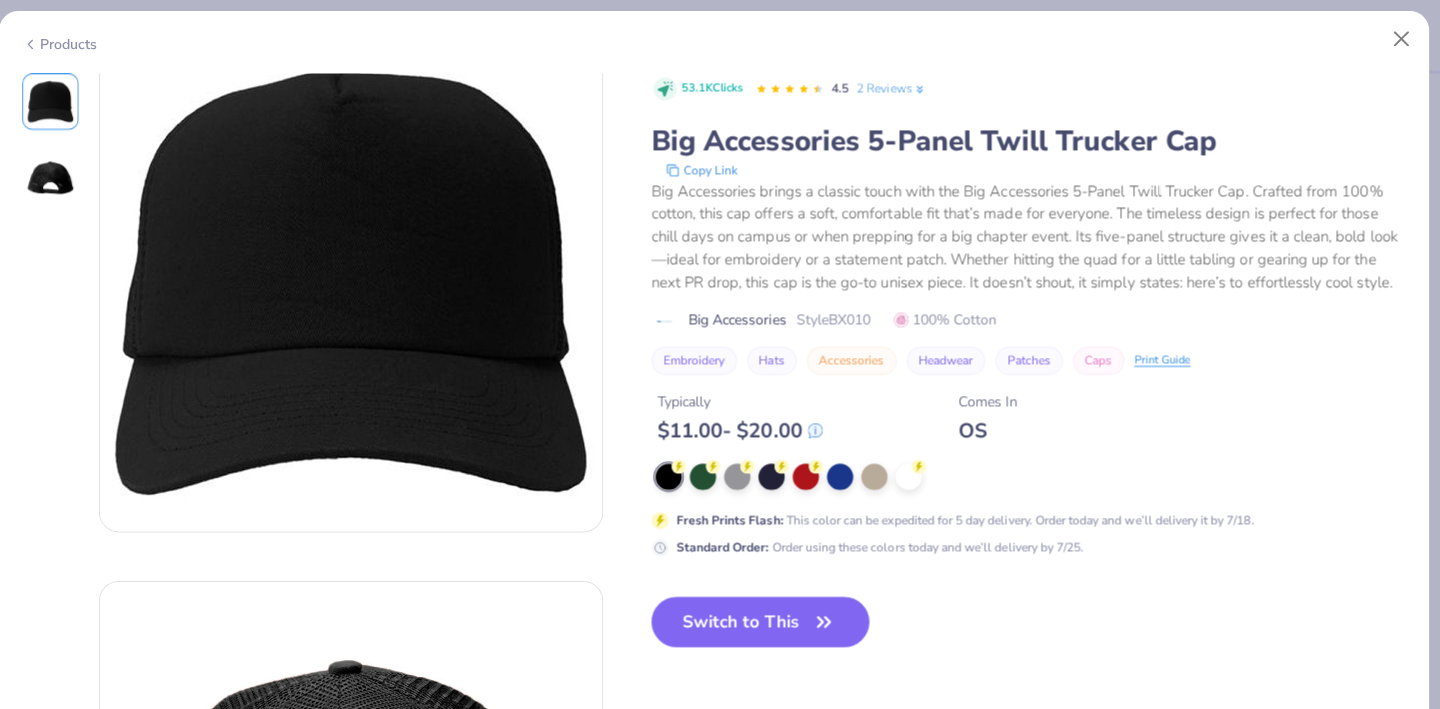 click on "53.1K  Clicks 4.5 2 Reviews Big Accessories 5-Panel Twill Trucker Cap Copy Link Big Accessories brings a classic touch with the Big Accessories 5-Panel Twill Trucker Cap. Crafted from 100% cotton, this cap offers a soft, comfortable fit that’s made for everyone. The timeless design is perfect for those chill days on campus or when prepping for a big chapter event. Its five-panel structure gives it a clean, bold look—ideal for embroidery or a statement patch. Whether hitting the quad for a little tabling or gearing up for the next PR drop, this cap is the go-to unisex piece. It doesn’t shout, it simply states: here’s to effortlessly cool style. Big Accessories Style  BX010   100% Cotton Embroidery Hats Accessories Headwear Patches Caps Print Guide Typically   $ 11.00  - $ 20.00   Comes In OS     Fresh Prints Flash :   This color can be expedited for 5 day delivery. Order today and we’ll delivery it by 7/18. Standard Order :   Order using these colors today and we’ll delivery by 7/25." at bounding box center (1032, 374) 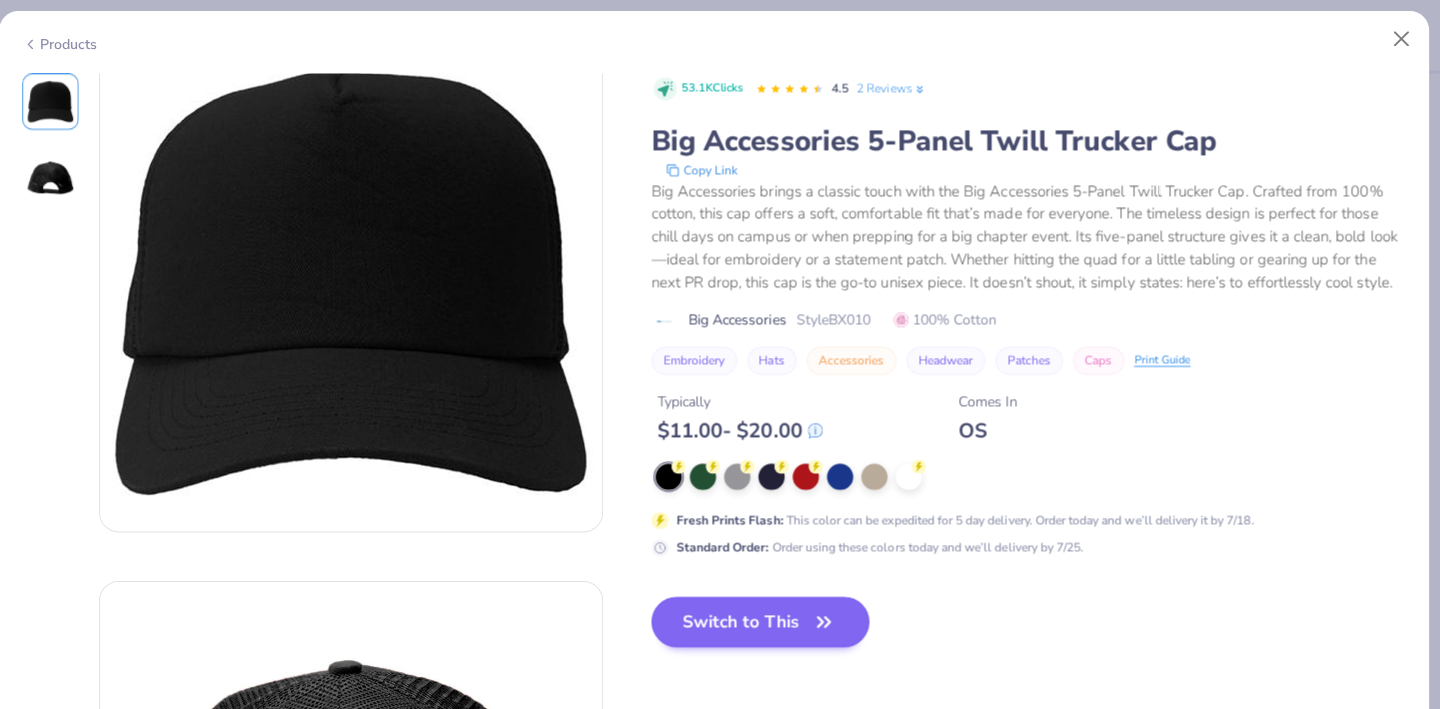 click on "Switch to This" at bounding box center [766, 617] 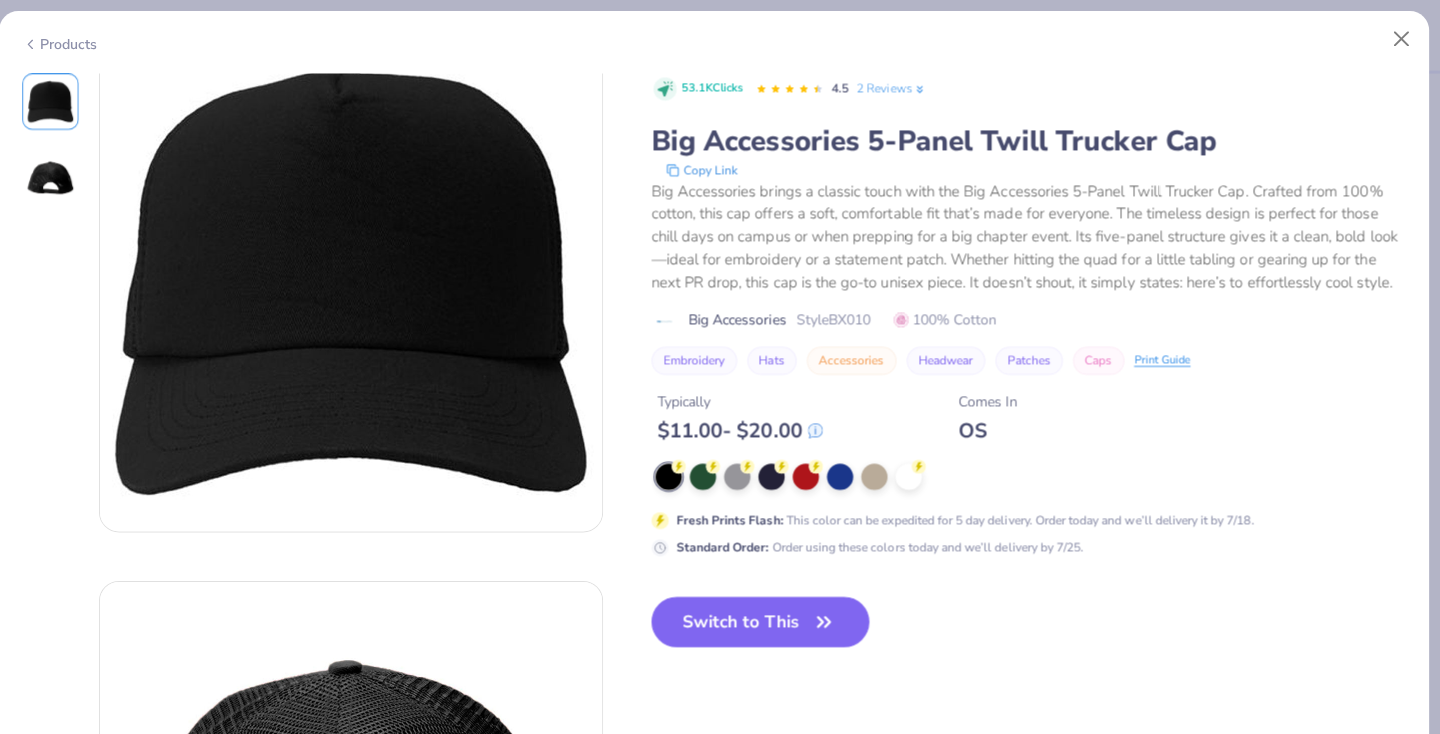 scroll, scrollTop: 499, scrollLeft: 0, axis: vertical 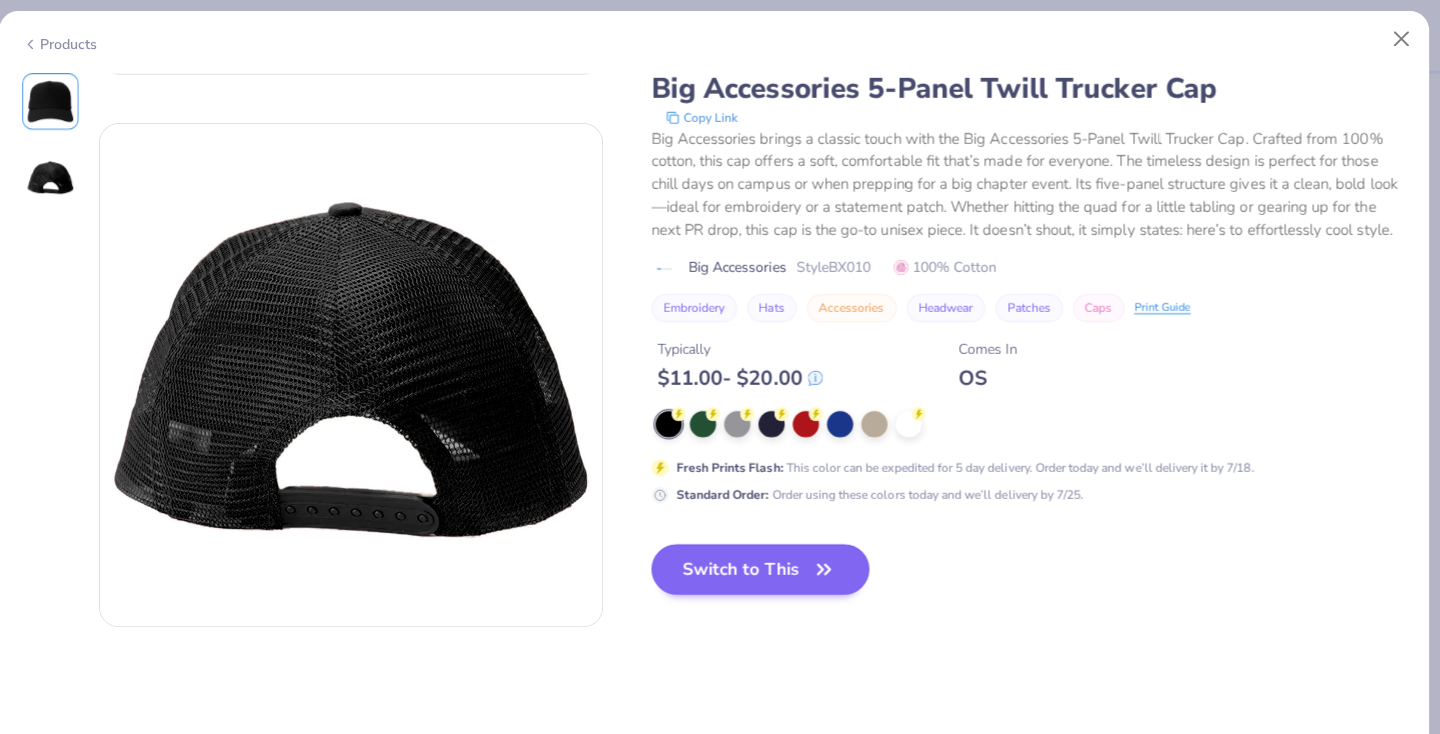 click on "Switch to This" at bounding box center [766, 565] 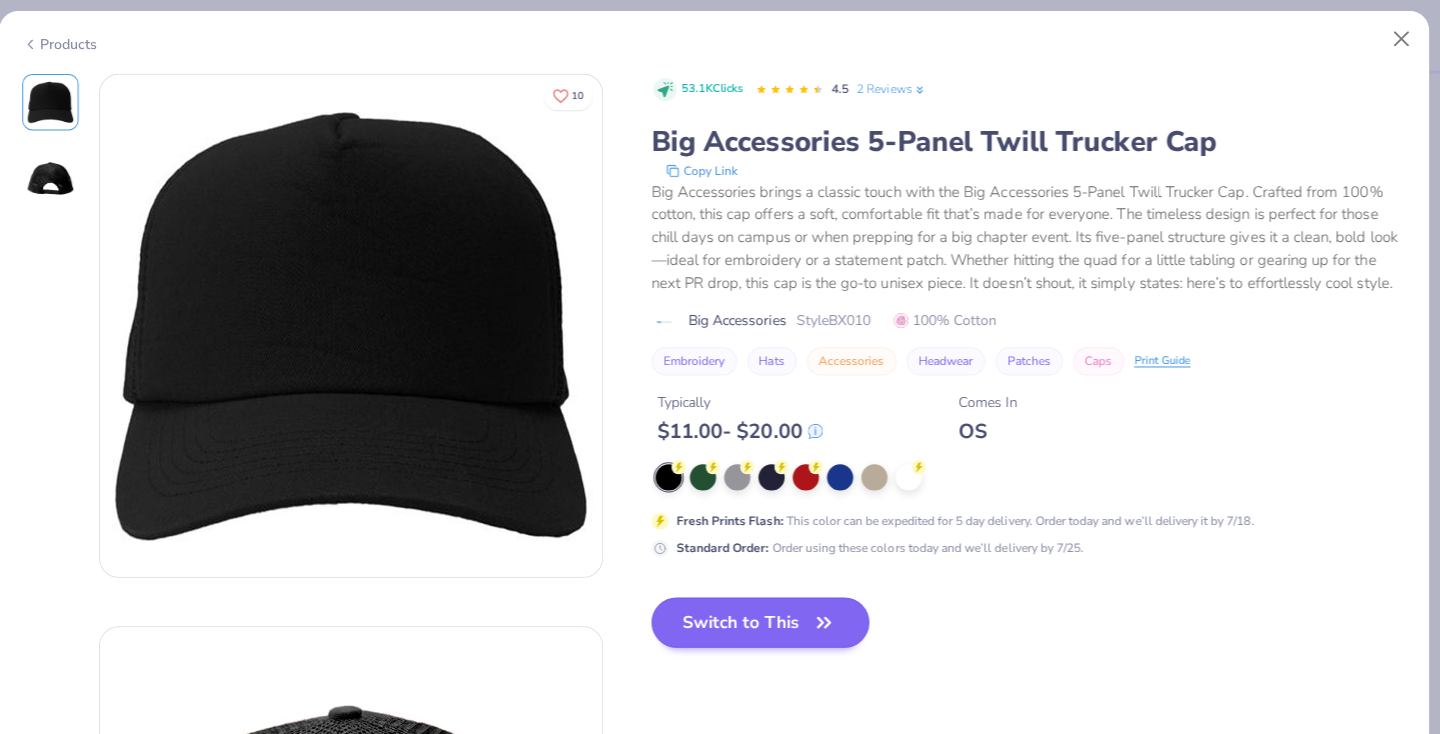 scroll, scrollTop: 0, scrollLeft: 0, axis: both 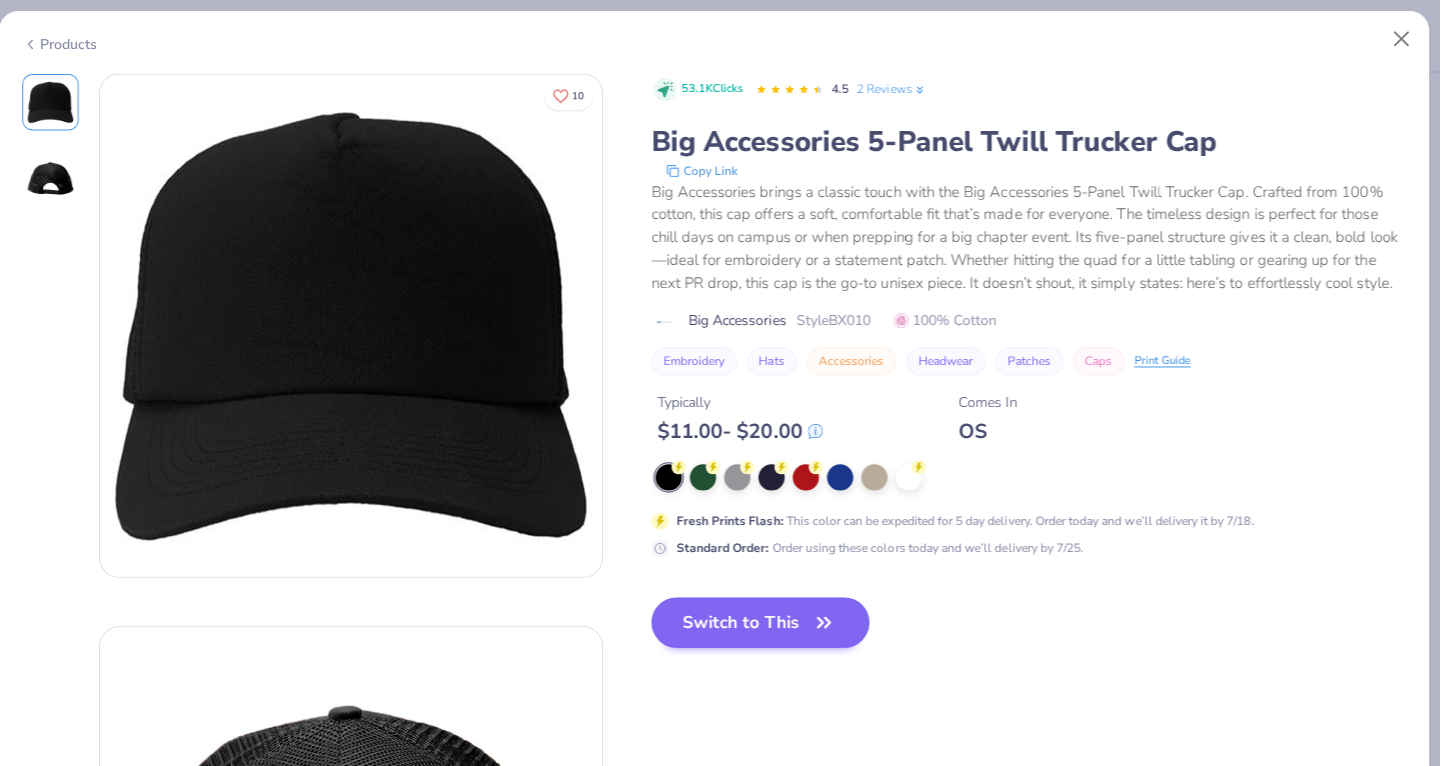 click on "Switch to This" at bounding box center [766, 617] 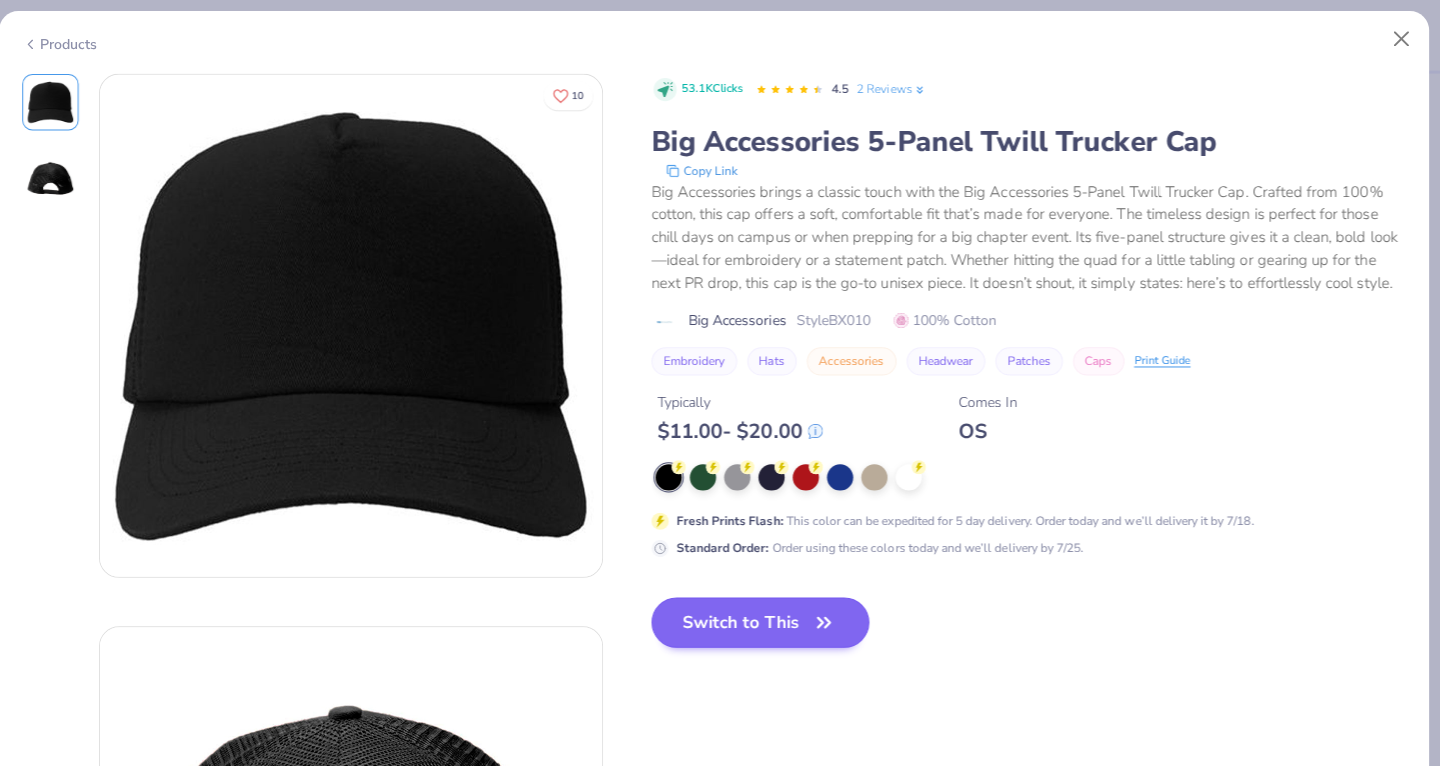click on "Switch to This" at bounding box center [766, 617] 